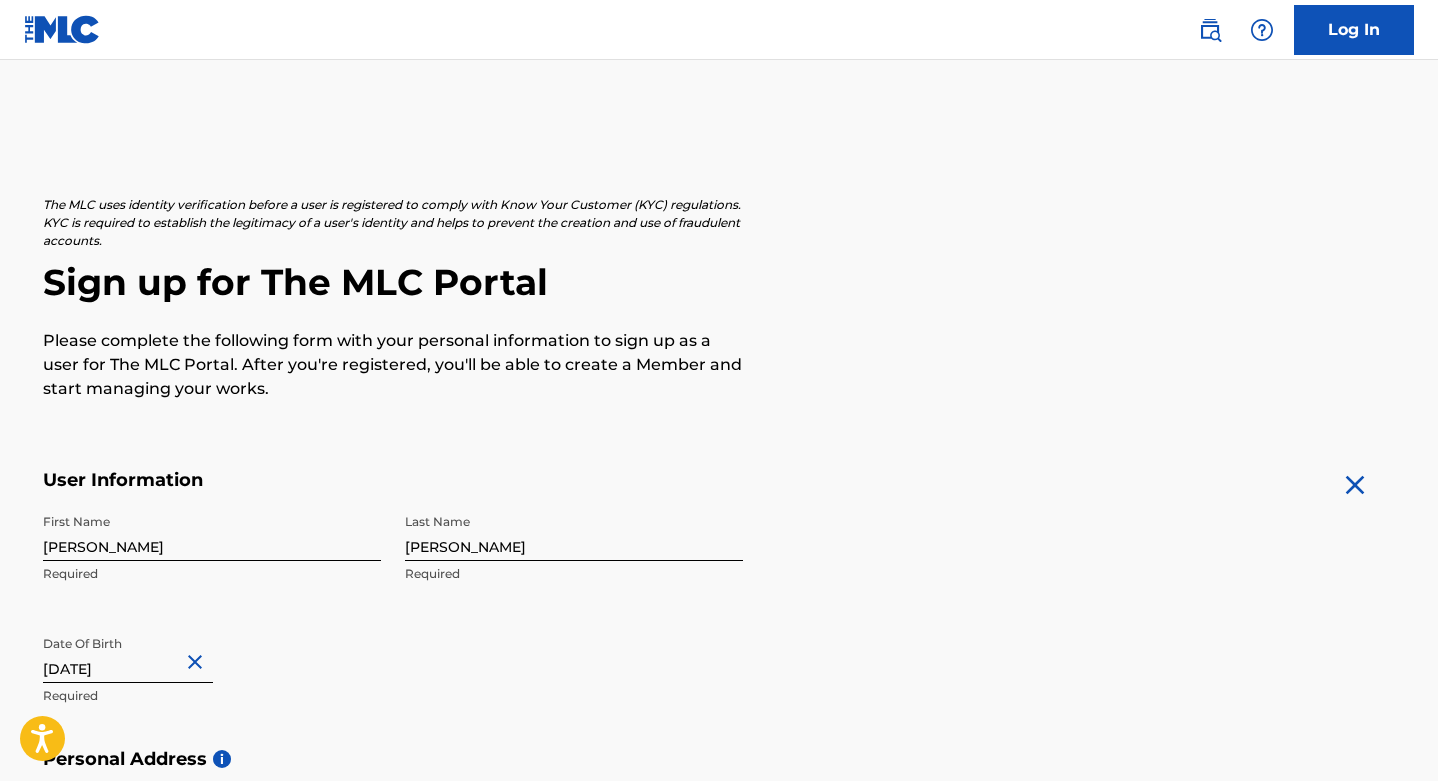 scroll, scrollTop: 437, scrollLeft: 0, axis: vertical 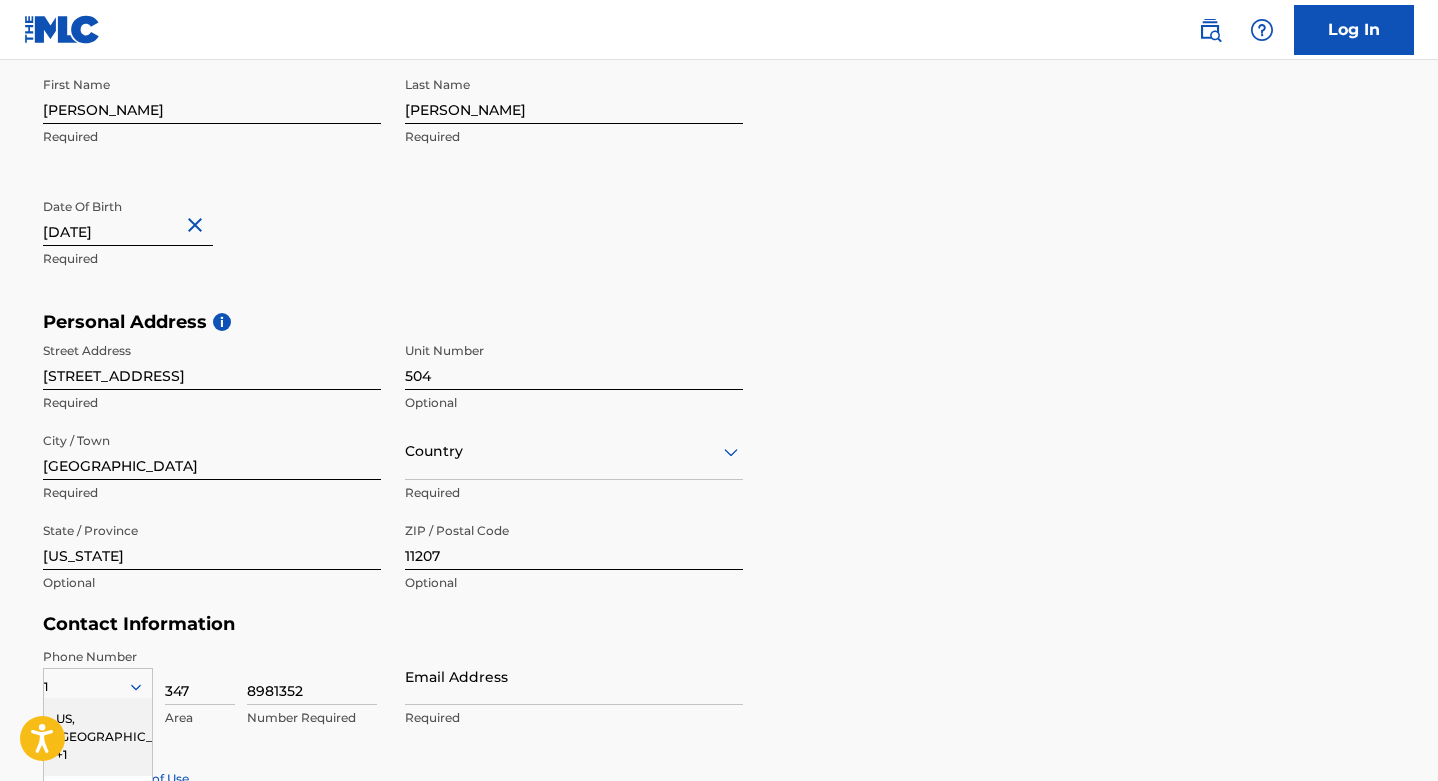 click on "Personal Address i Street Address 487 Livonia Avenue Required Unit Number 504 Optional City / Town brooklyn Required Country Required State / Province New York Optional ZIP / Postal Code 11207 Optional" at bounding box center [719, 462] 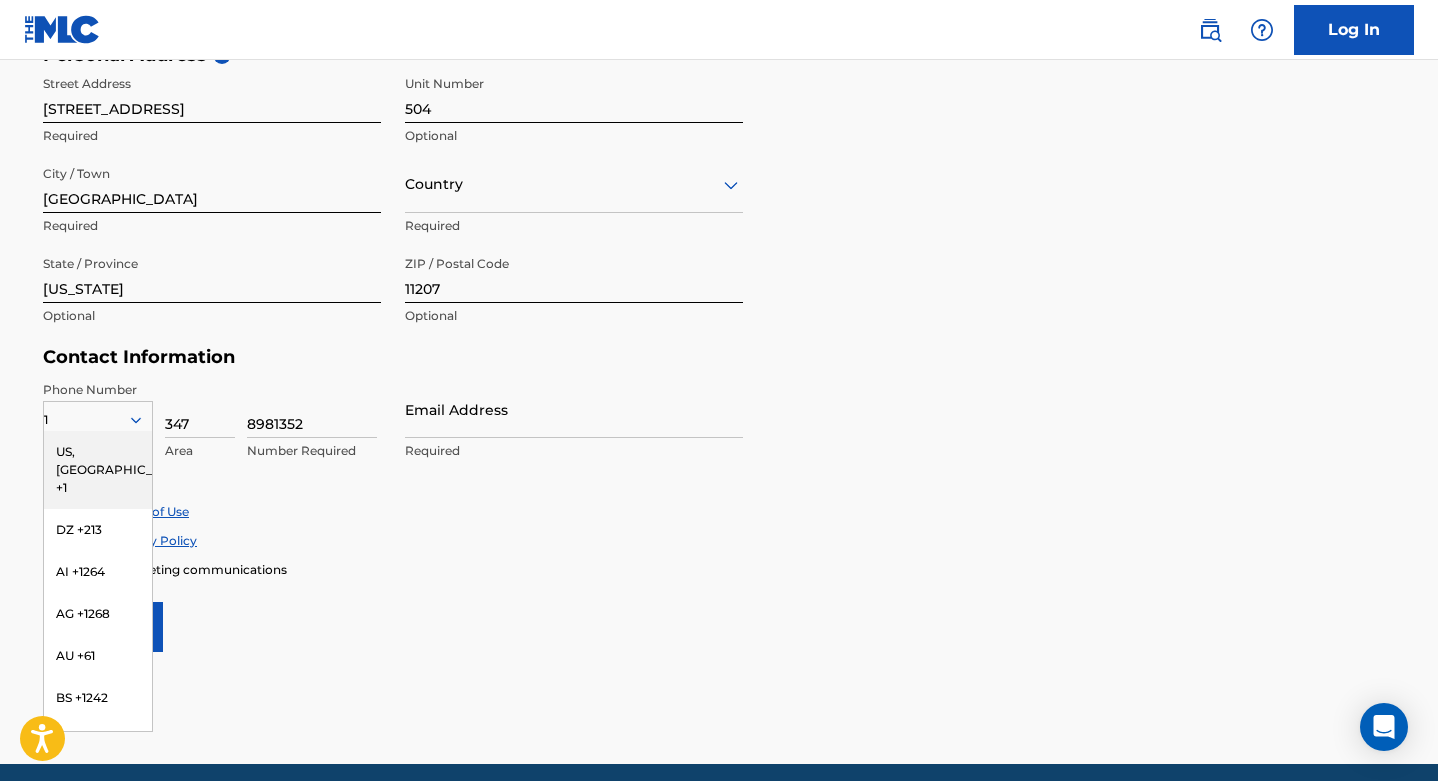 scroll, scrollTop: 717, scrollLeft: 0, axis: vertical 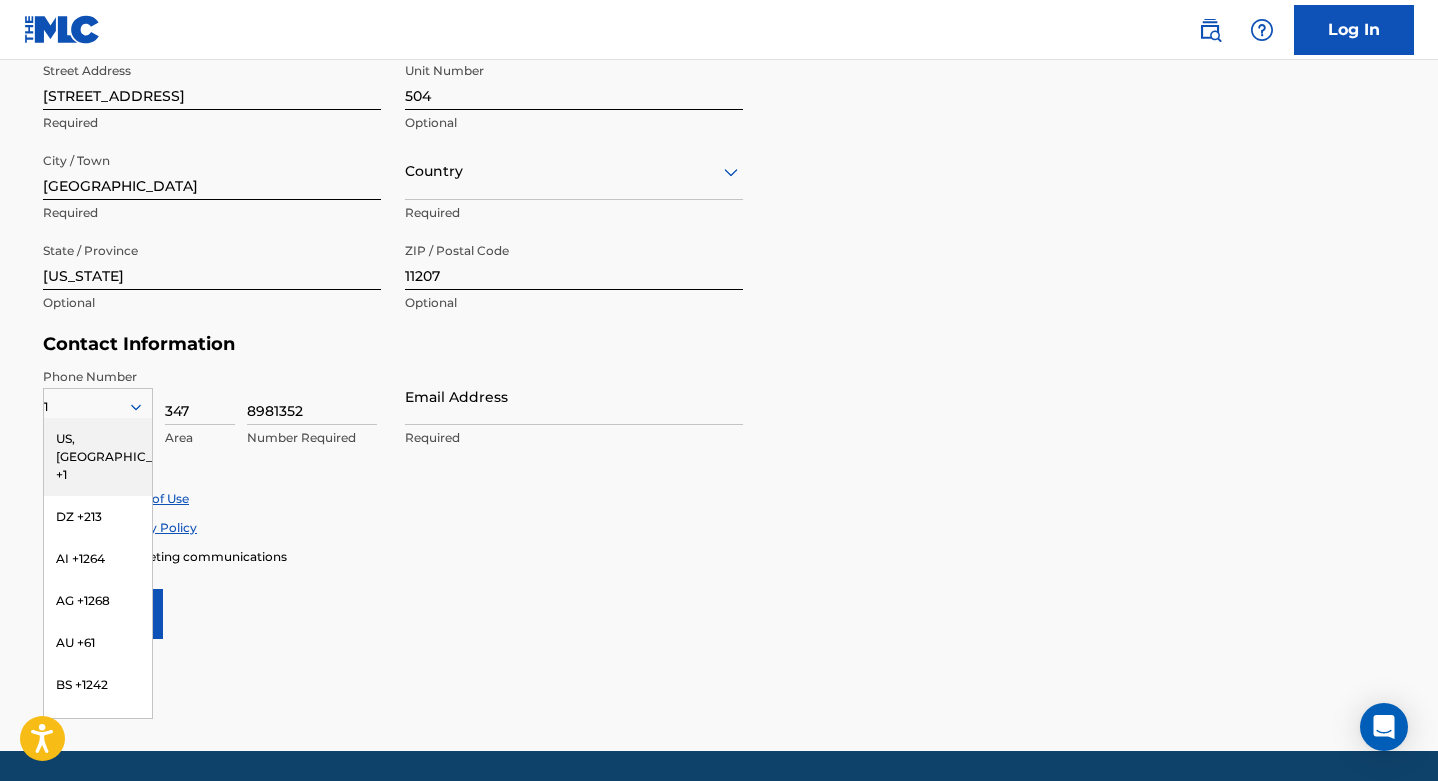 click on "US, [GEOGRAPHIC_DATA] +1" at bounding box center (98, 457) 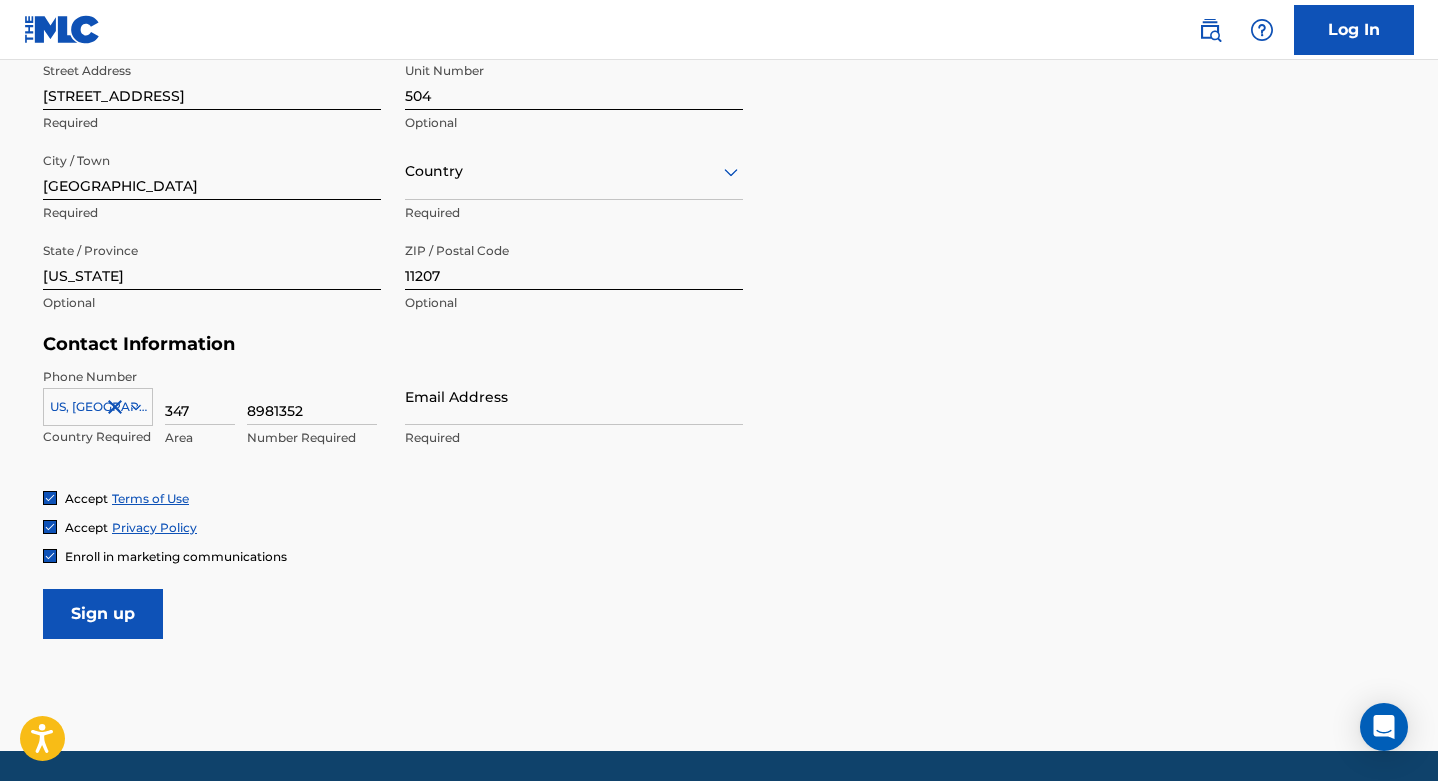 click on "Email Address" at bounding box center (574, 396) 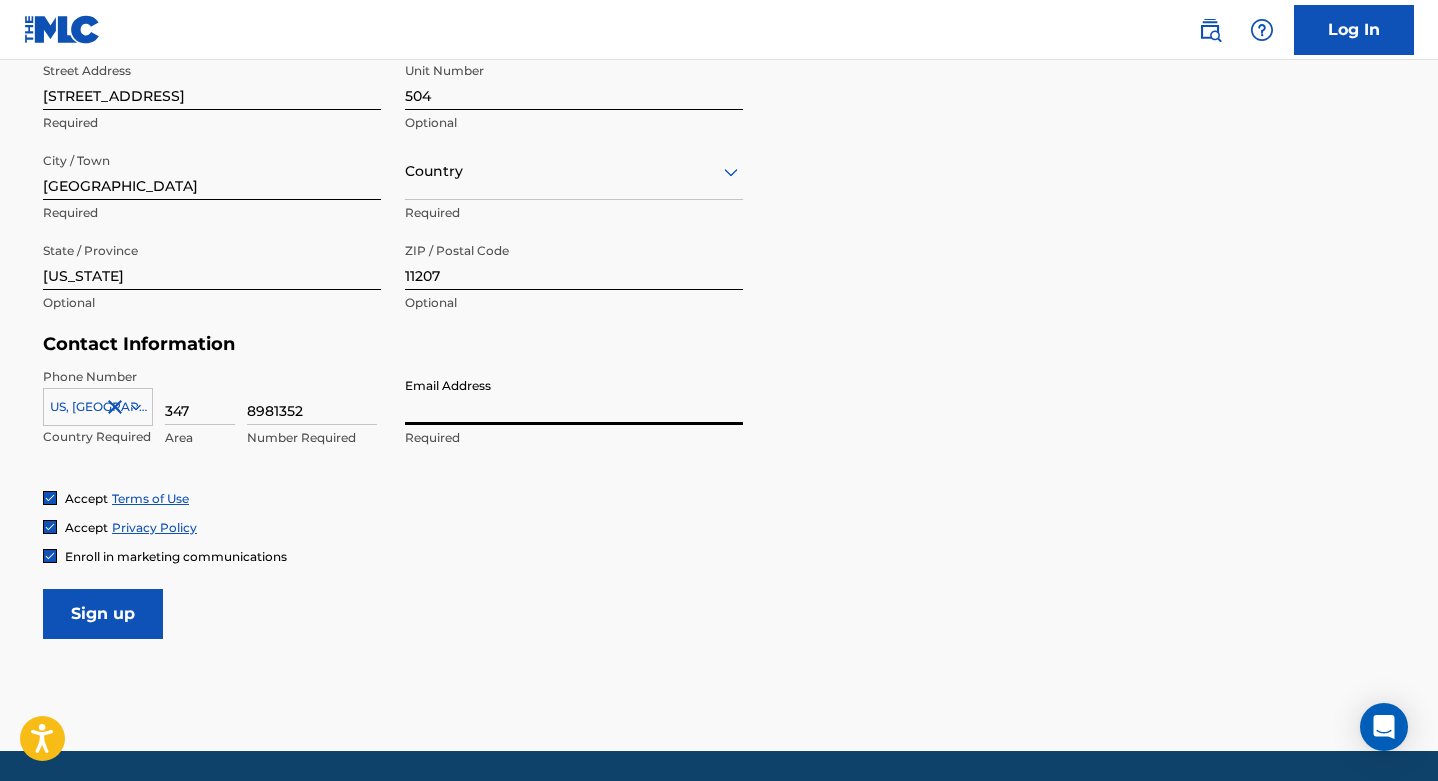 type on "[PERSON_NAME][EMAIL_ADDRESS][DOMAIN_NAME]" 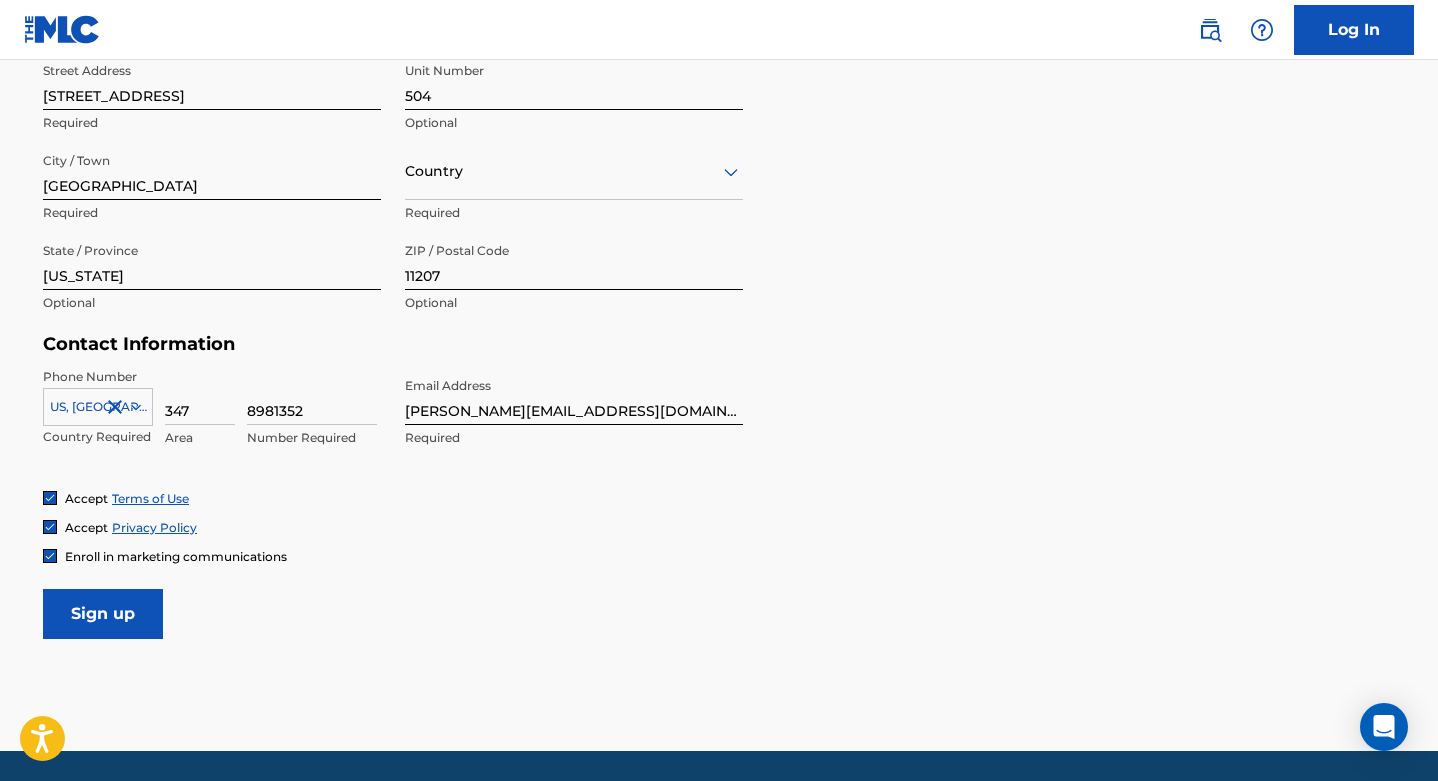 click on "Sign up" at bounding box center (103, 614) 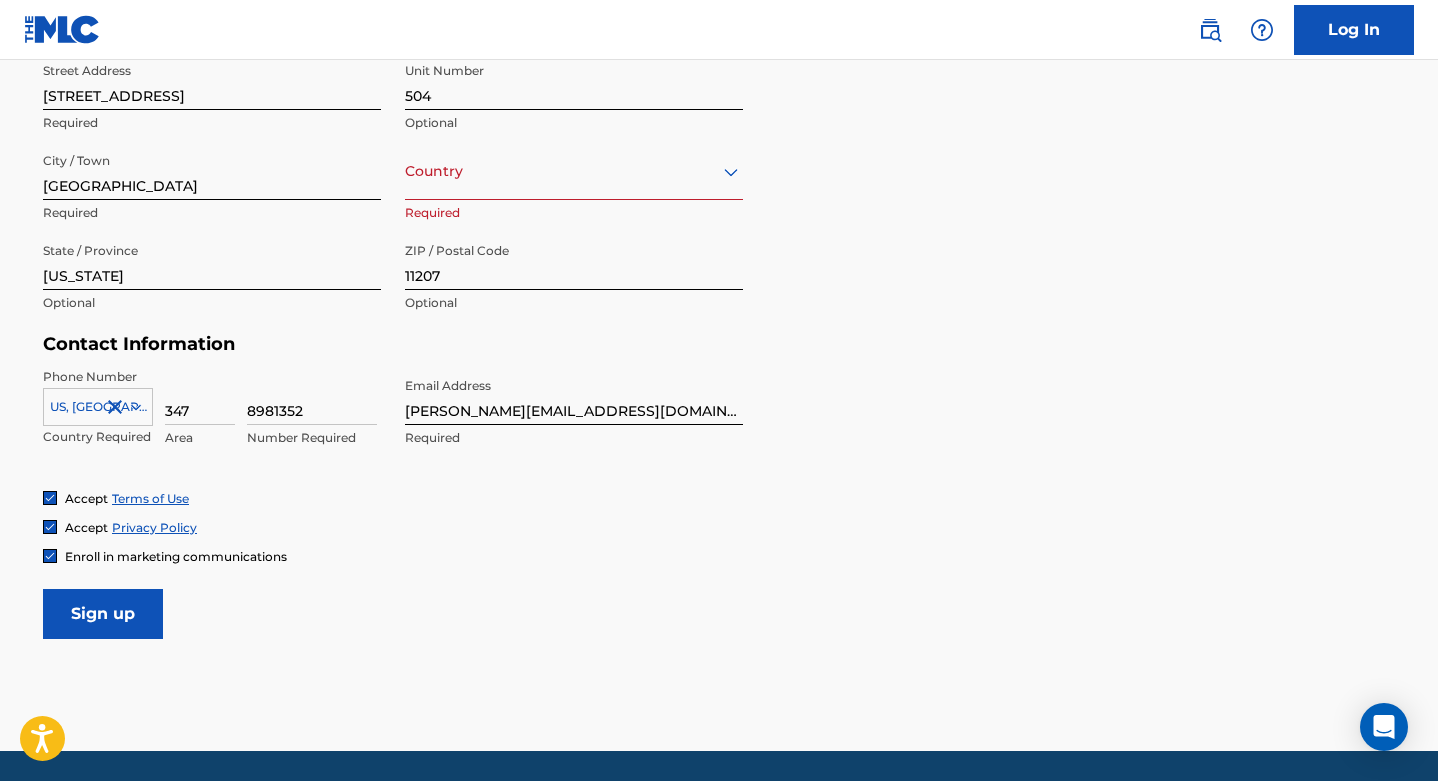 click at bounding box center (574, 171) 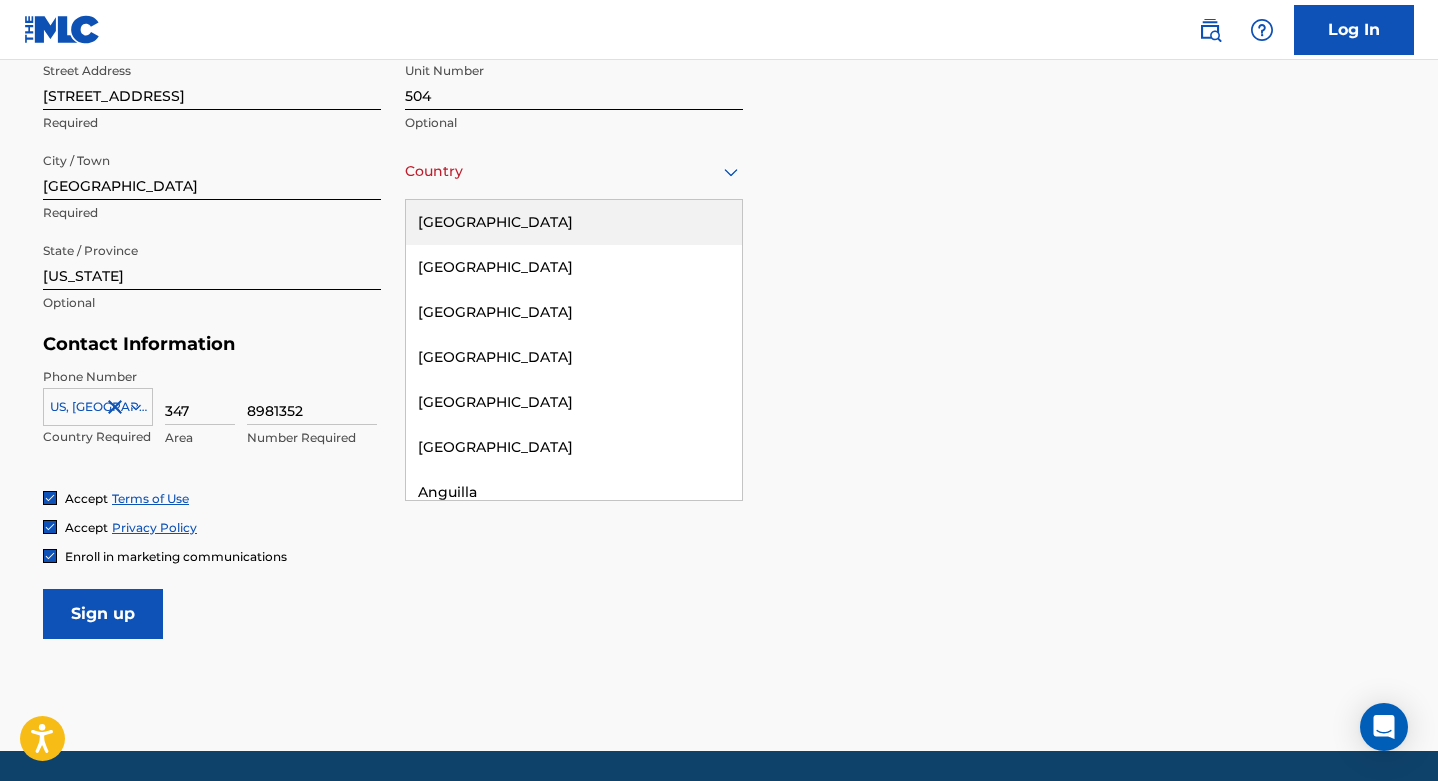 click on "[GEOGRAPHIC_DATA]" at bounding box center [574, 222] 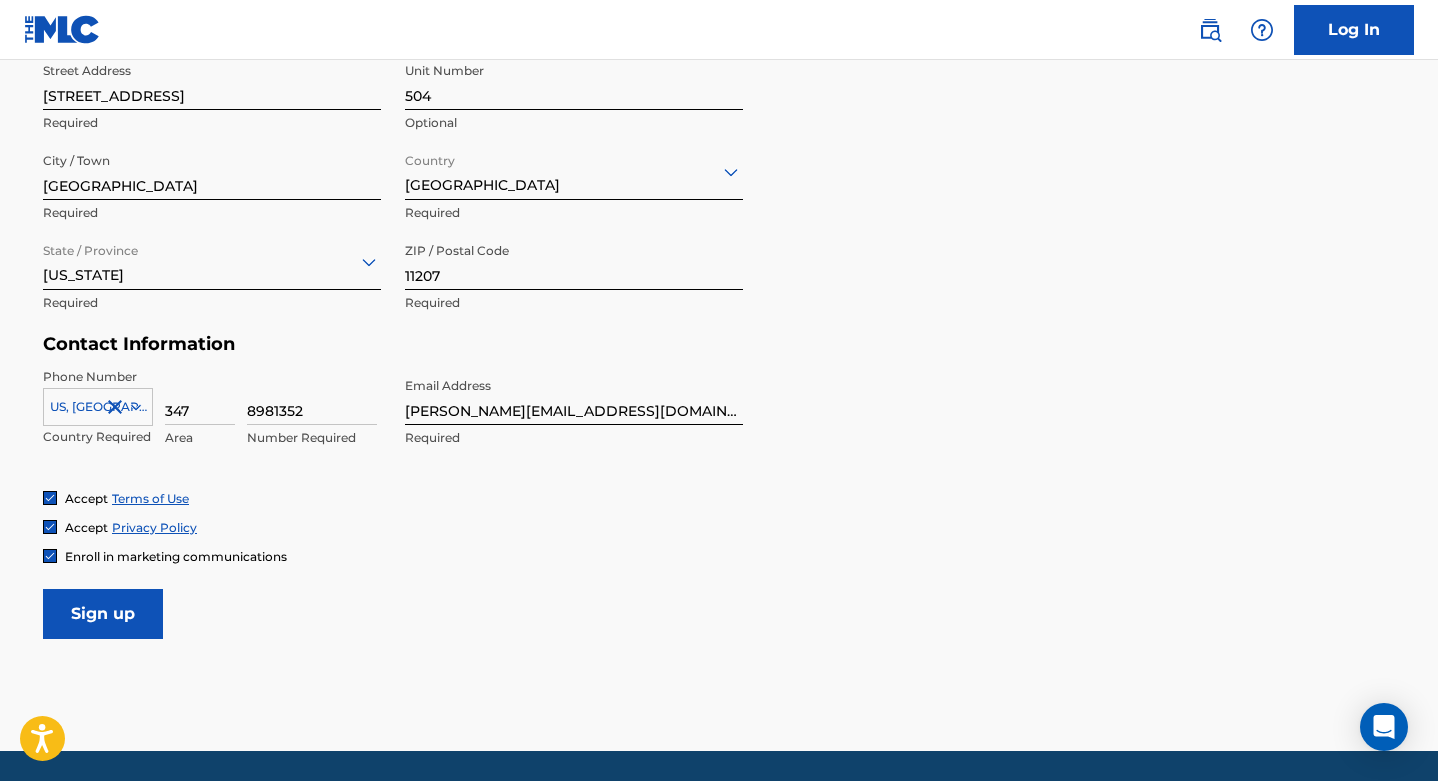 click on "Sign up" at bounding box center (103, 614) 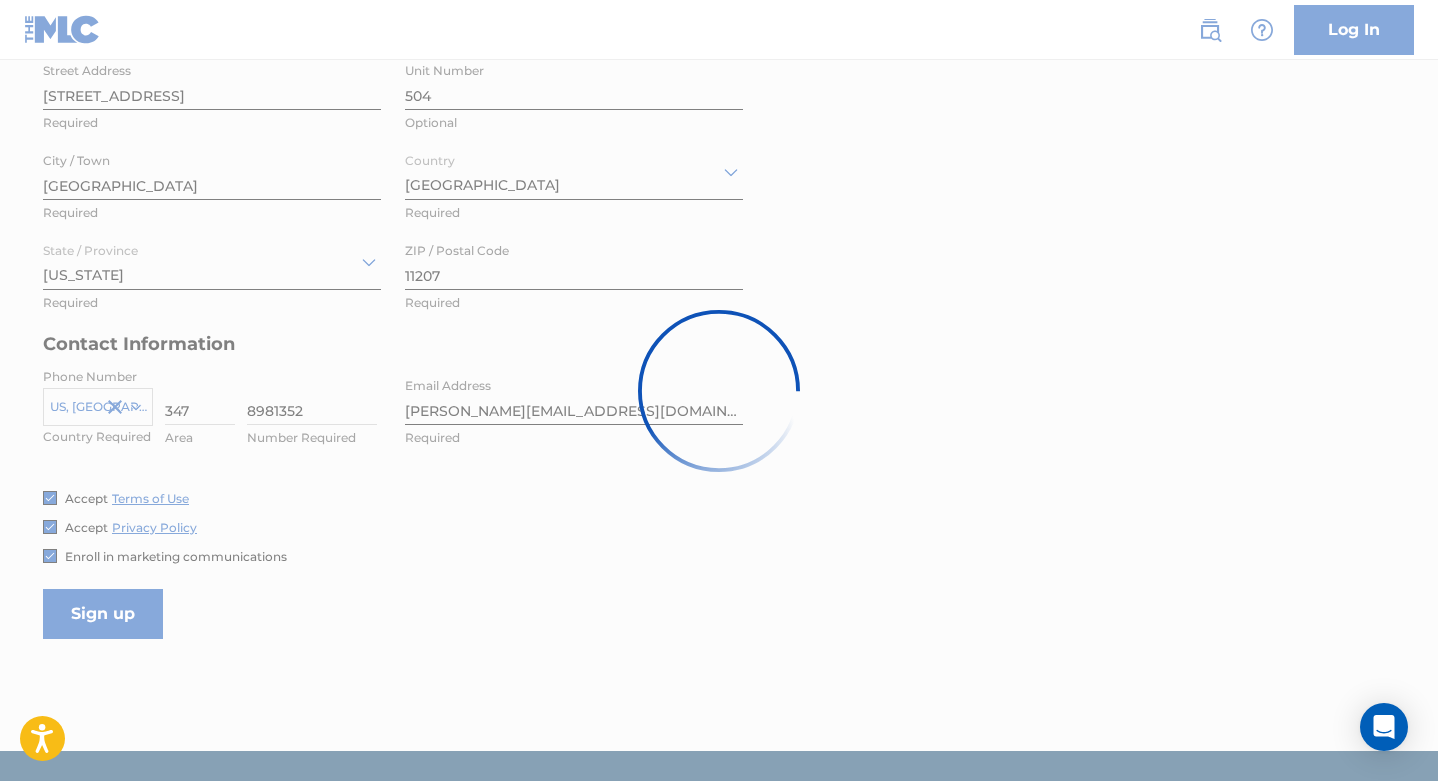scroll, scrollTop: 0, scrollLeft: 0, axis: both 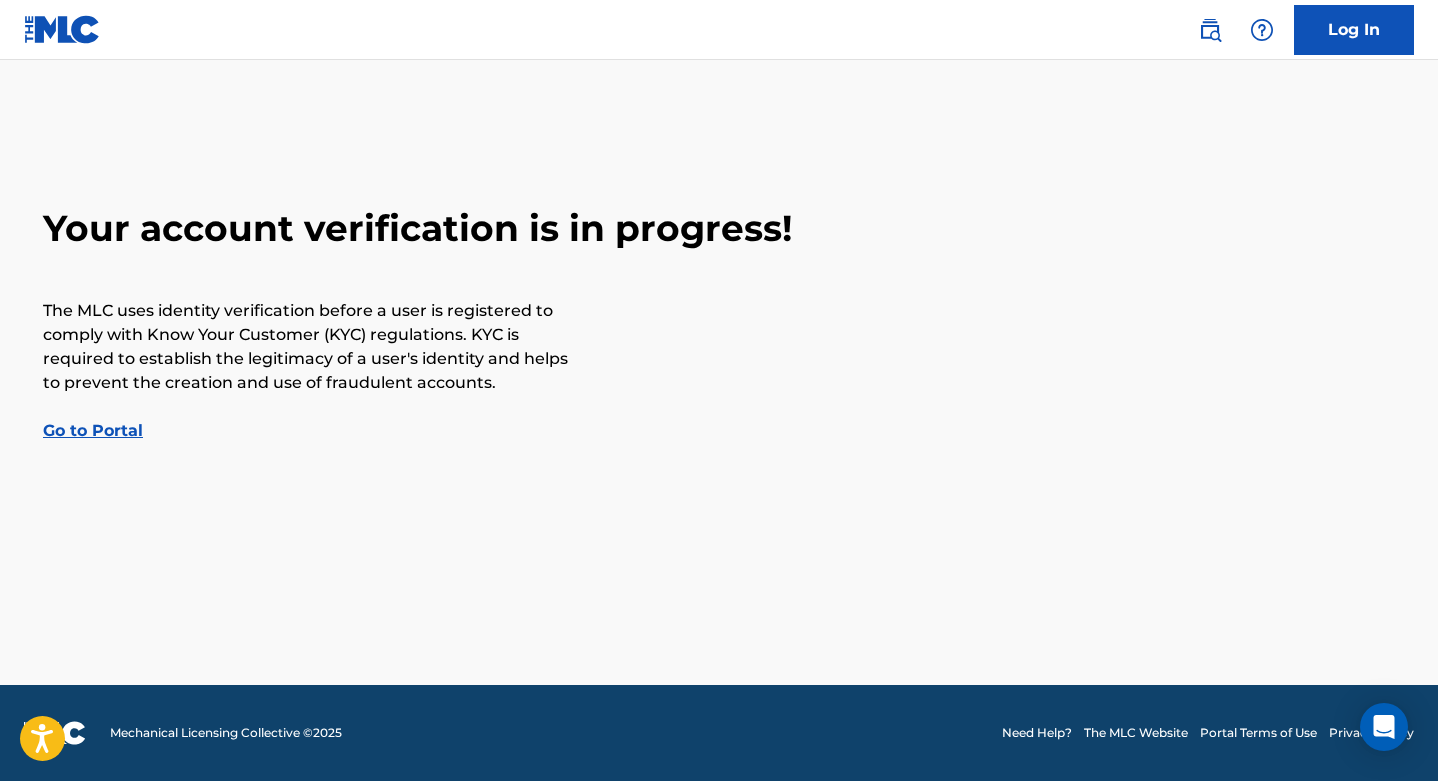 click on "Go to Portal" at bounding box center (93, 430) 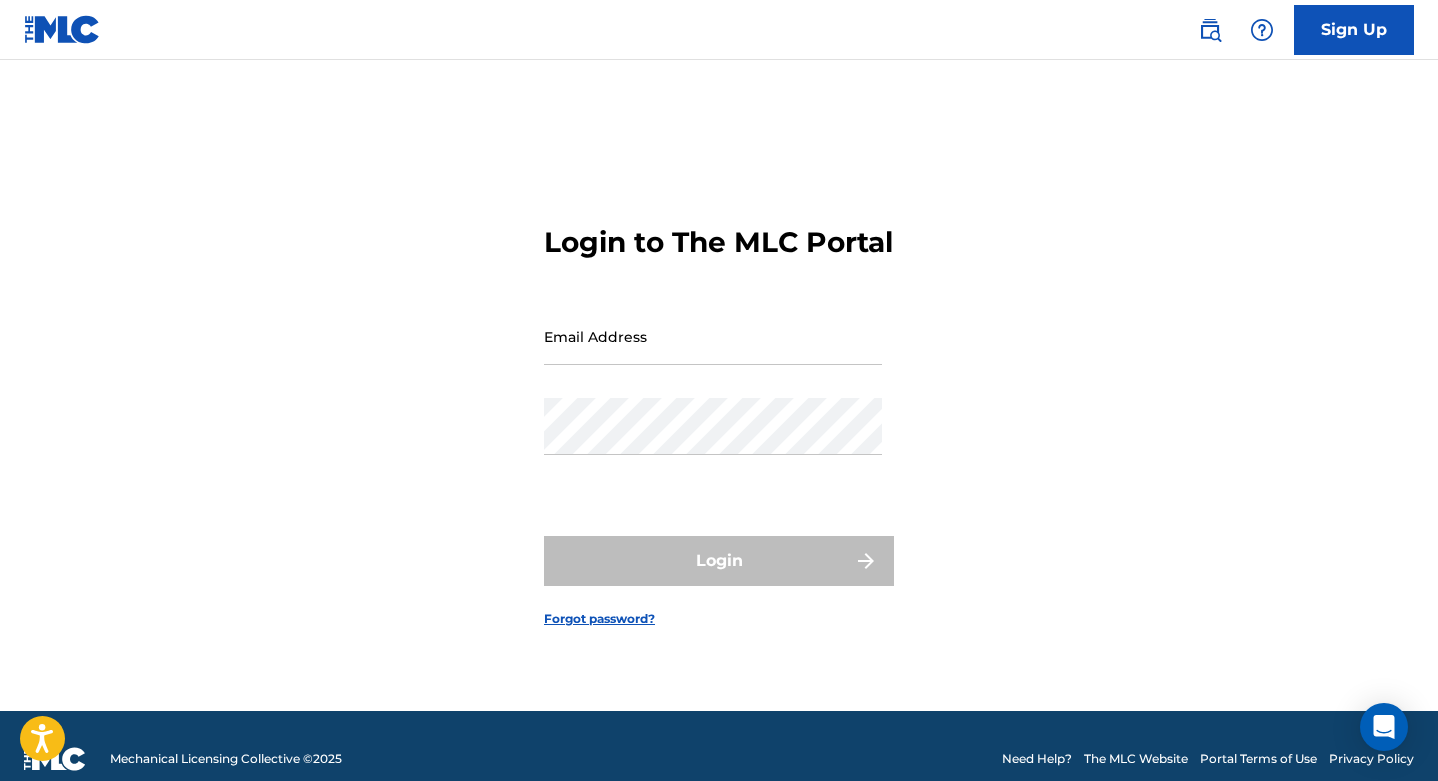 click on "Email Address" at bounding box center [713, 336] 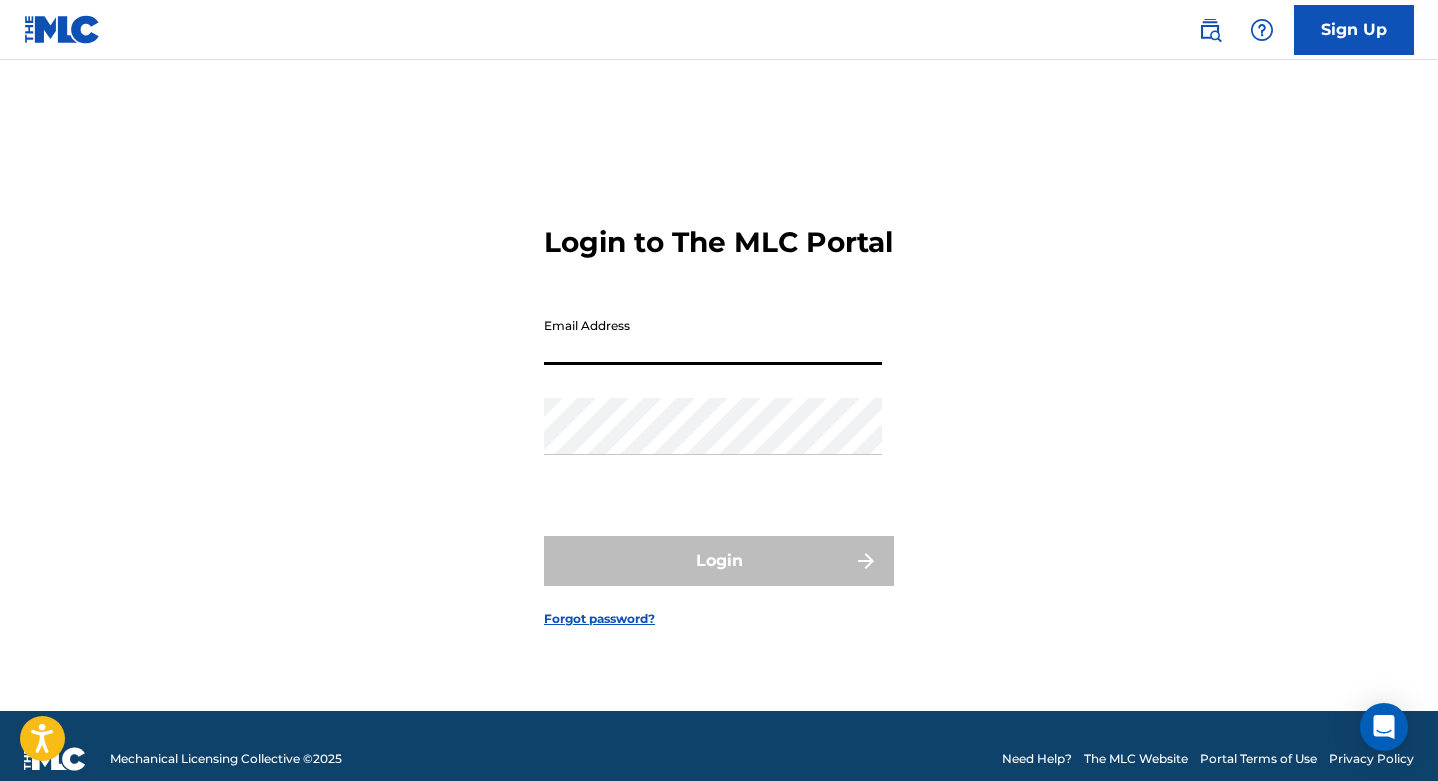 type on "[PERSON_NAME][EMAIL_ADDRESS][DOMAIN_NAME]" 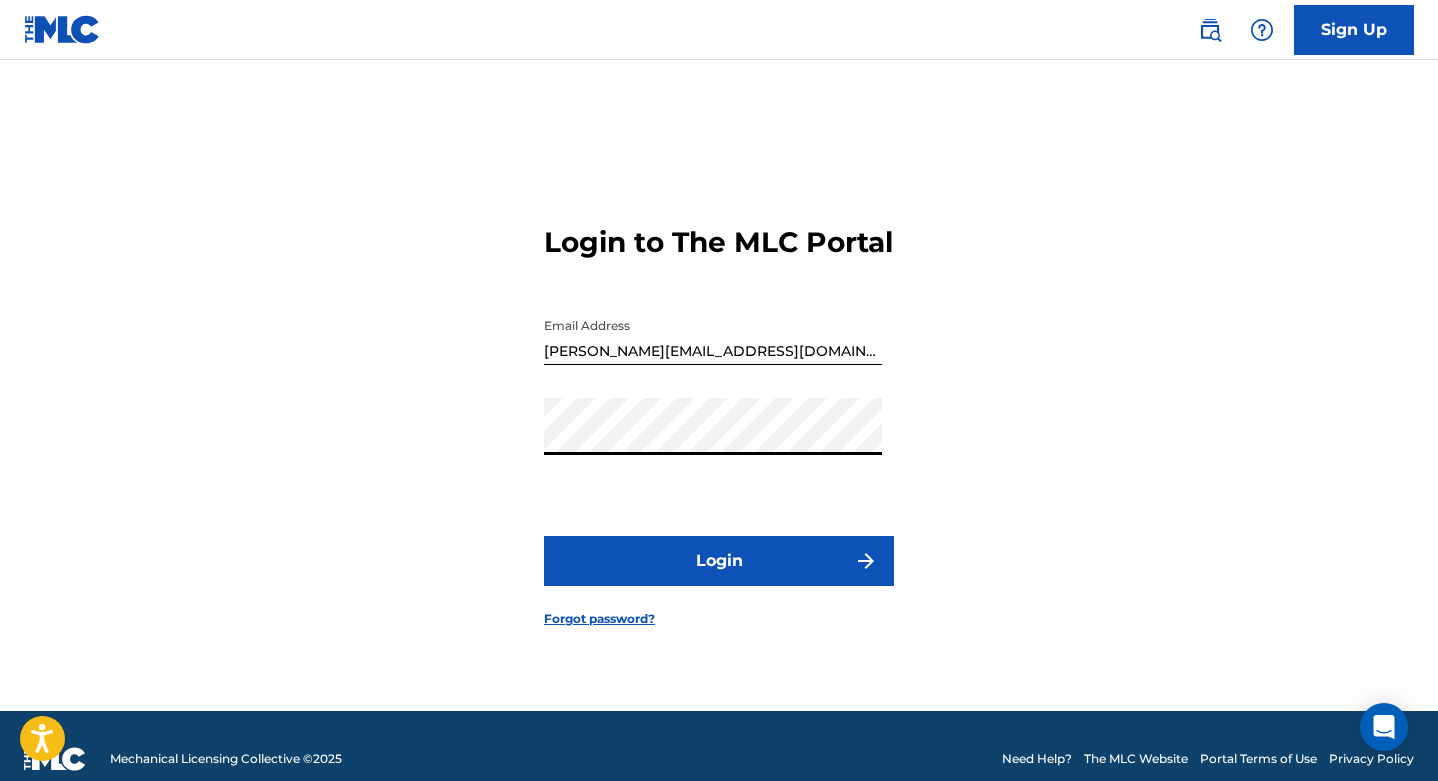click on "Login" at bounding box center [719, 561] 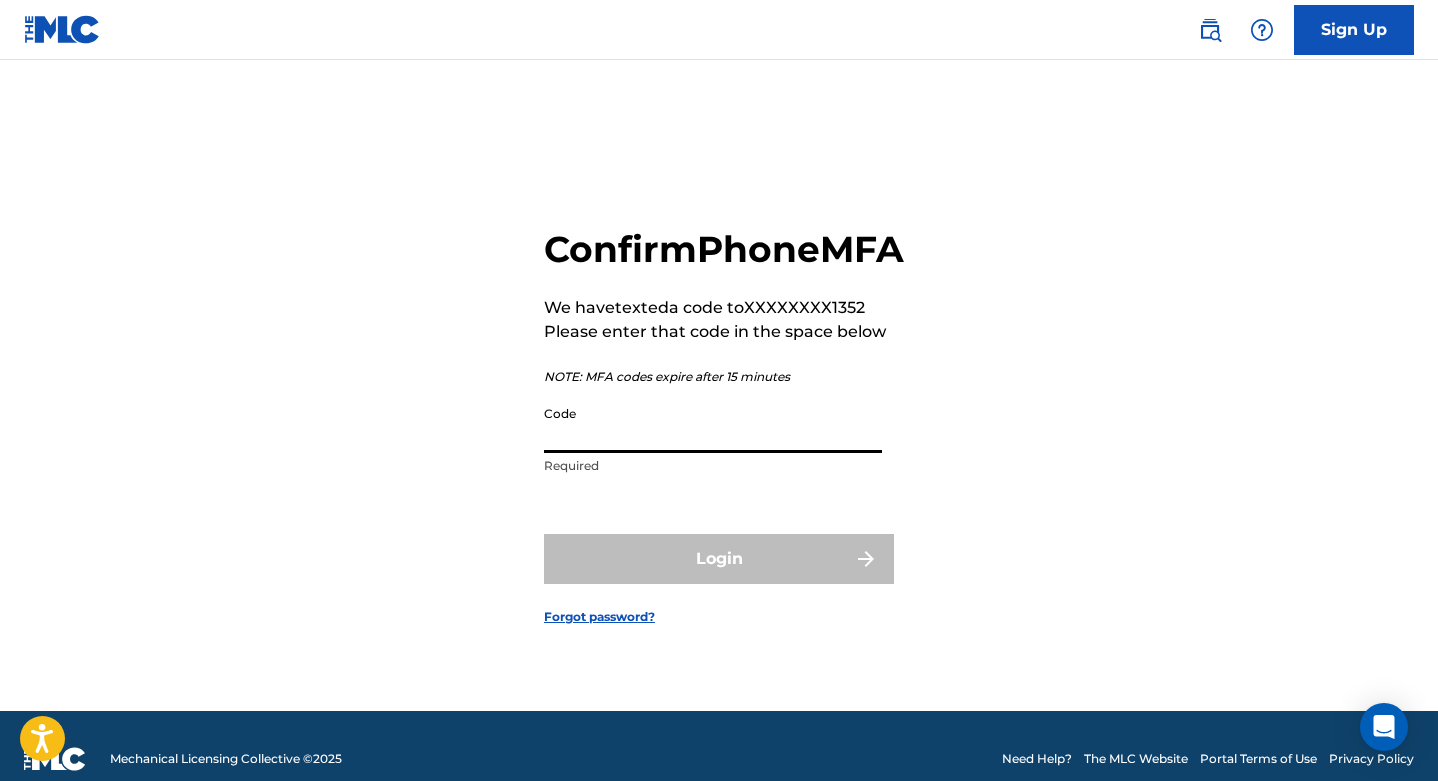 click on "Code" at bounding box center [713, 424] 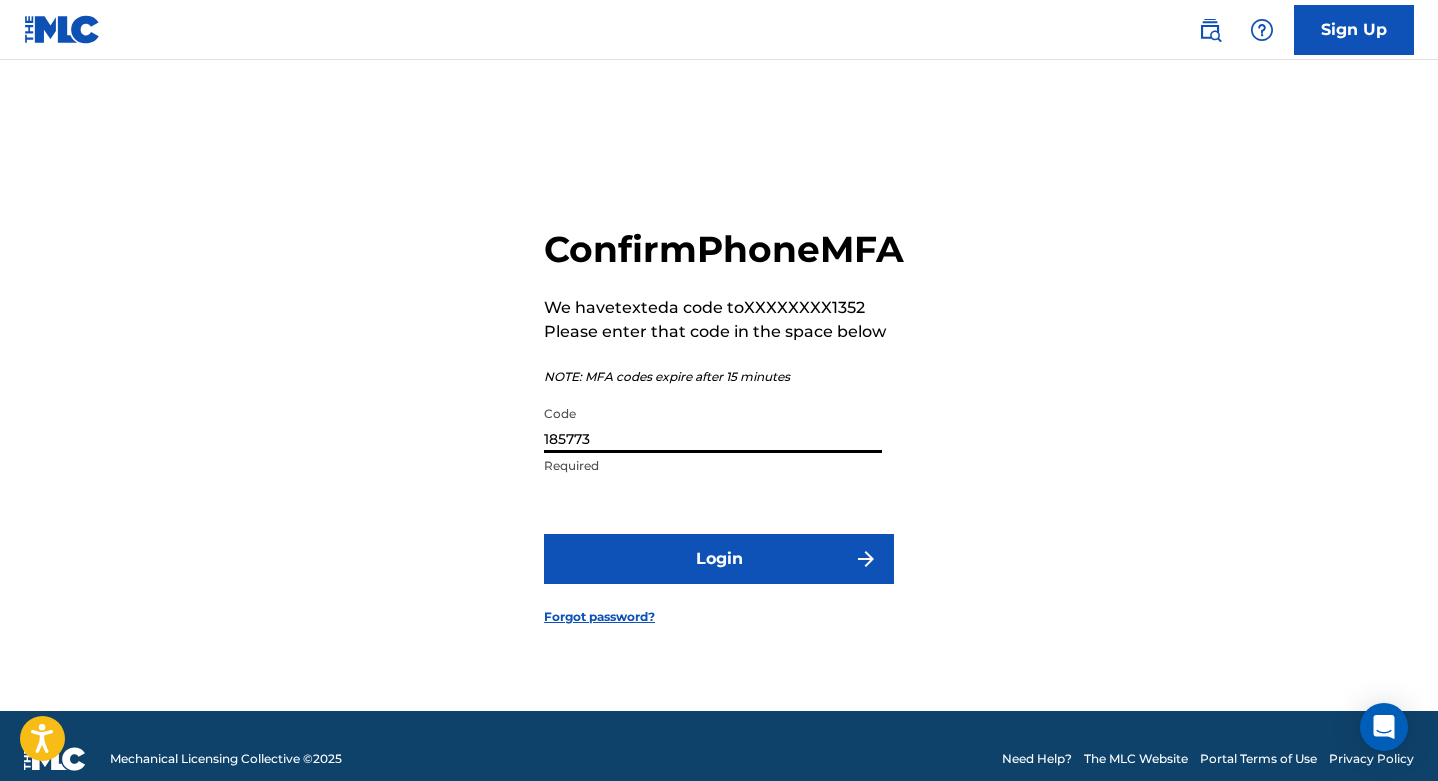 type on "185773" 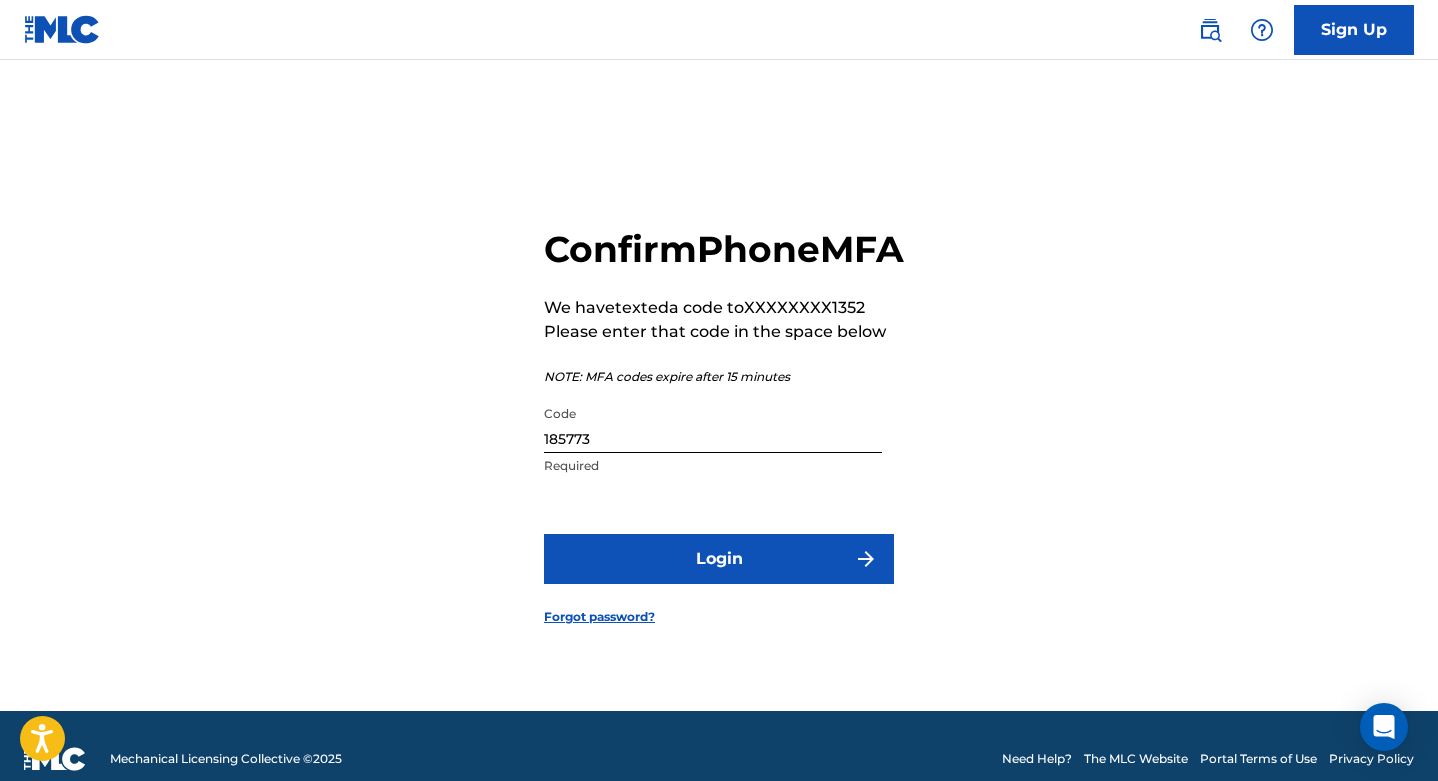 click on "Login" at bounding box center (719, 559) 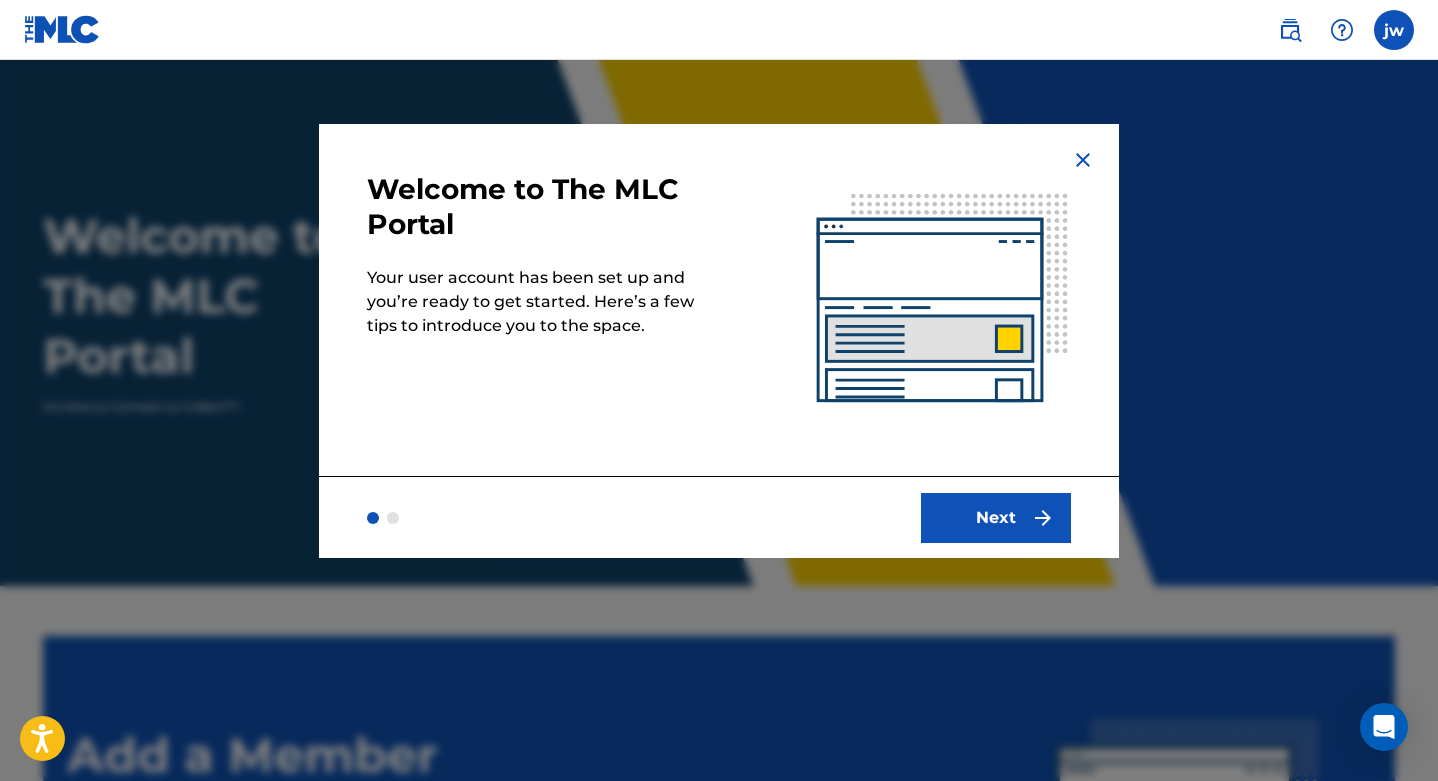 scroll, scrollTop: 0, scrollLeft: 0, axis: both 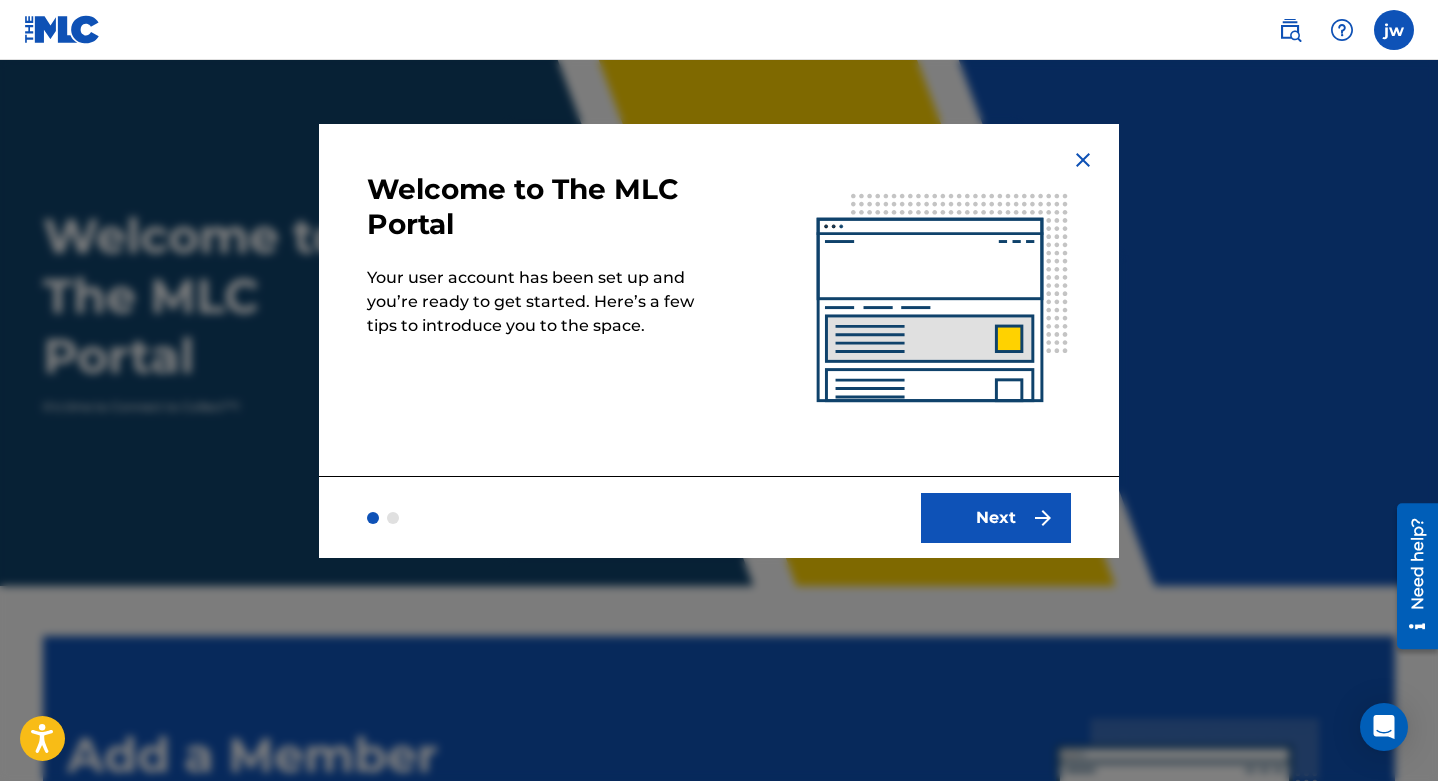click on "Next" at bounding box center [996, 518] 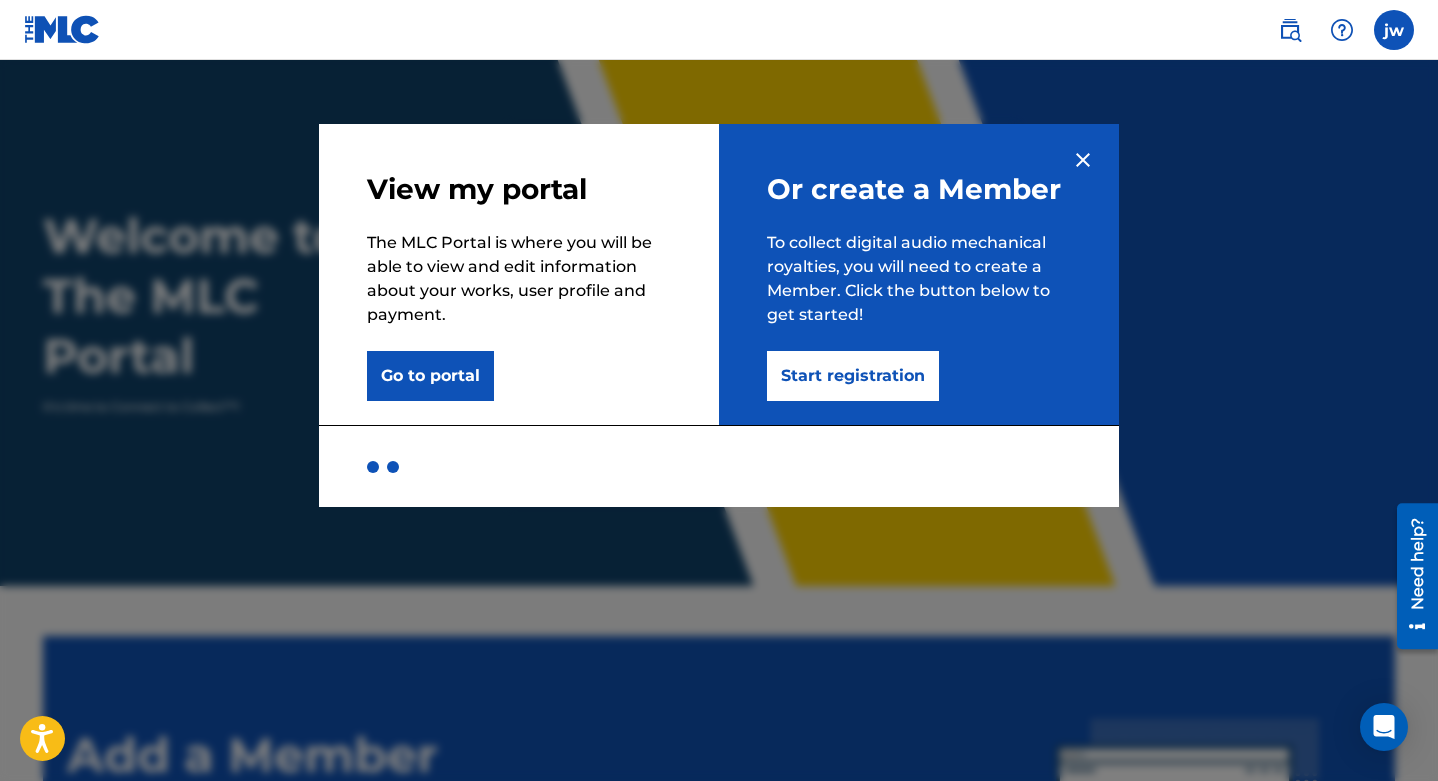 click on "Start registration" at bounding box center [853, 376] 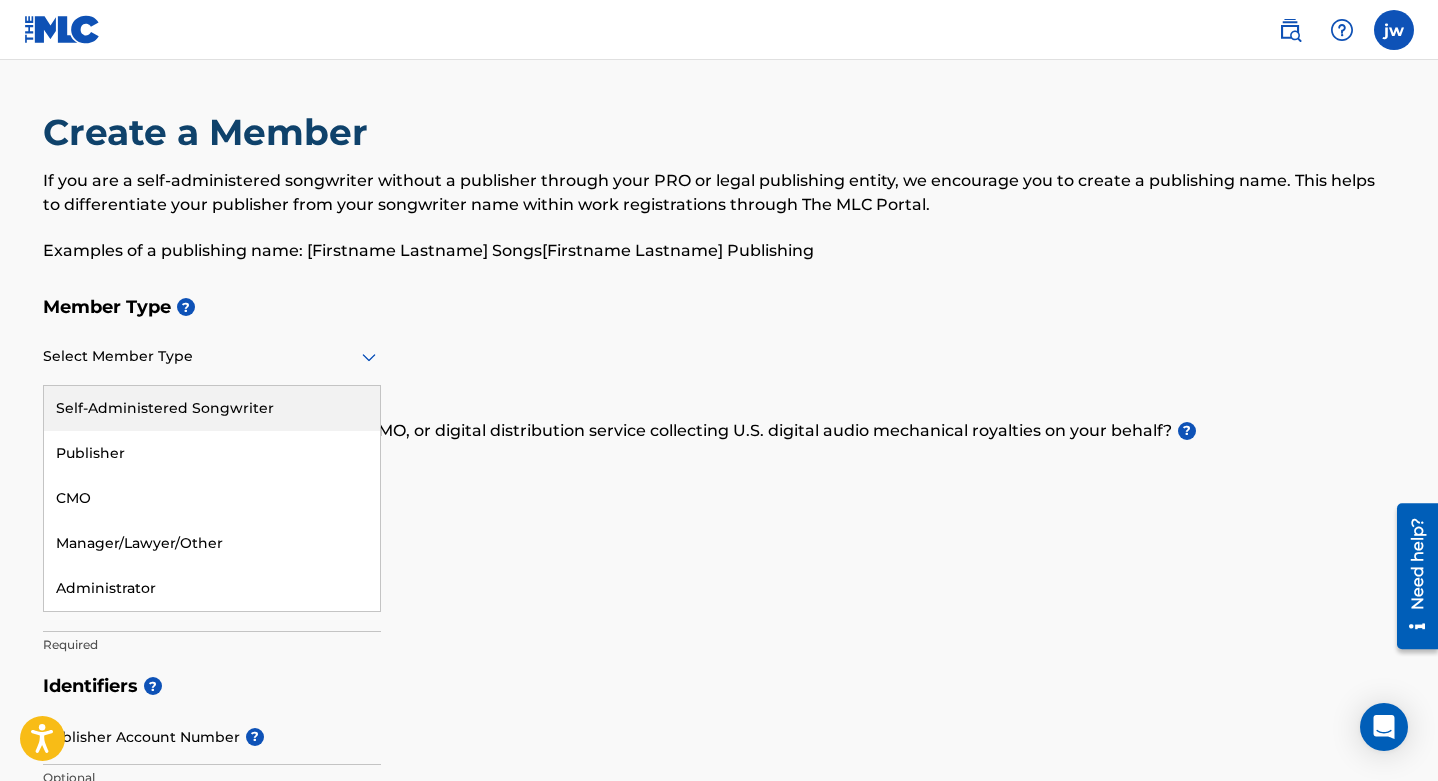click on "Select Member Type" at bounding box center (212, 357) 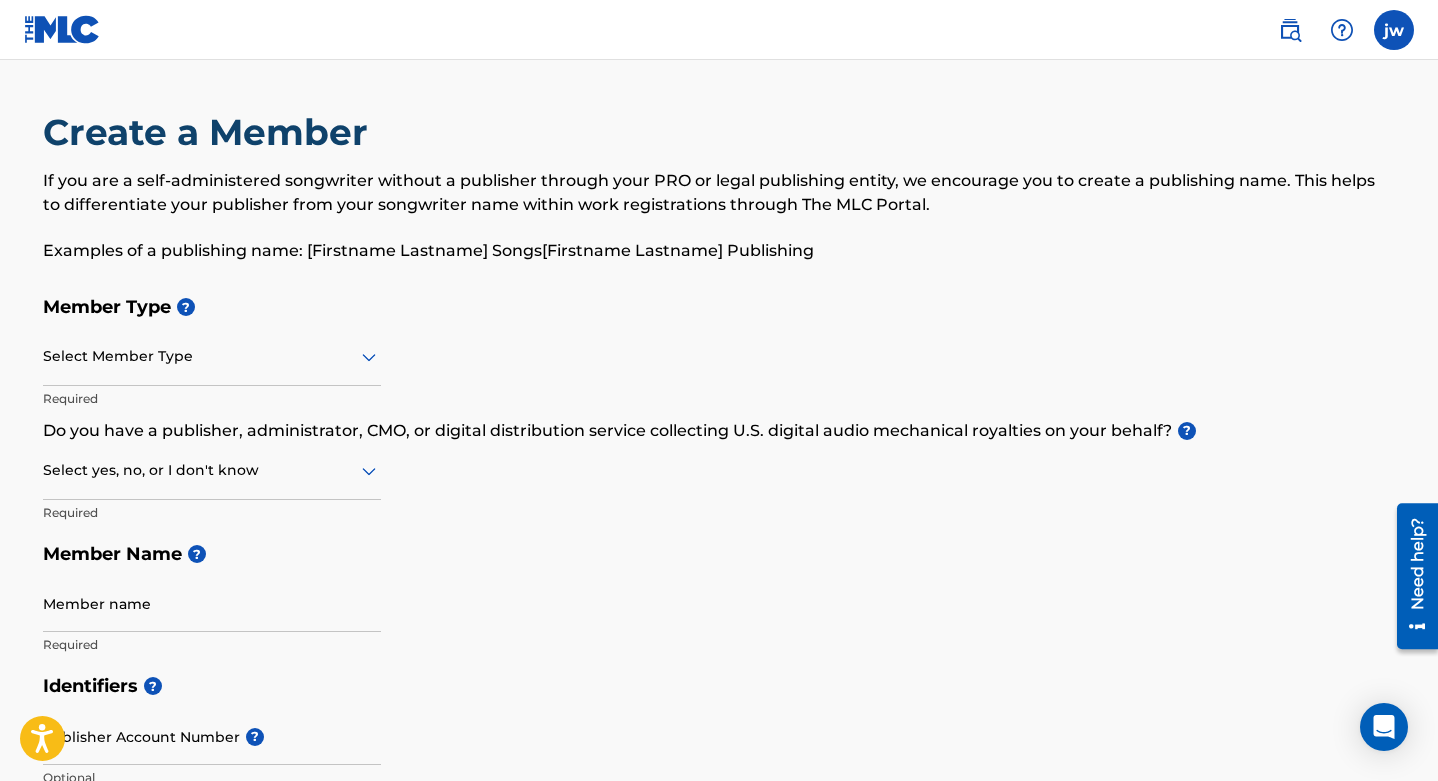 click at bounding box center [212, 356] 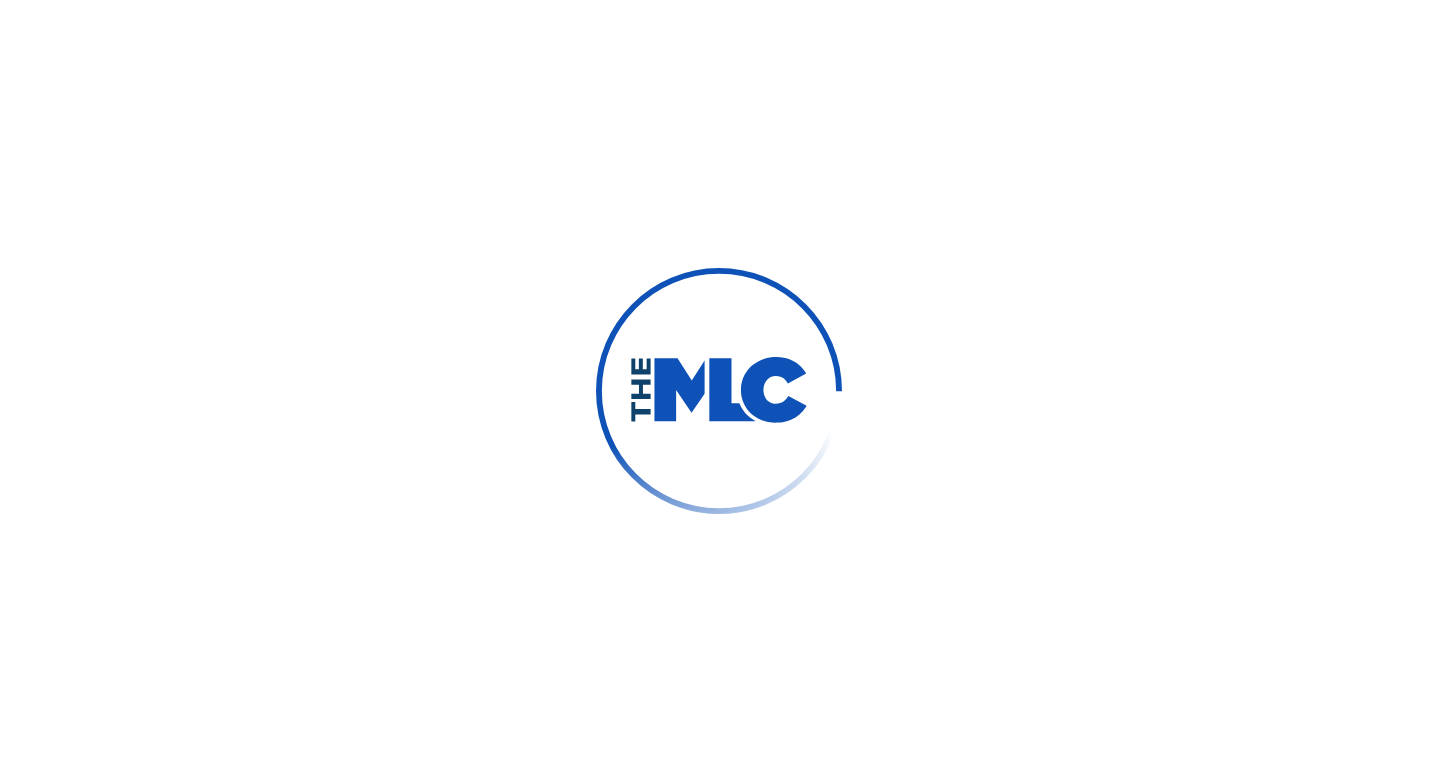 scroll, scrollTop: 0, scrollLeft: 0, axis: both 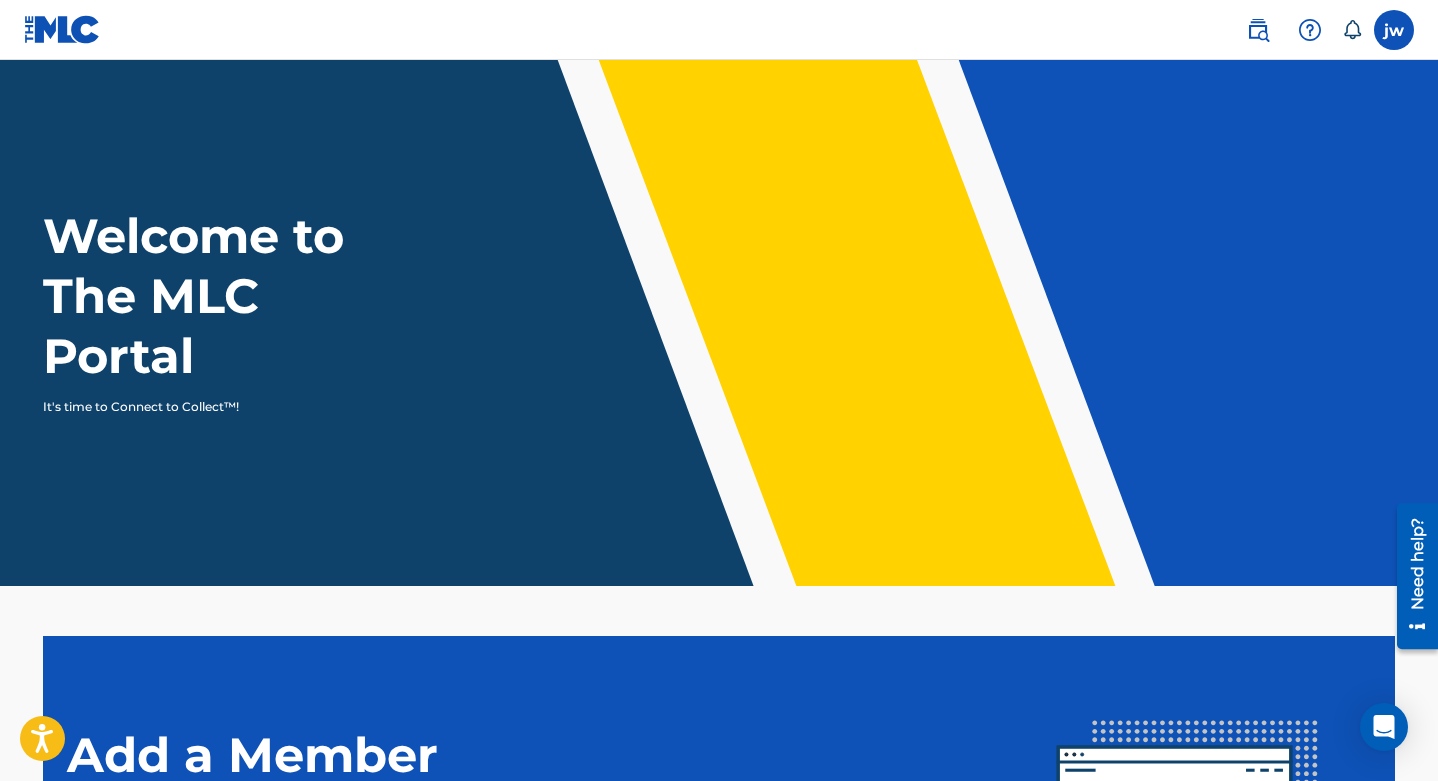 click at bounding box center (1394, 30) 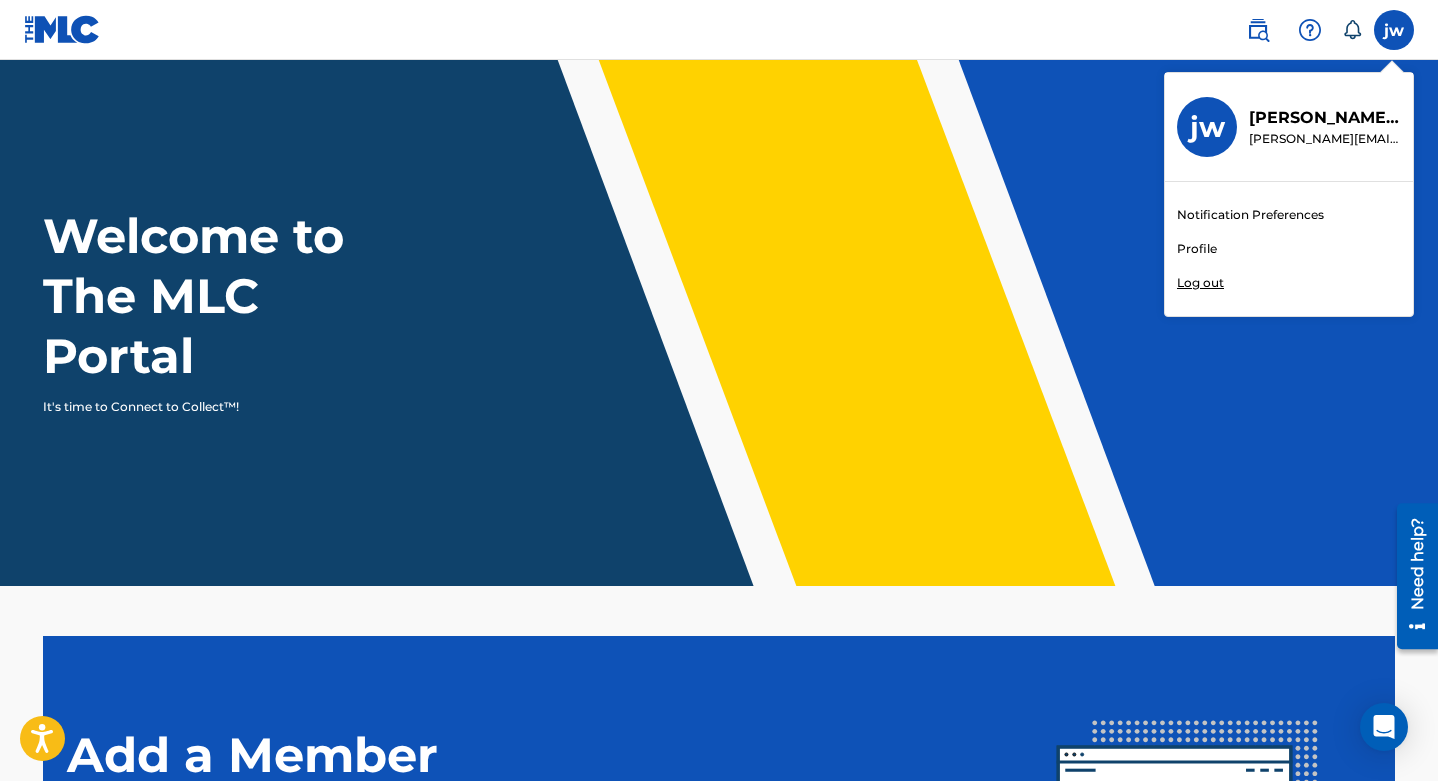 click on "Profile" at bounding box center (1197, 249) 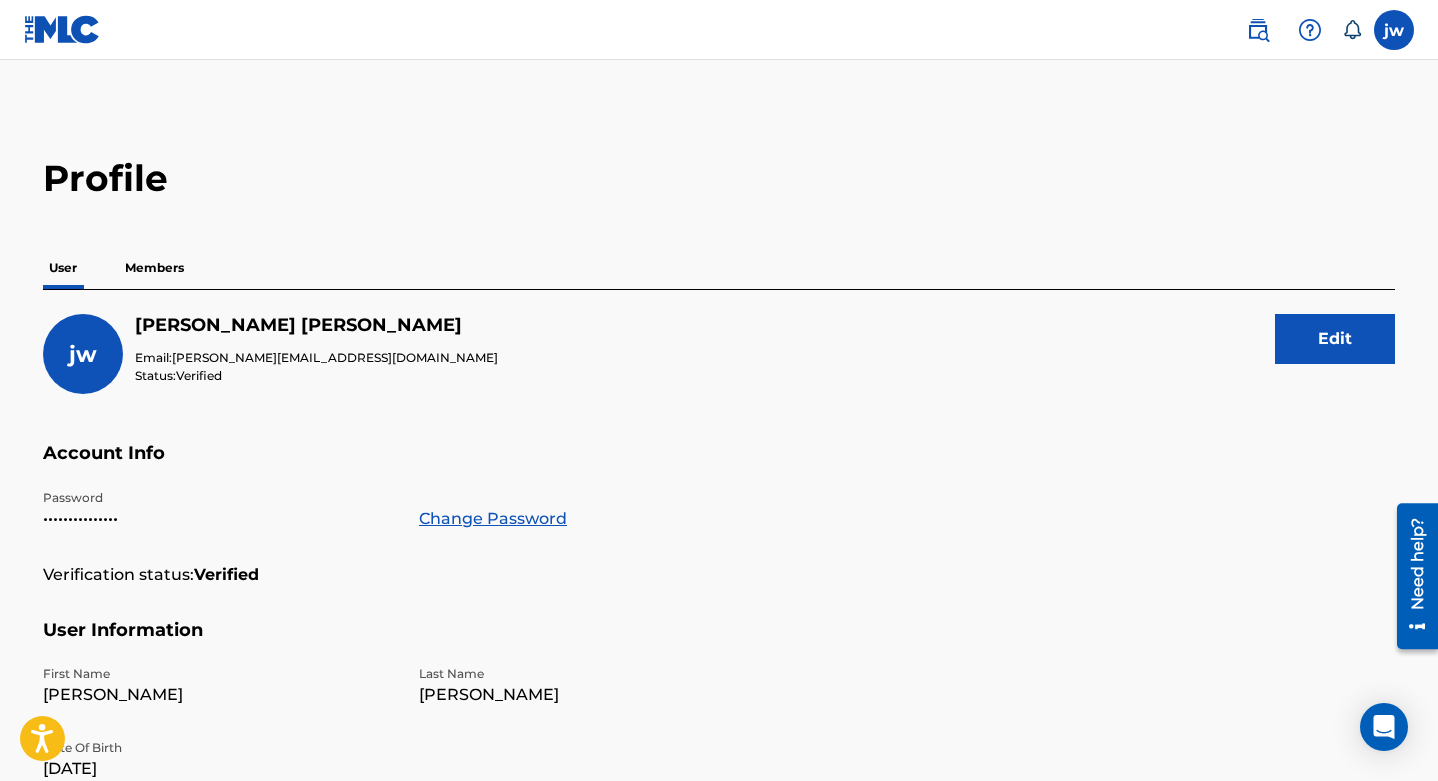 click on "jw james   whitaker Email:  james@movingwithoutbeingnoticed.com Status:  Verified Edit" at bounding box center (719, 378) 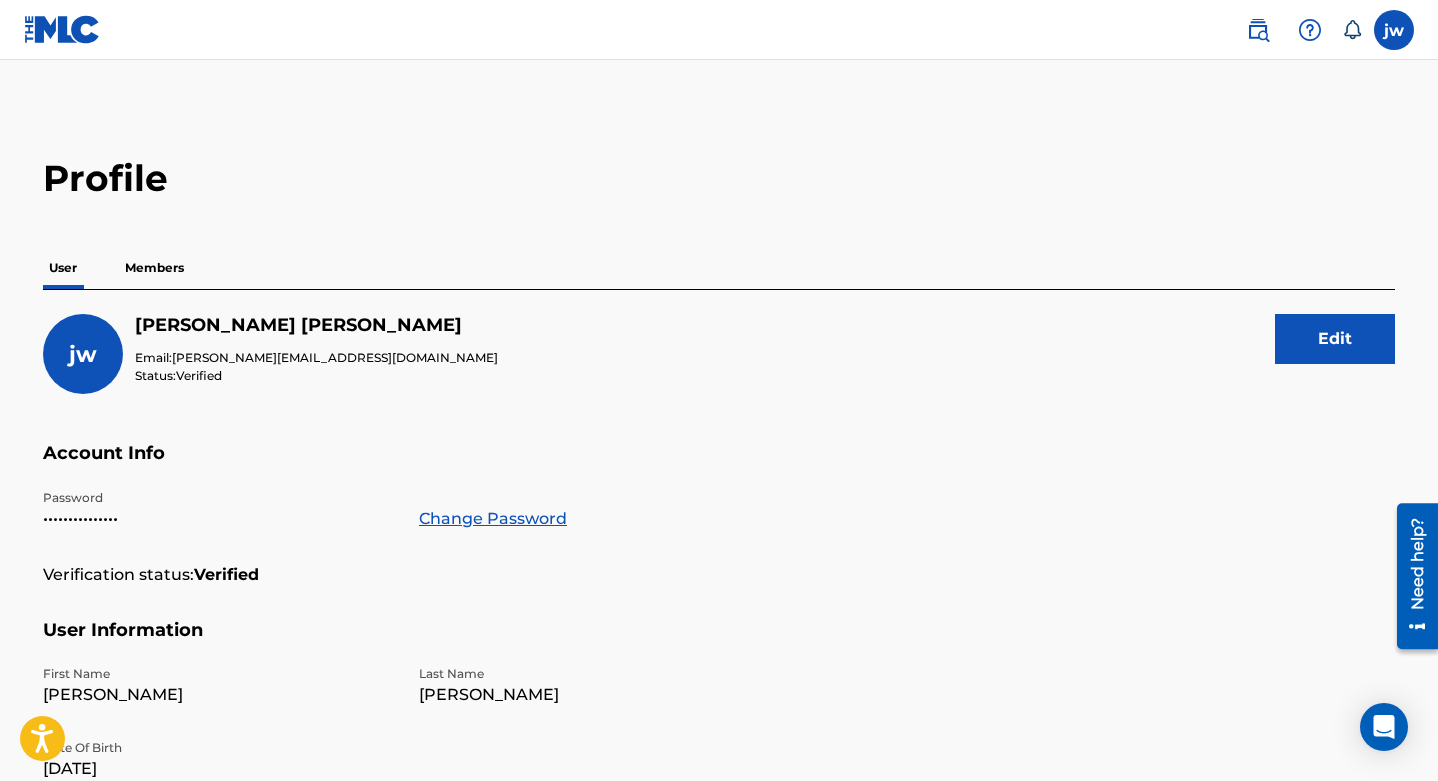 scroll, scrollTop: 0, scrollLeft: 0, axis: both 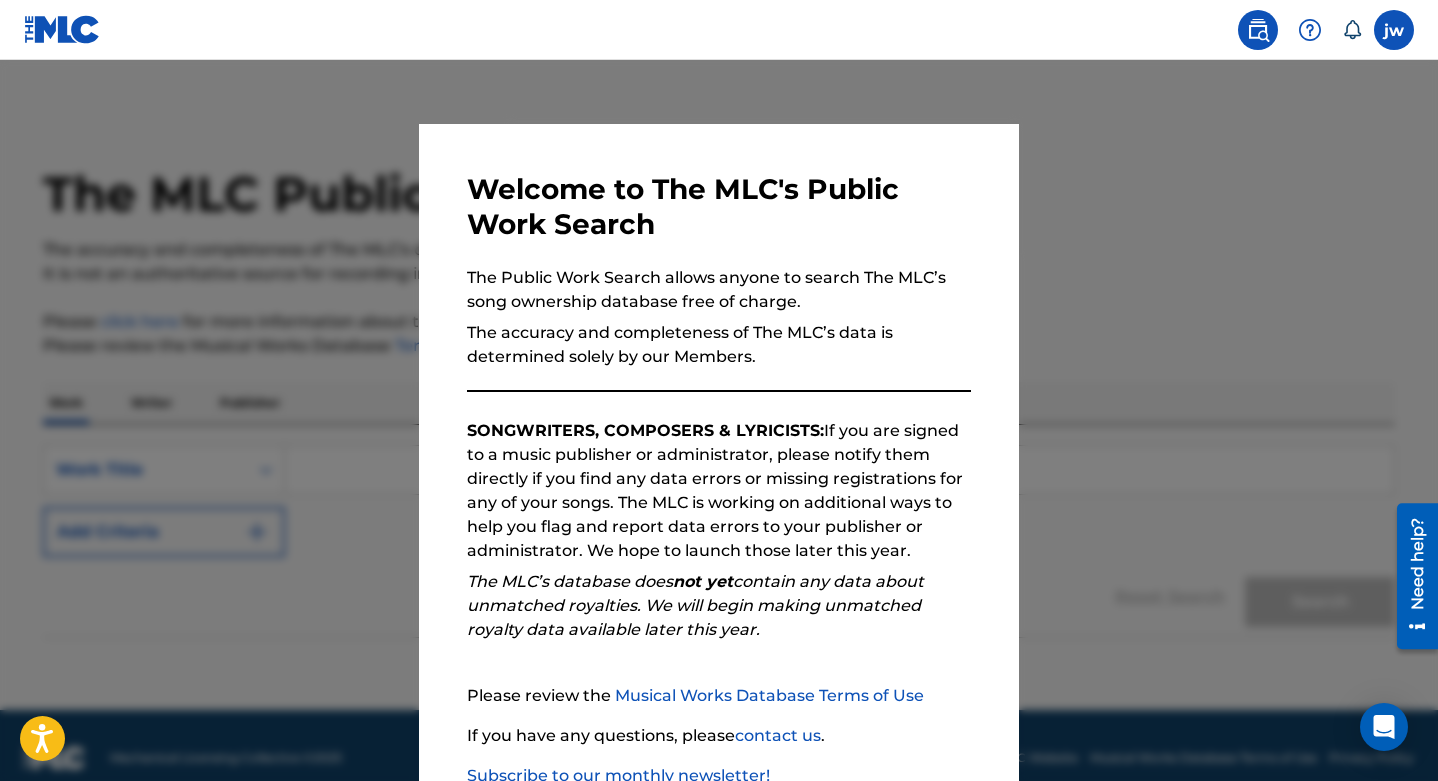 click at bounding box center [1258, 30] 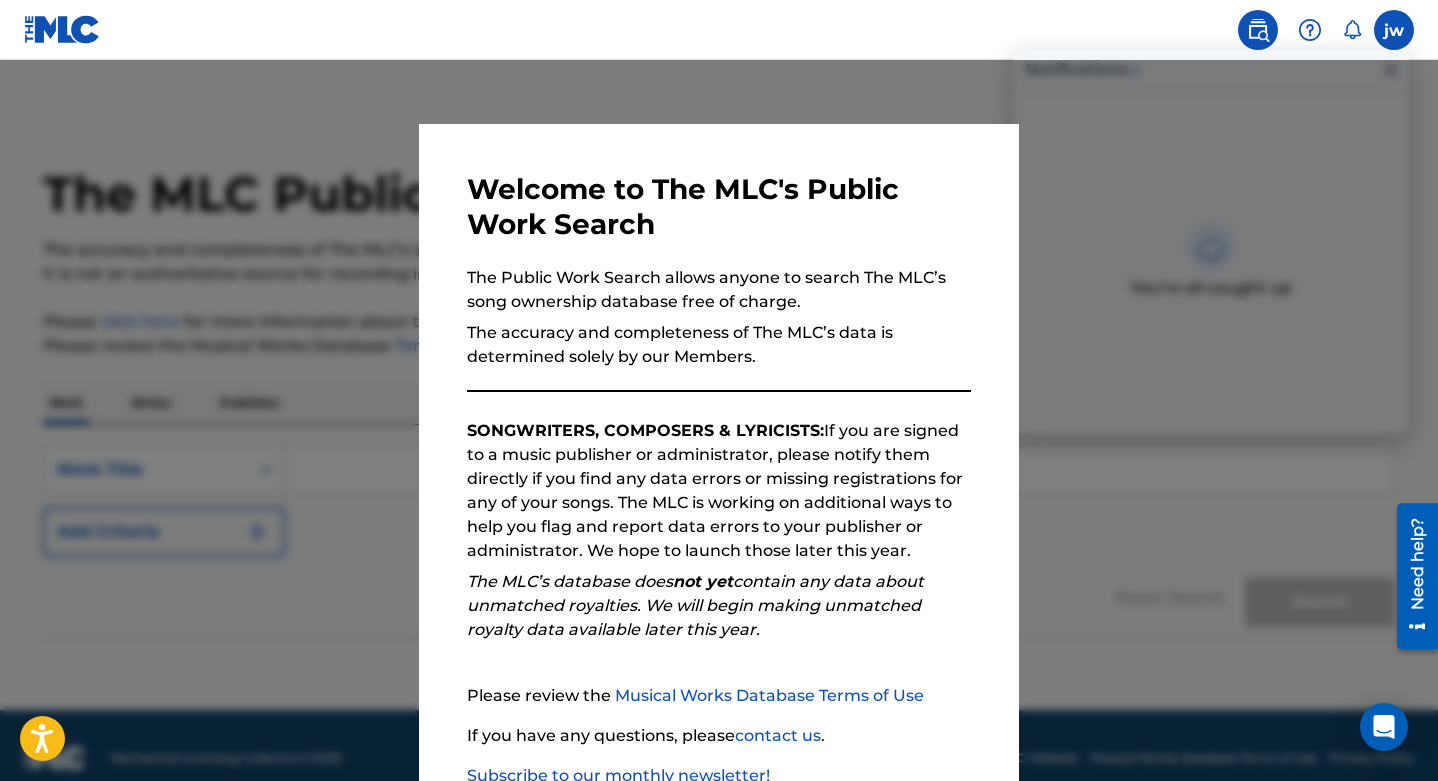click at bounding box center [719, 450] 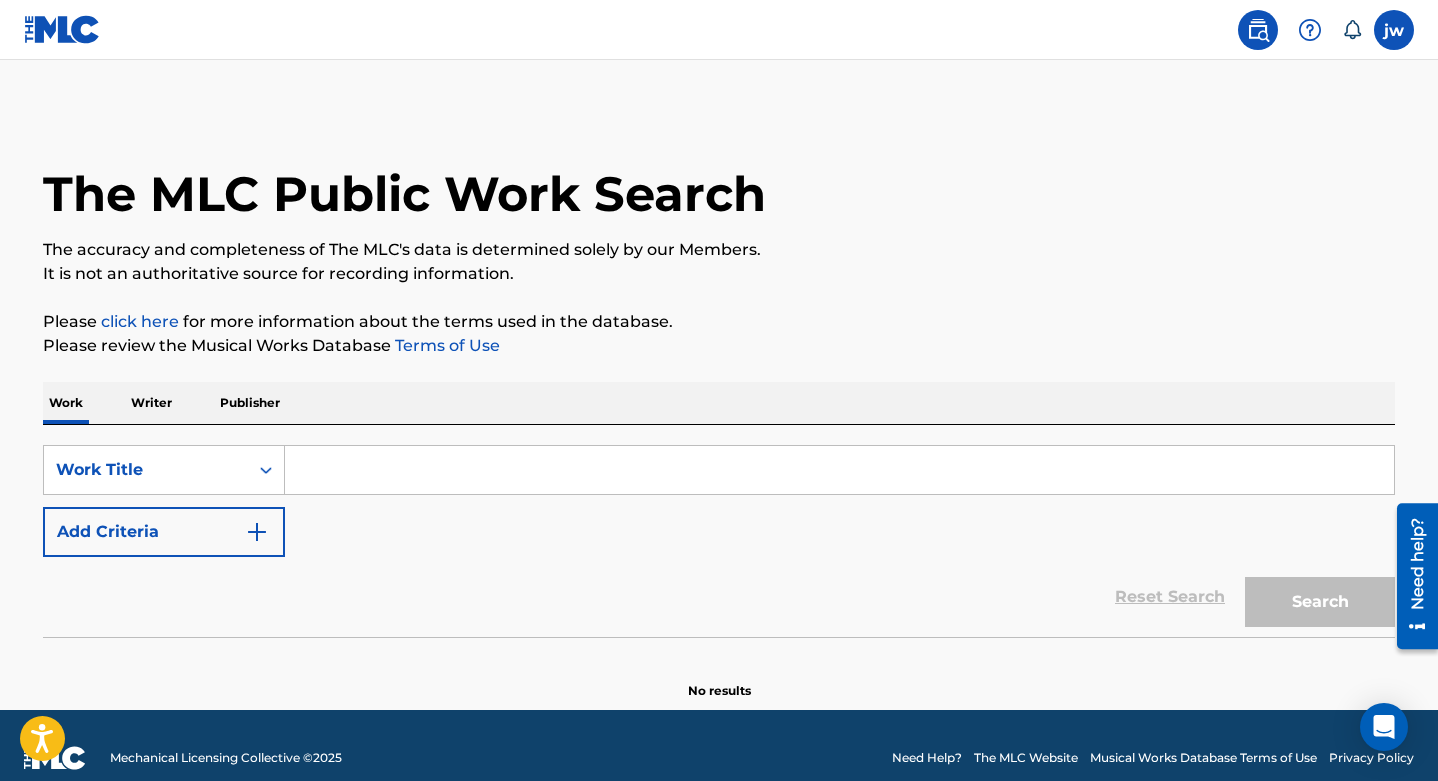 click at bounding box center (839, 470) 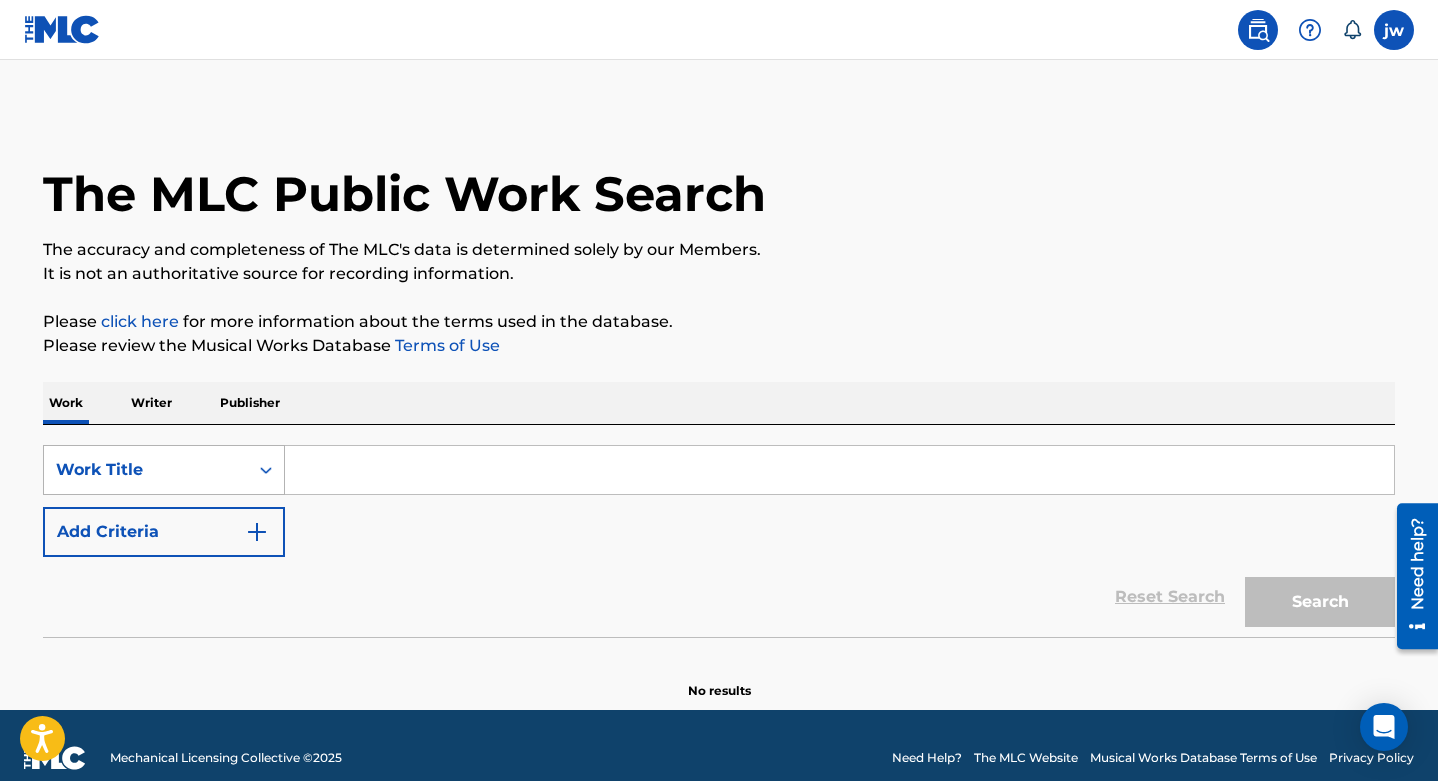 scroll, scrollTop: 15, scrollLeft: 0, axis: vertical 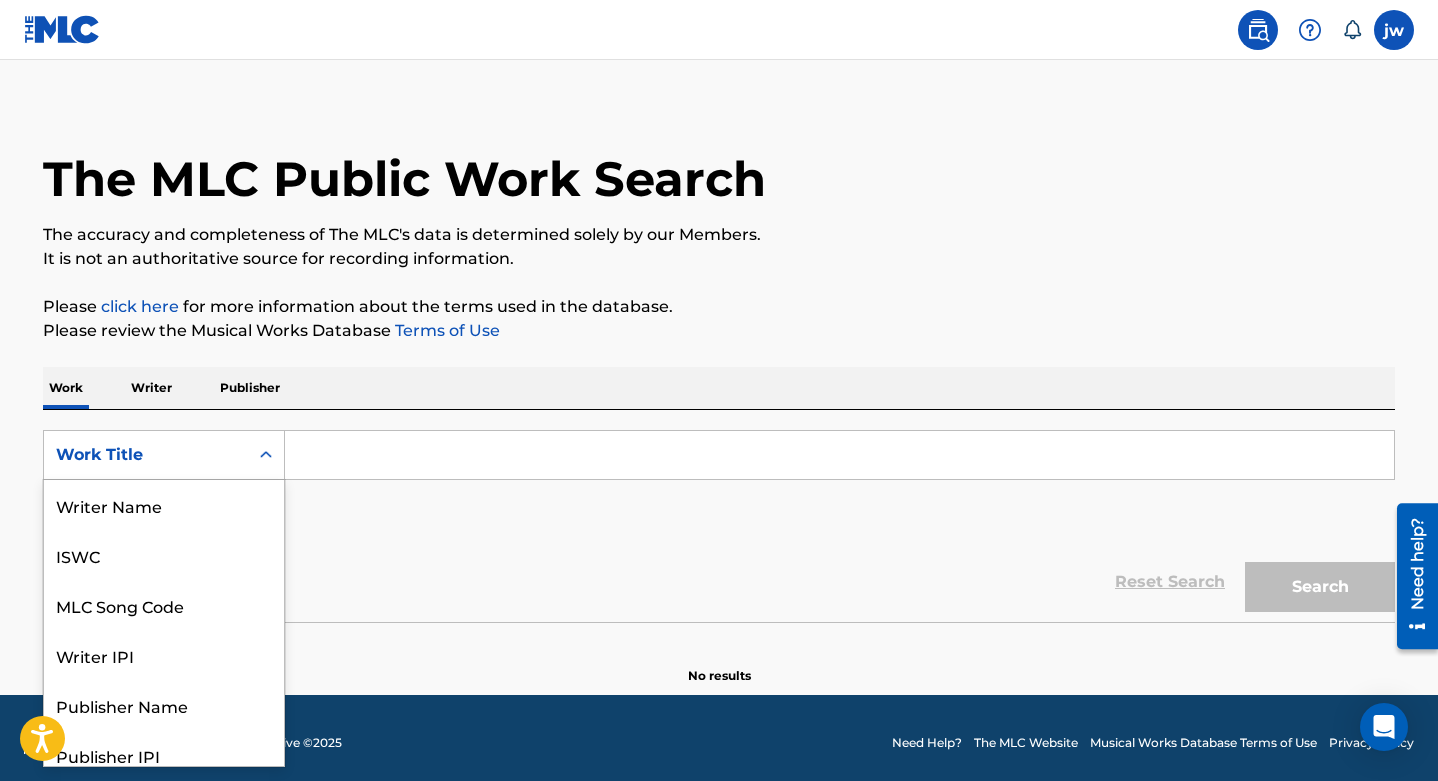 click 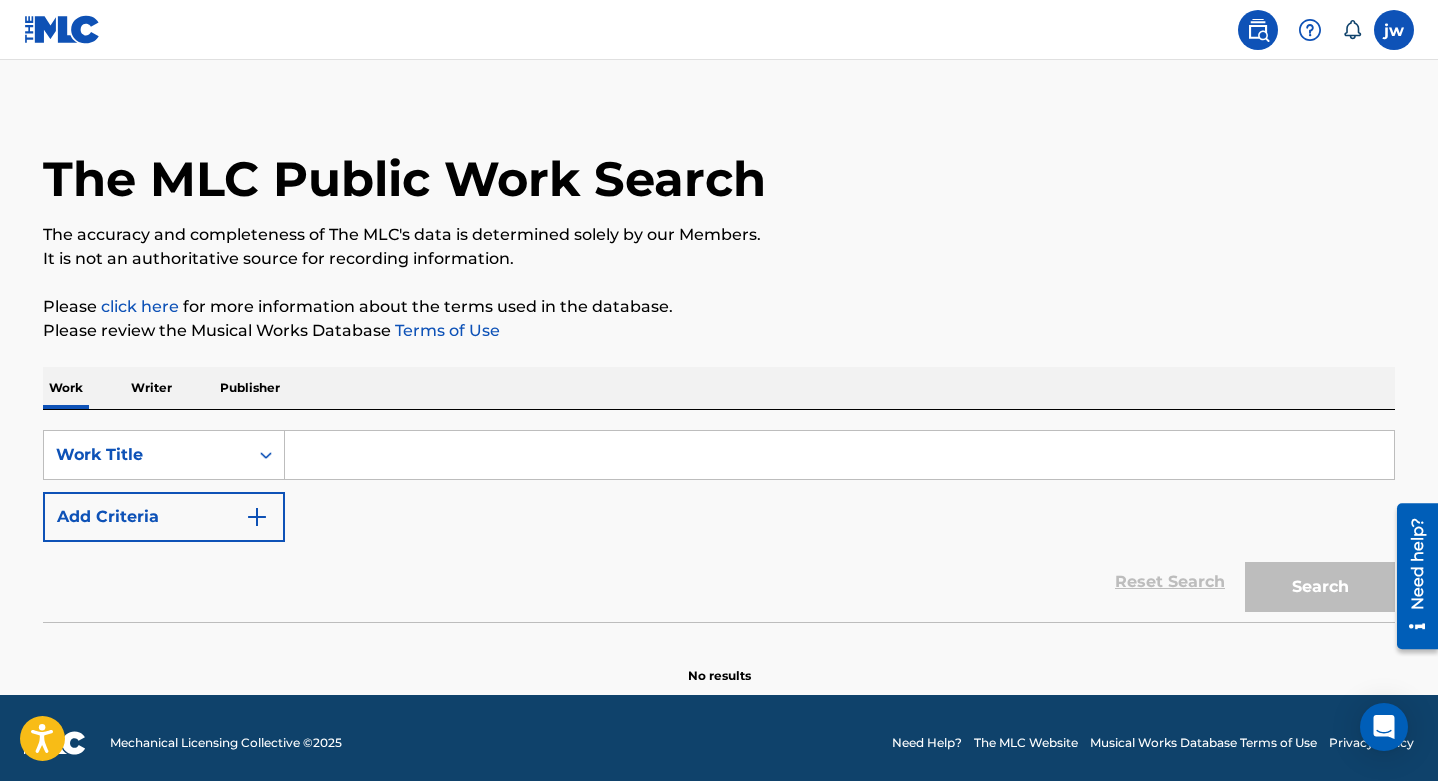 click on "Writer" at bounding box center [151, 388] 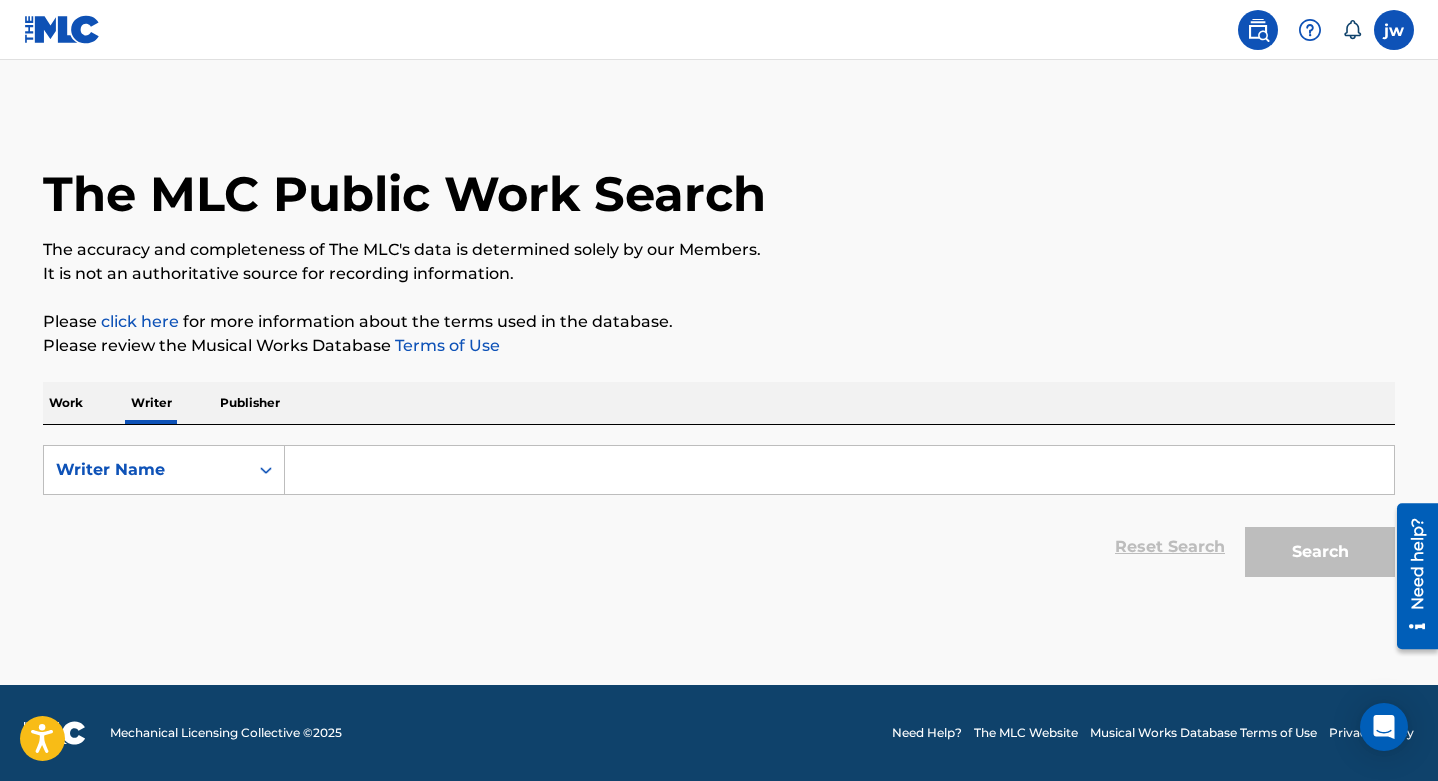 click on "Publisher" at bounding box center (250, 403) 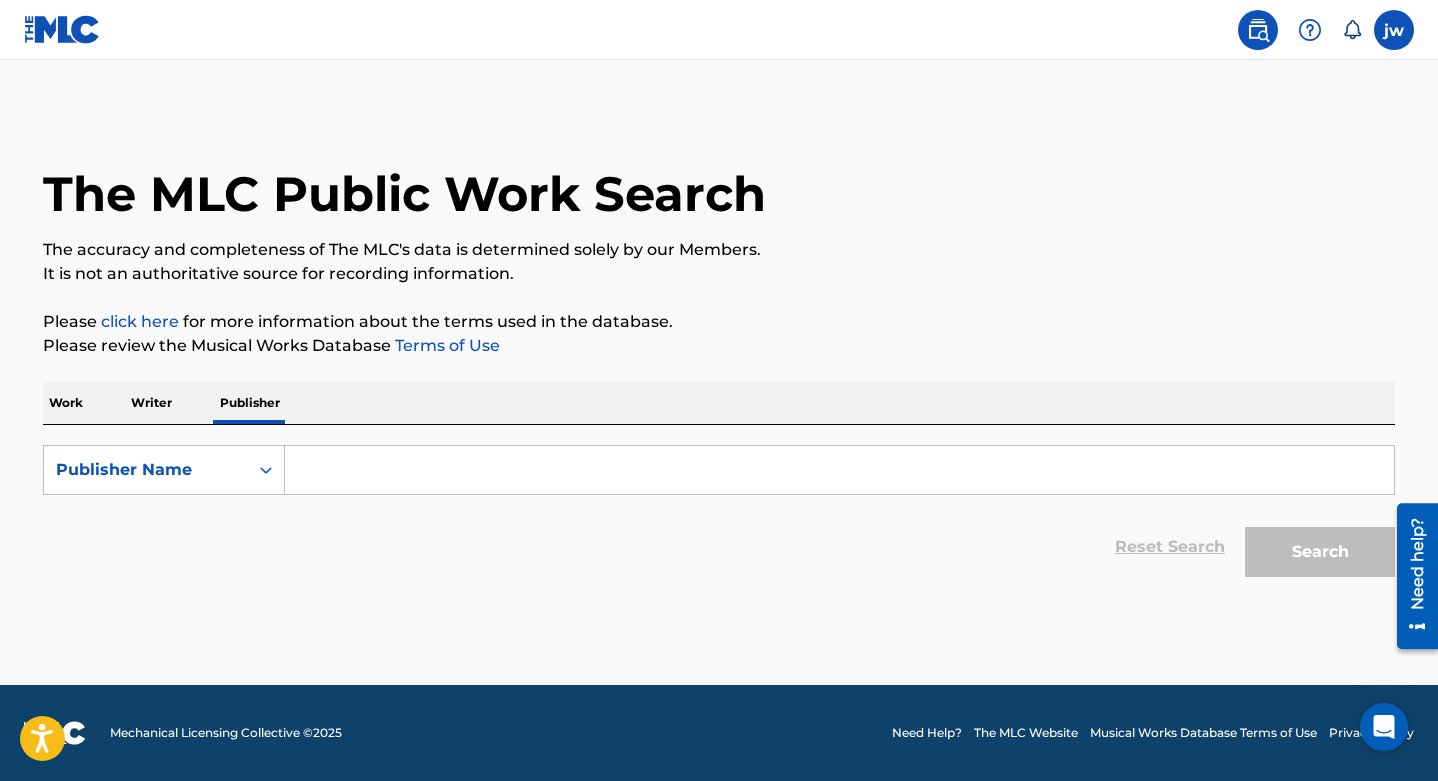 click on "Work" at bounding box center (66, 403) 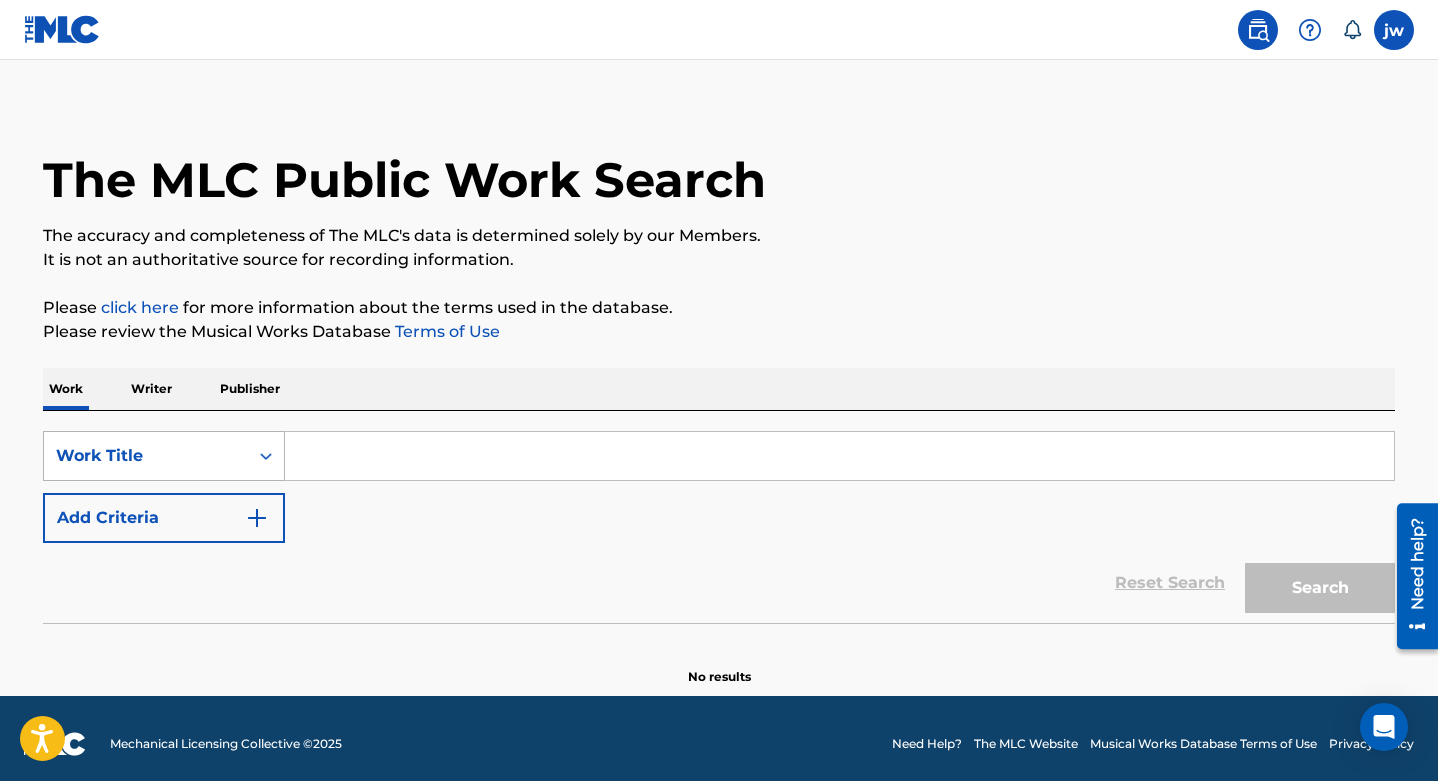click on "Work Title" at bounding box center (146, 456) 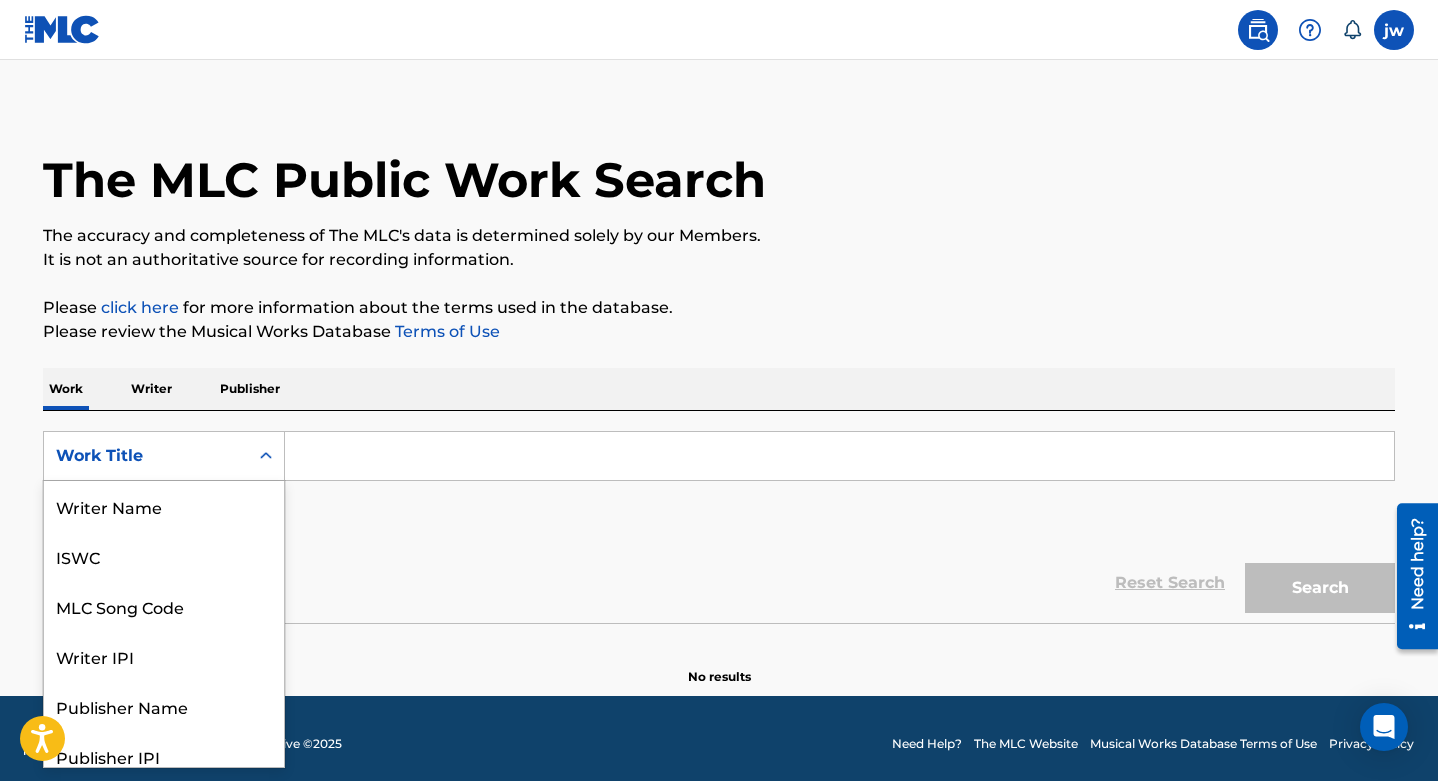 scroll, scrollTop: 15, scrollLeft: 0, axis: vertical 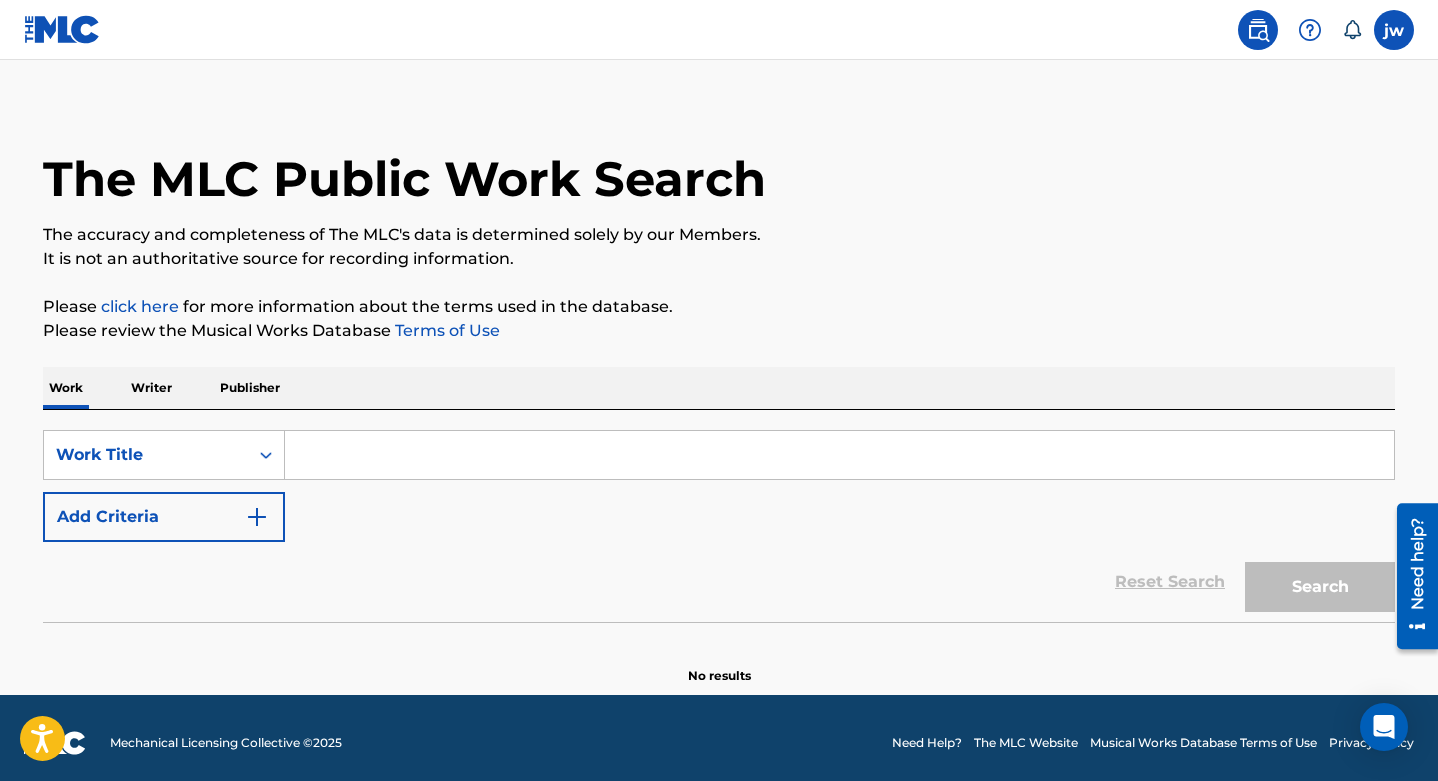 click on "Work Title" at bounding box center [146, 455] 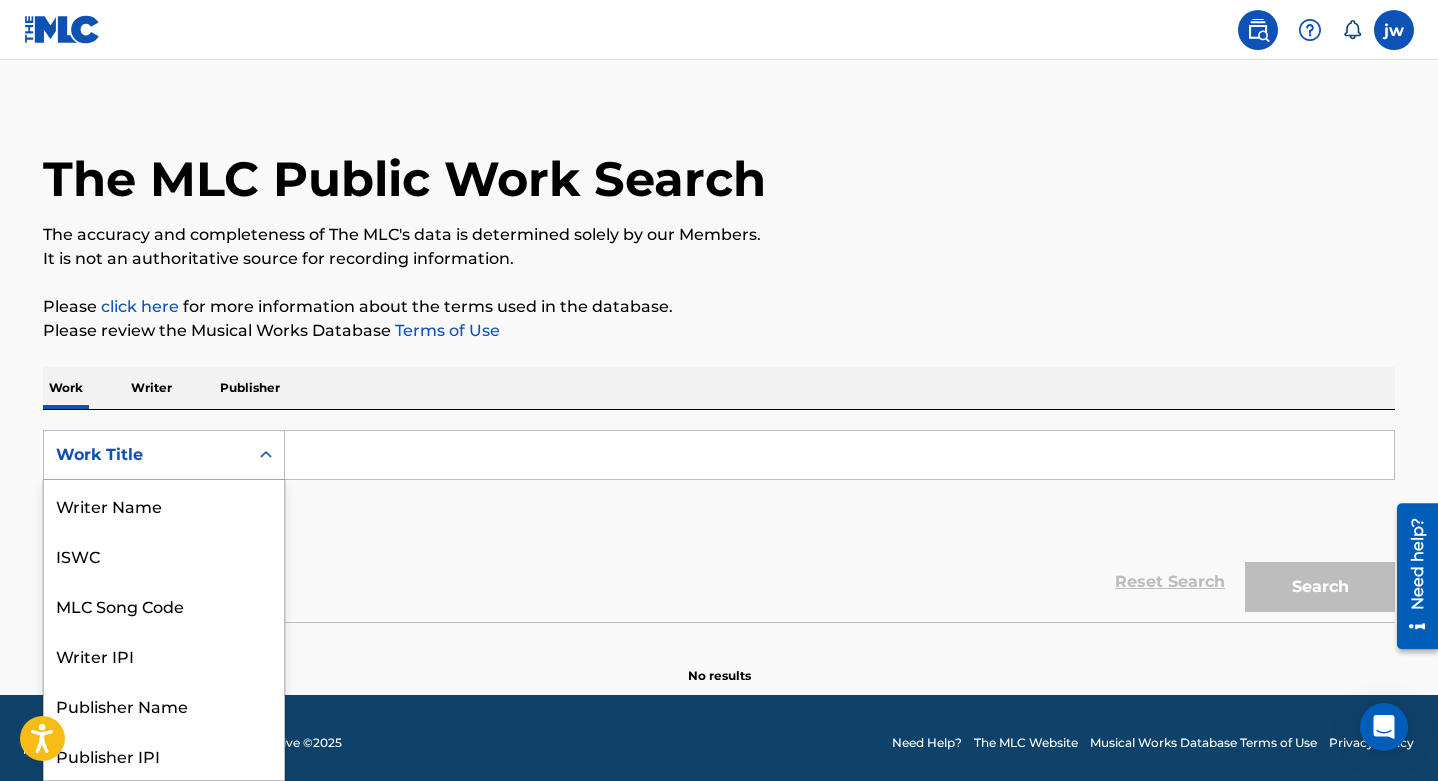 scroll, scrollTop: 100, scrollLeft: 0, axis: vertical 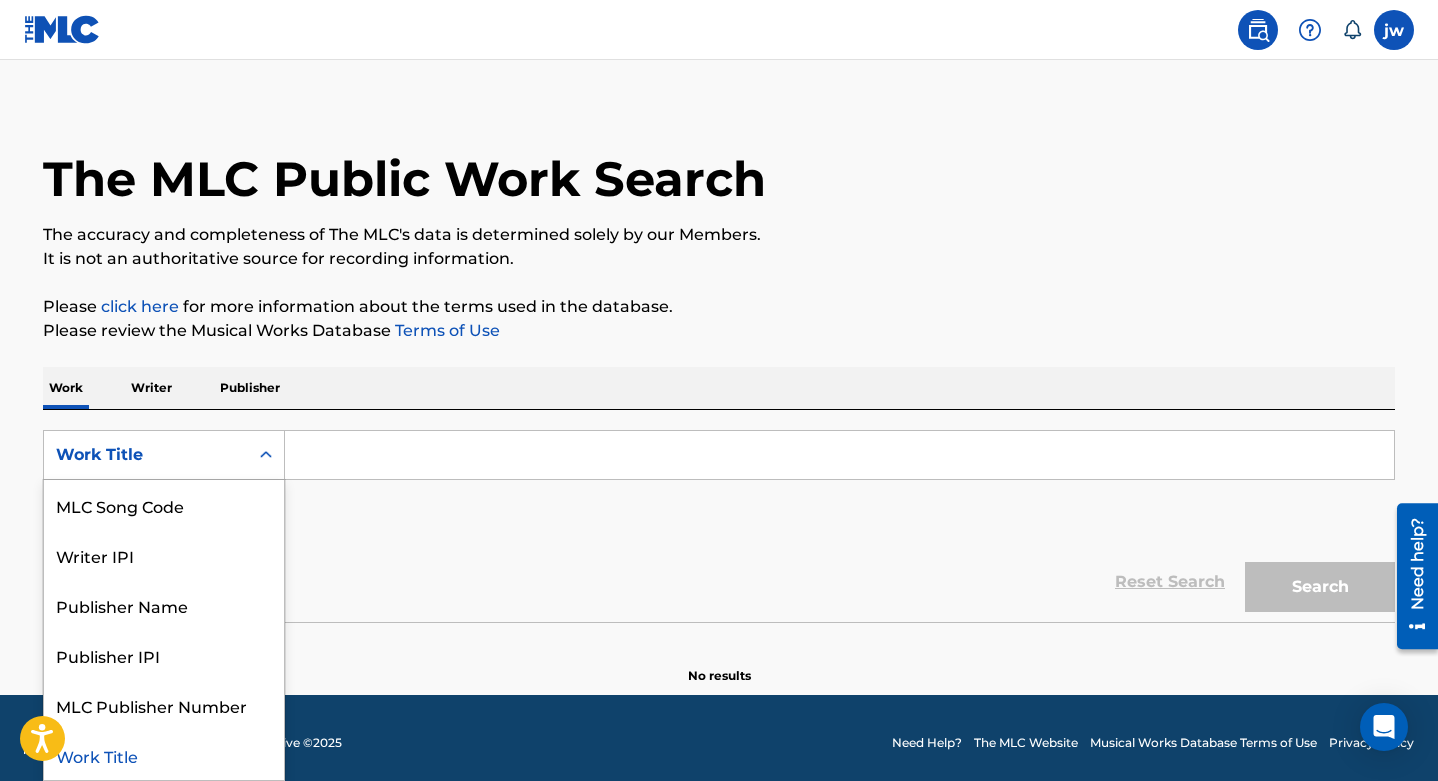 click on "Work Title" at bounding box center (164, 755) 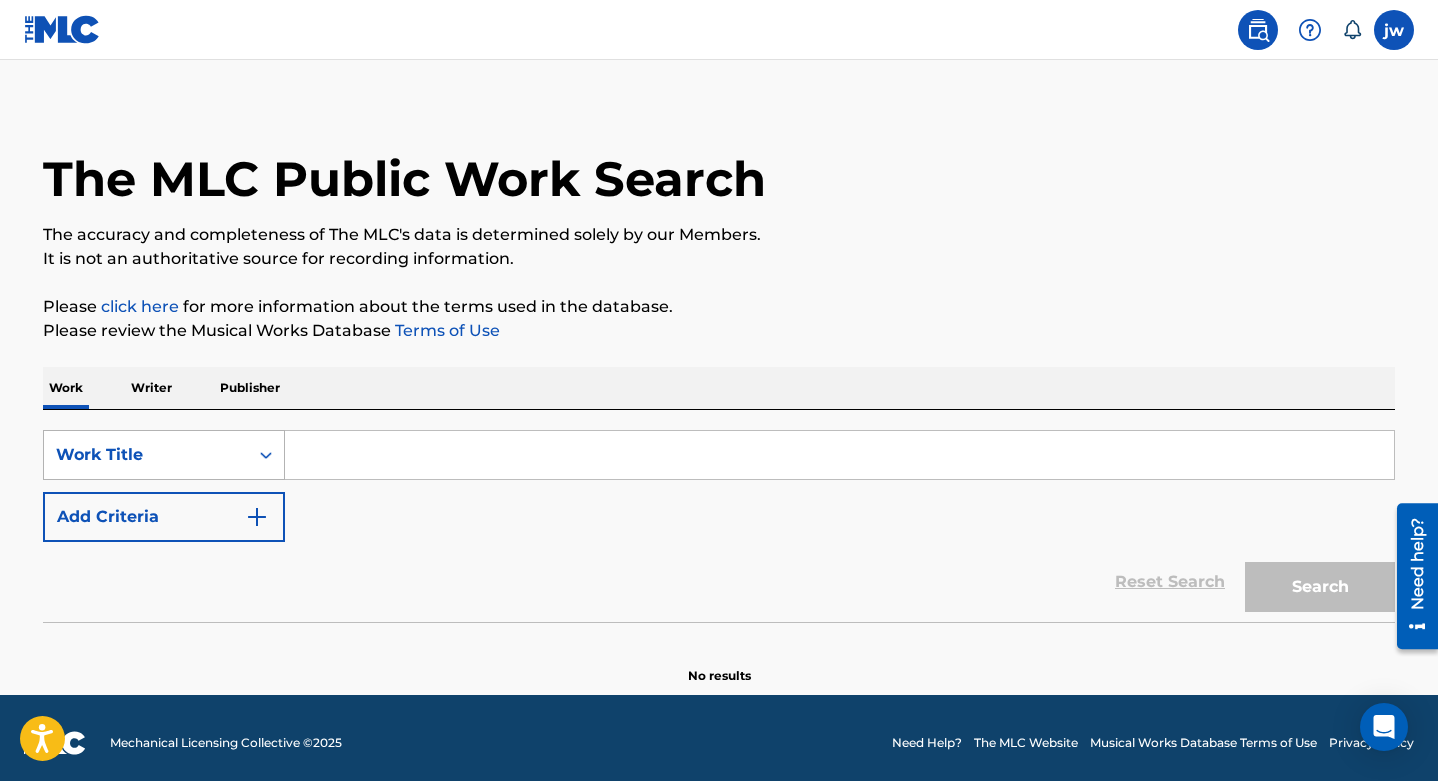 click on "Work Title" at bounding box center (146, 455) 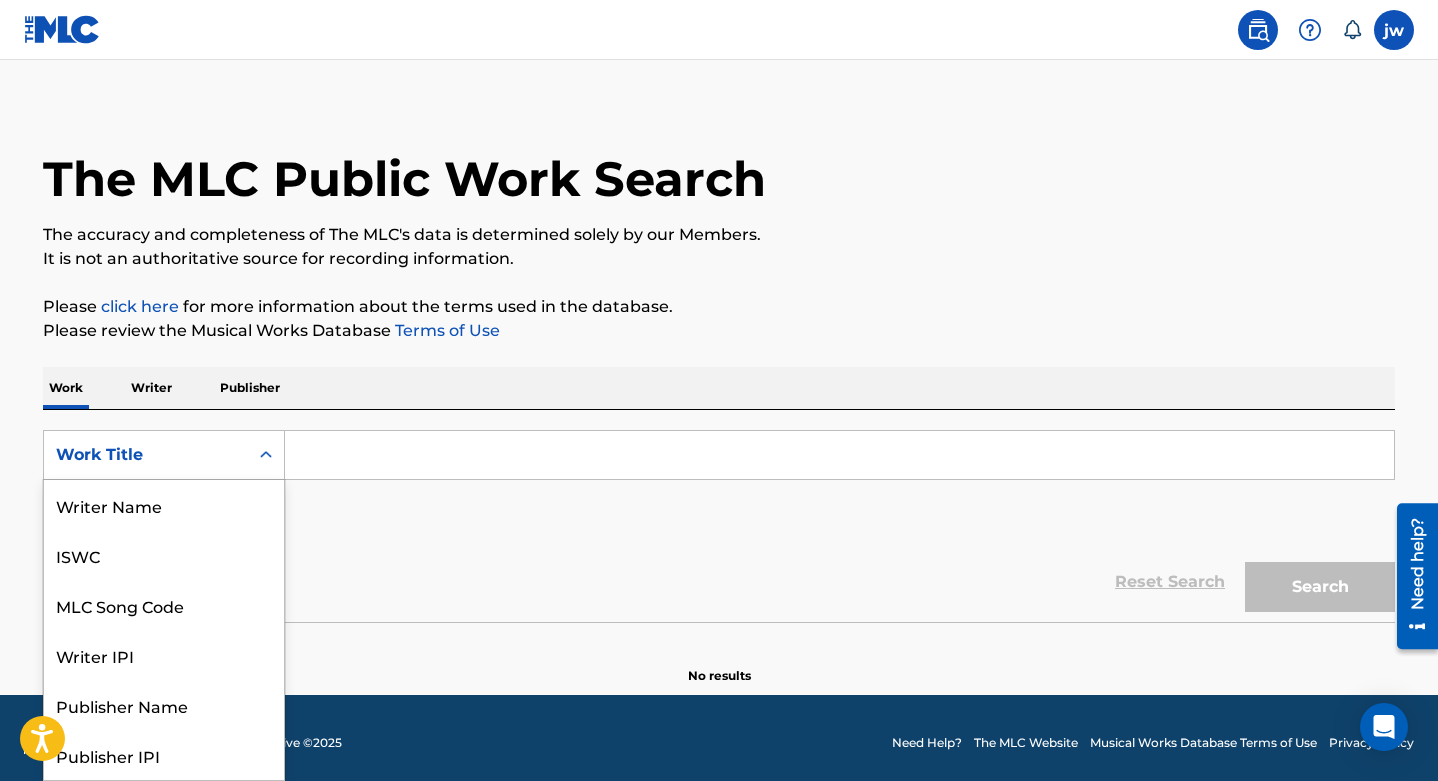 scroll, scrollTop: 100, scrollLeft: 0, axis: vertical 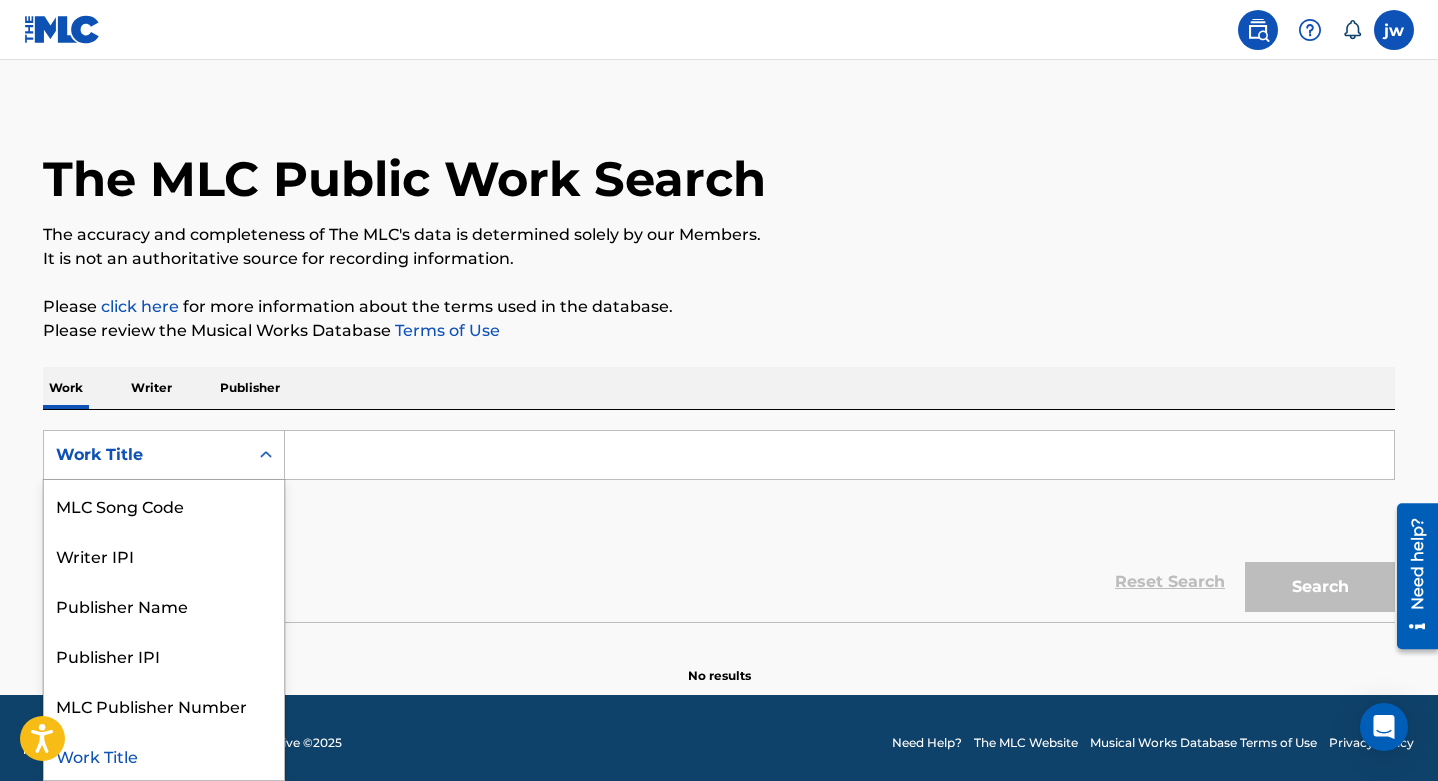 click on "Work Title" at bounding box center (164, 755) 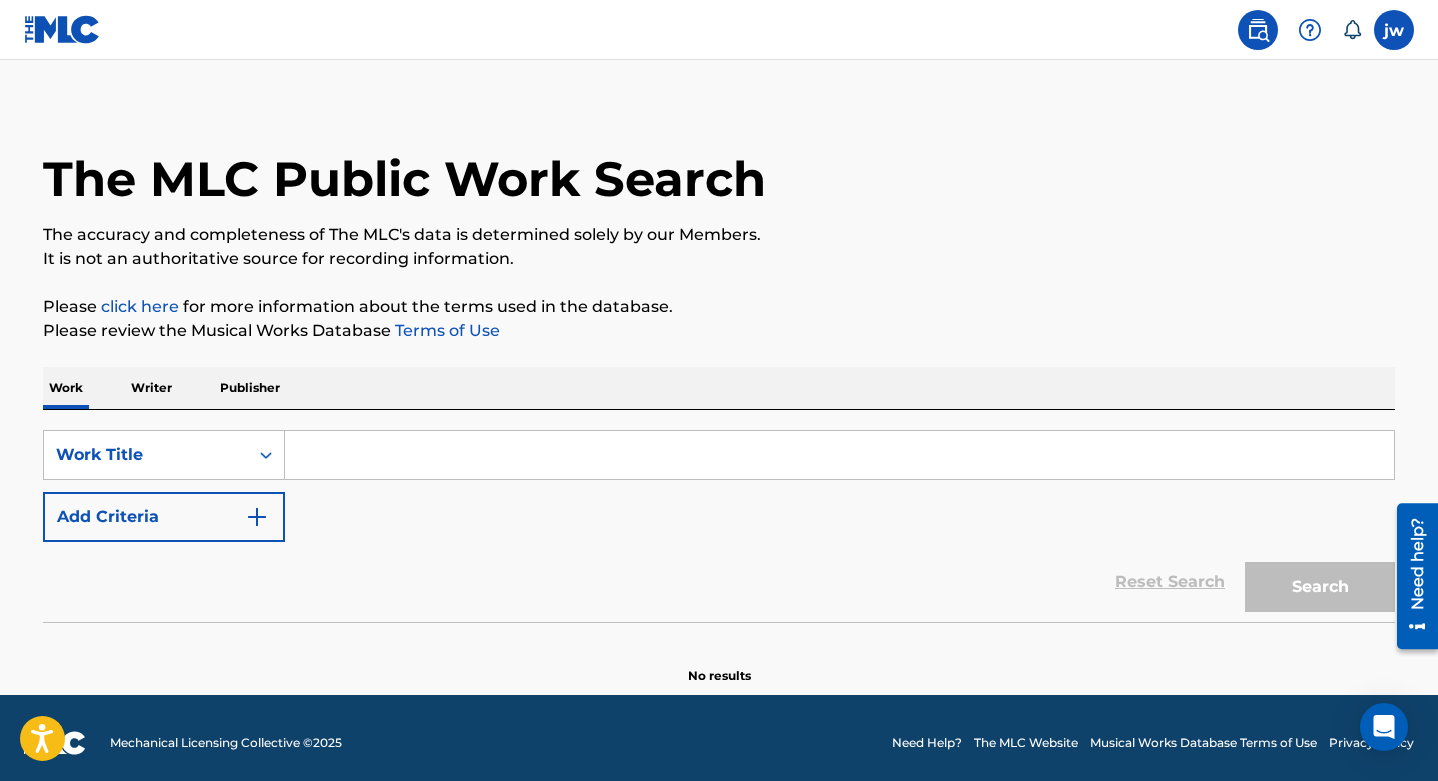 click on "Add Criteria" at bounding box center [164, 517] 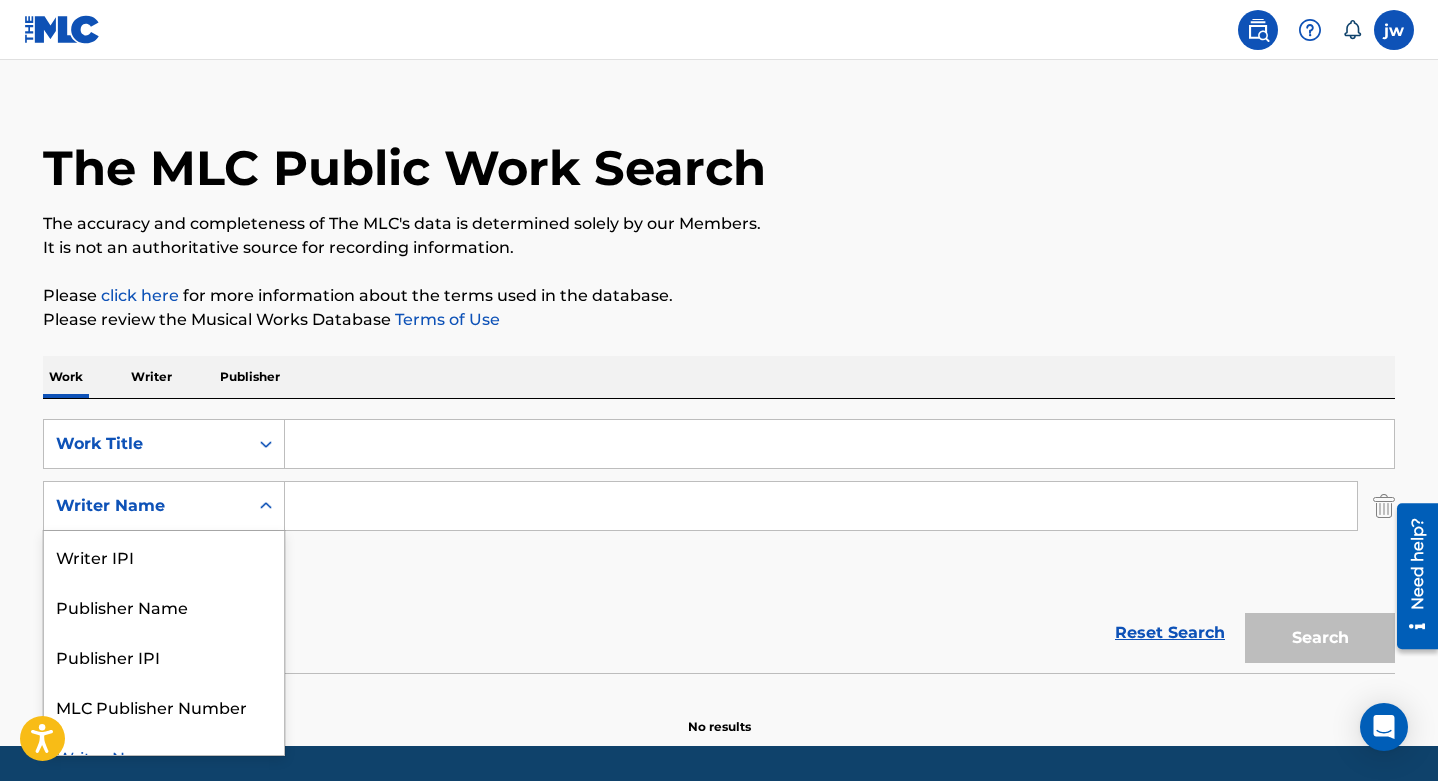 click on "Writer Name" at bounding box center (146, 506) 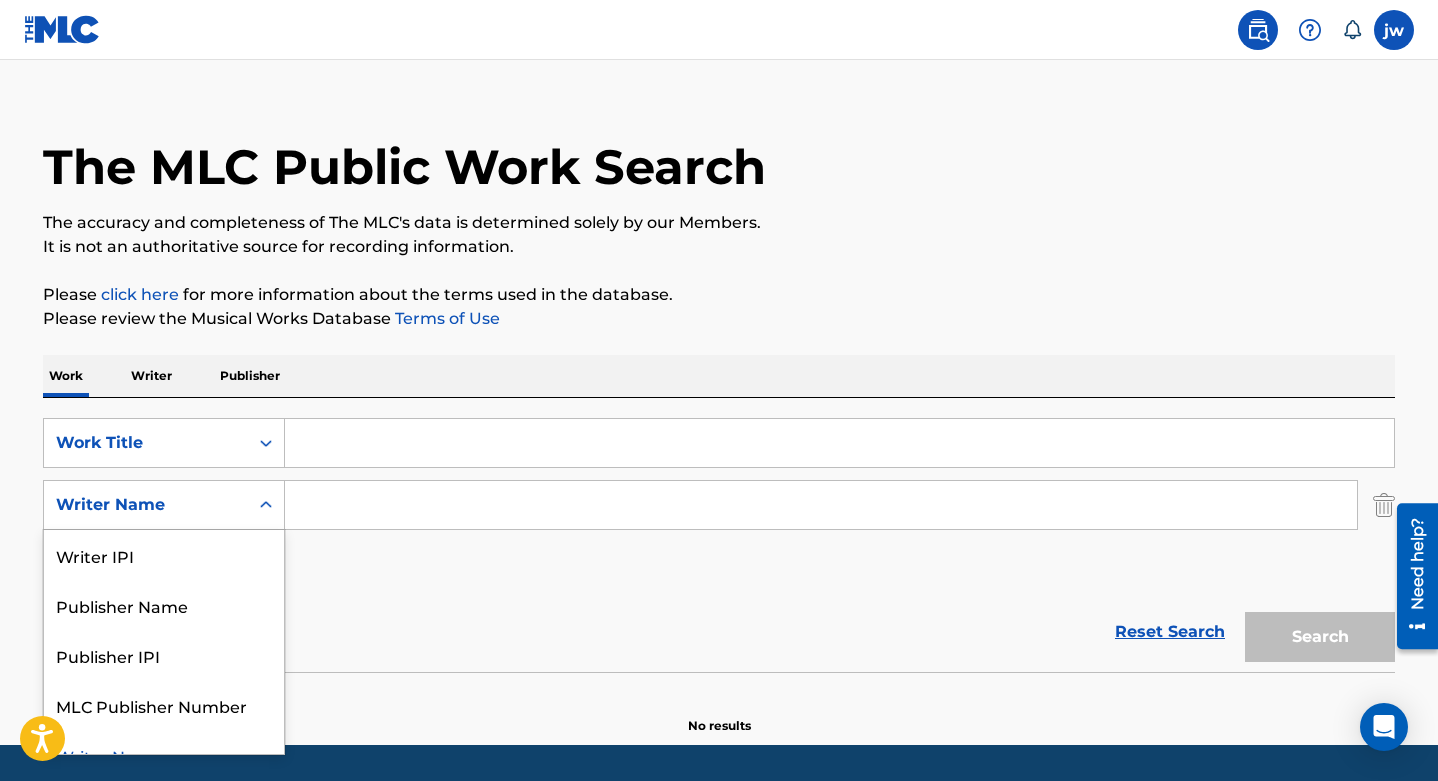 click on "Writer Name" at bounding box center [146, 505] 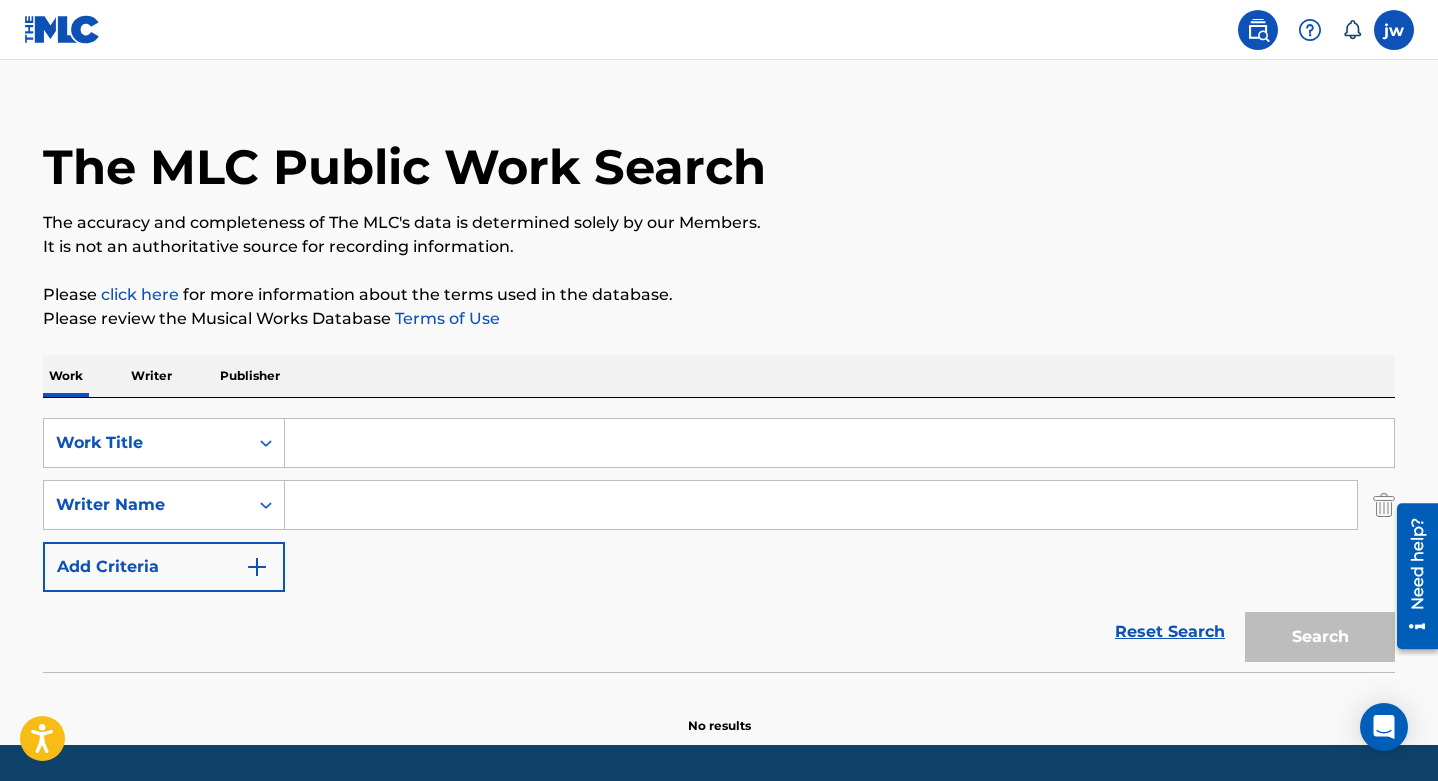 click on "Writer Name" at bounding box center (146, 505) 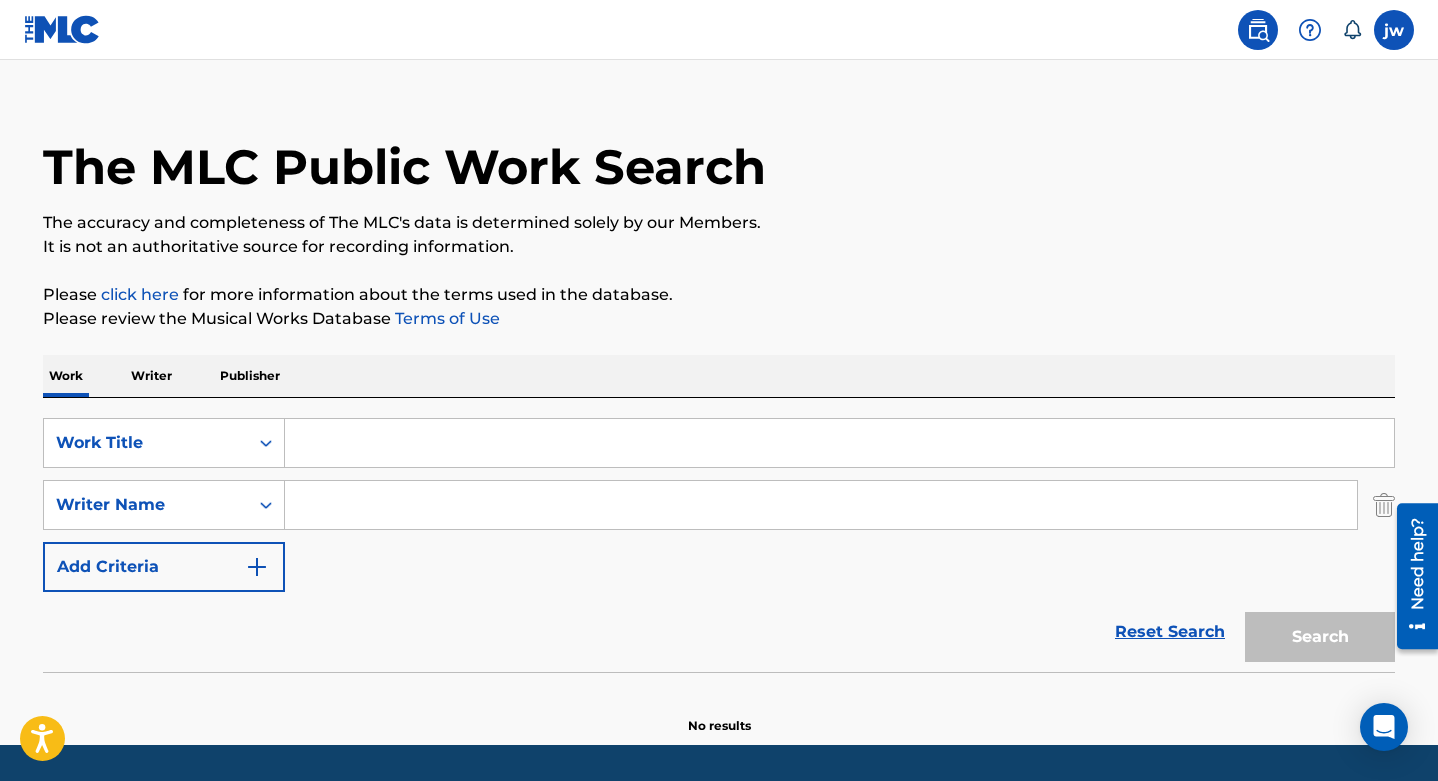 click at bounding box center [839, 443] 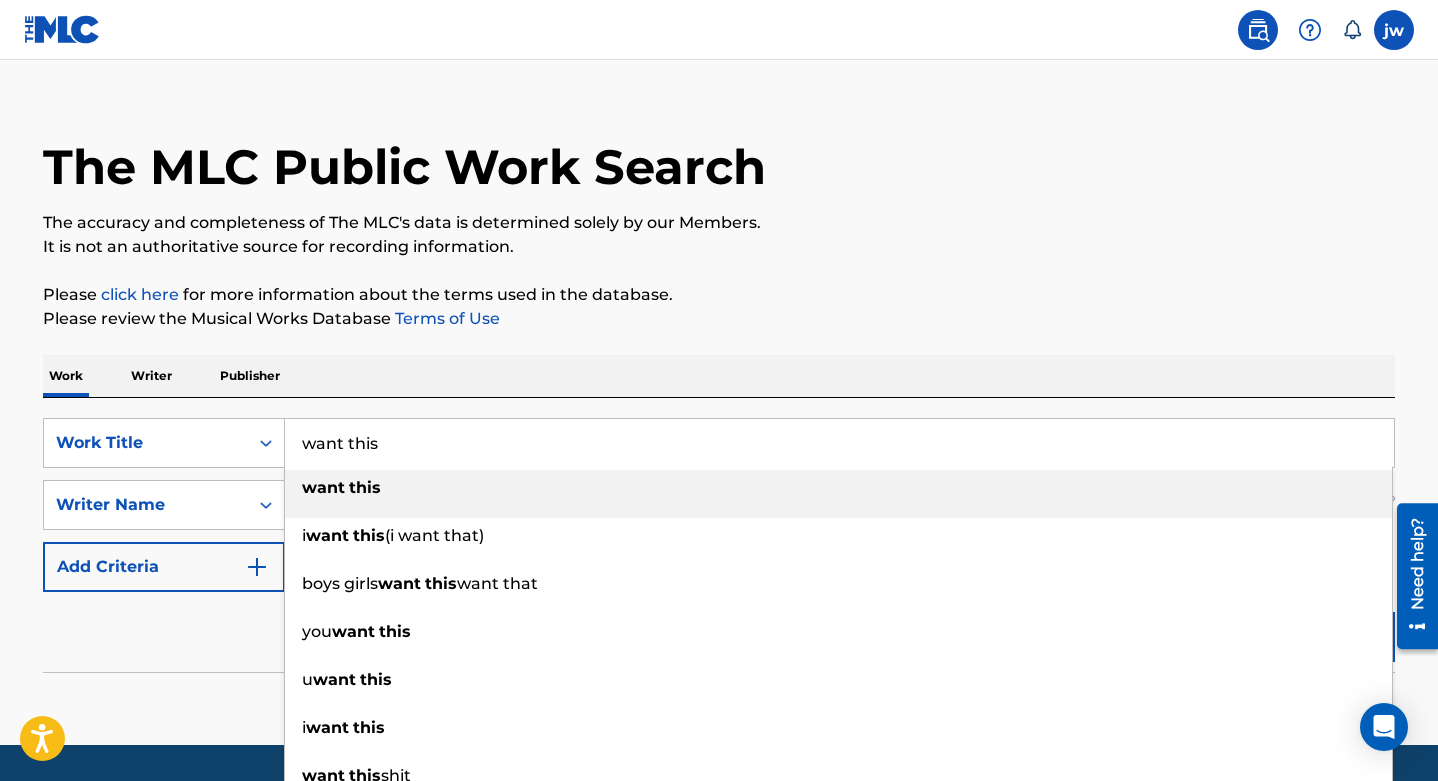 type on "want this" 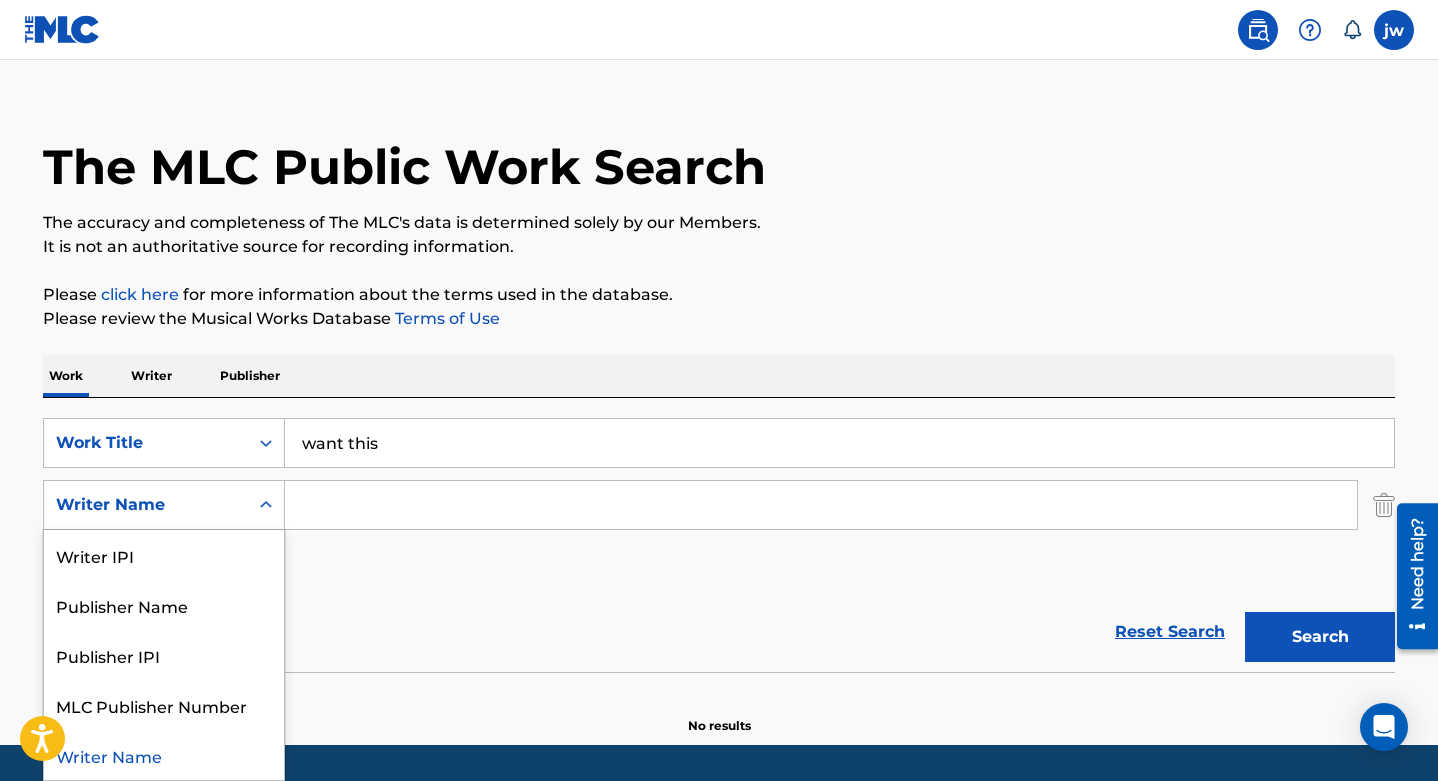 click 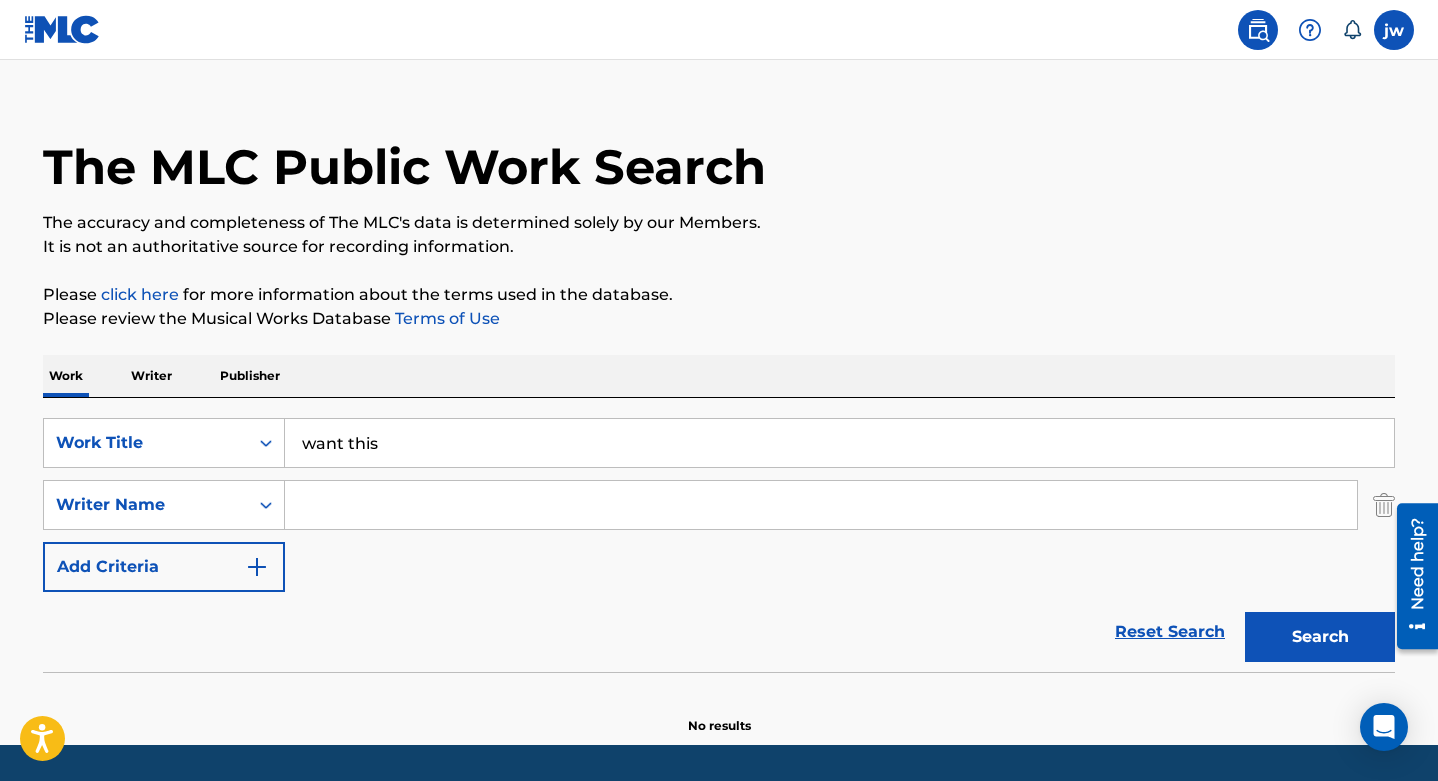 click at bounding box center [821, 505] 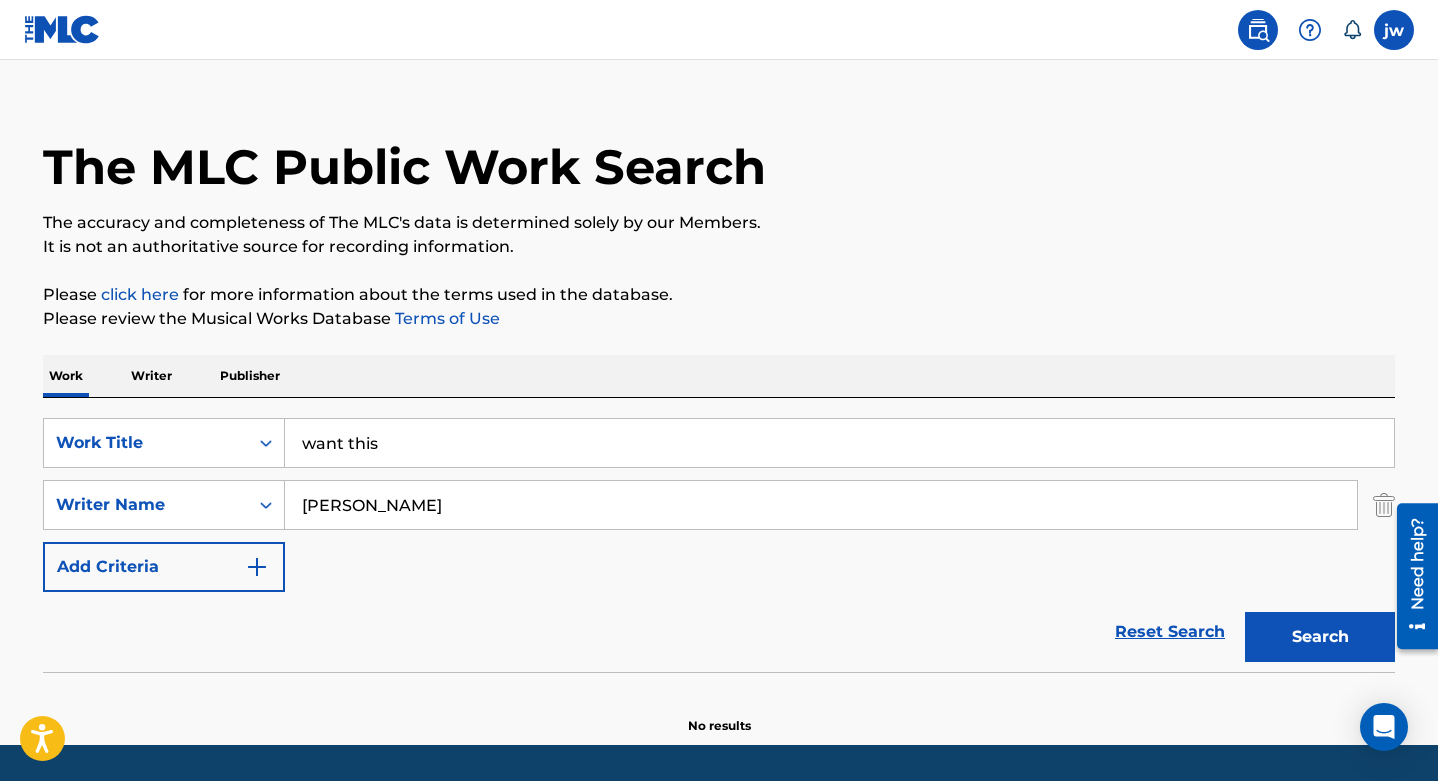type on "[PERSON_NAME]" 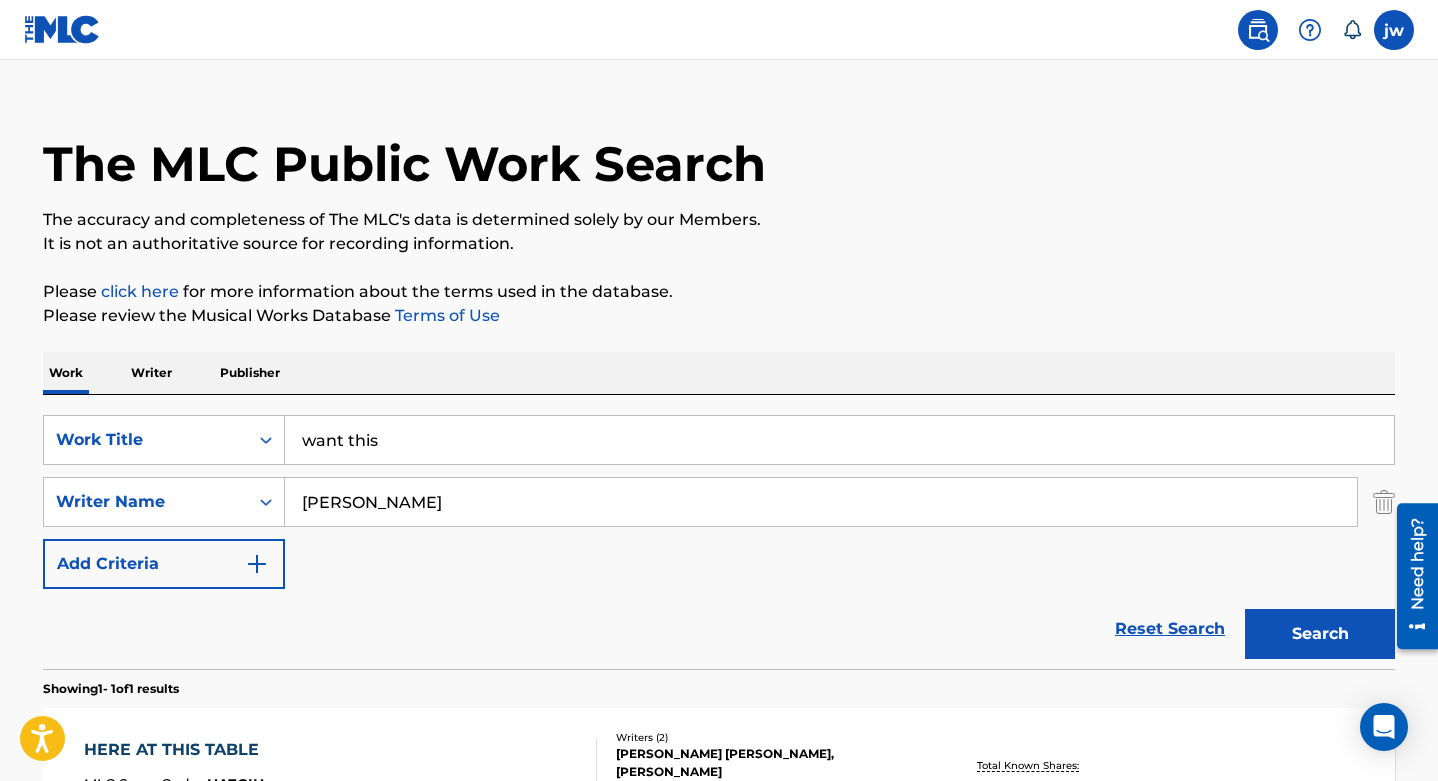 scroll, scrollTop: 27, scrollLeft: 0, axis: vertical 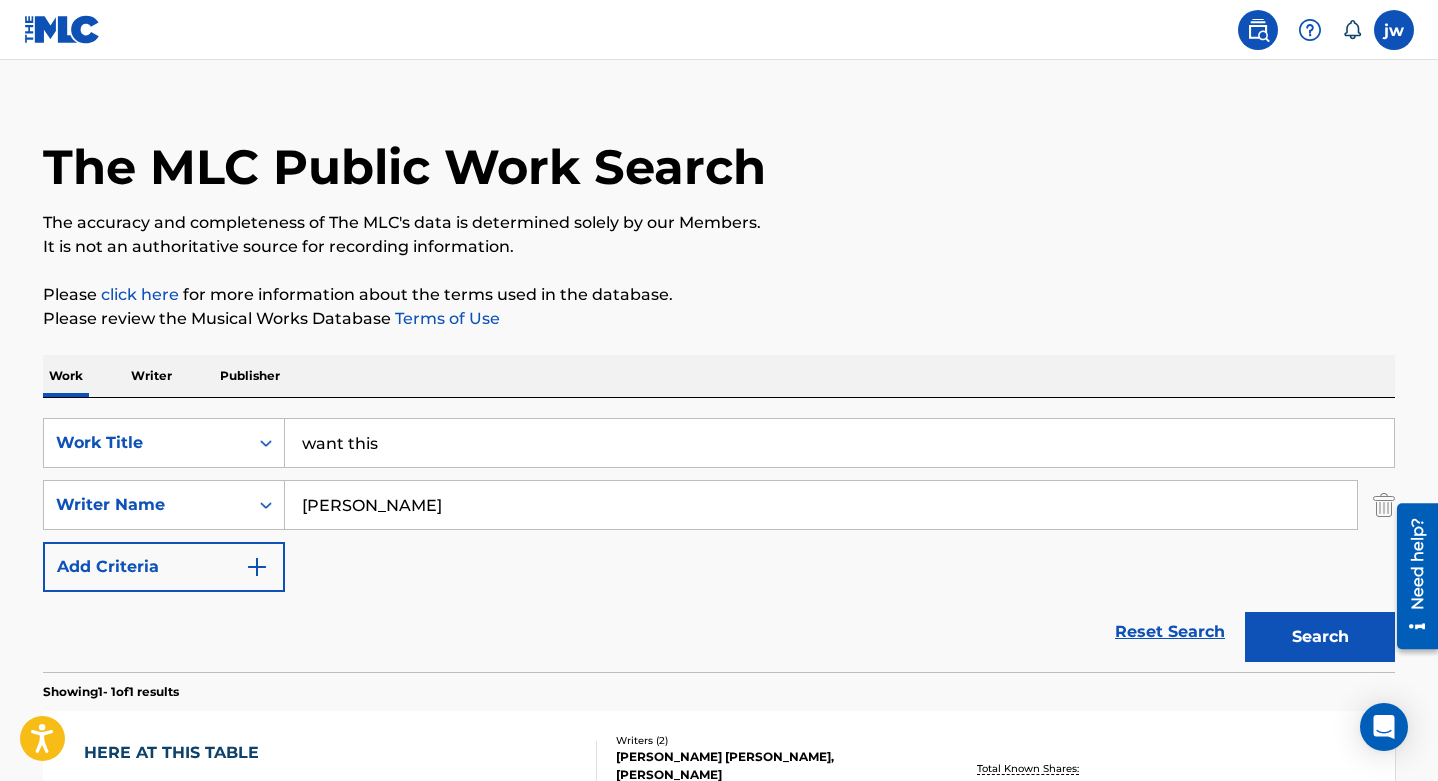 click on "SearchWithCriteriadc35283f-8bc6-4eff-ba8d-b4aaa51de3ee Work Title want this SearchWithCriteriaf4b5c7b5-6e52-4b3e-8210-40edbdb7eb9d Writer Name james whitaker Add Criteria" at bounding box center [719, 505] 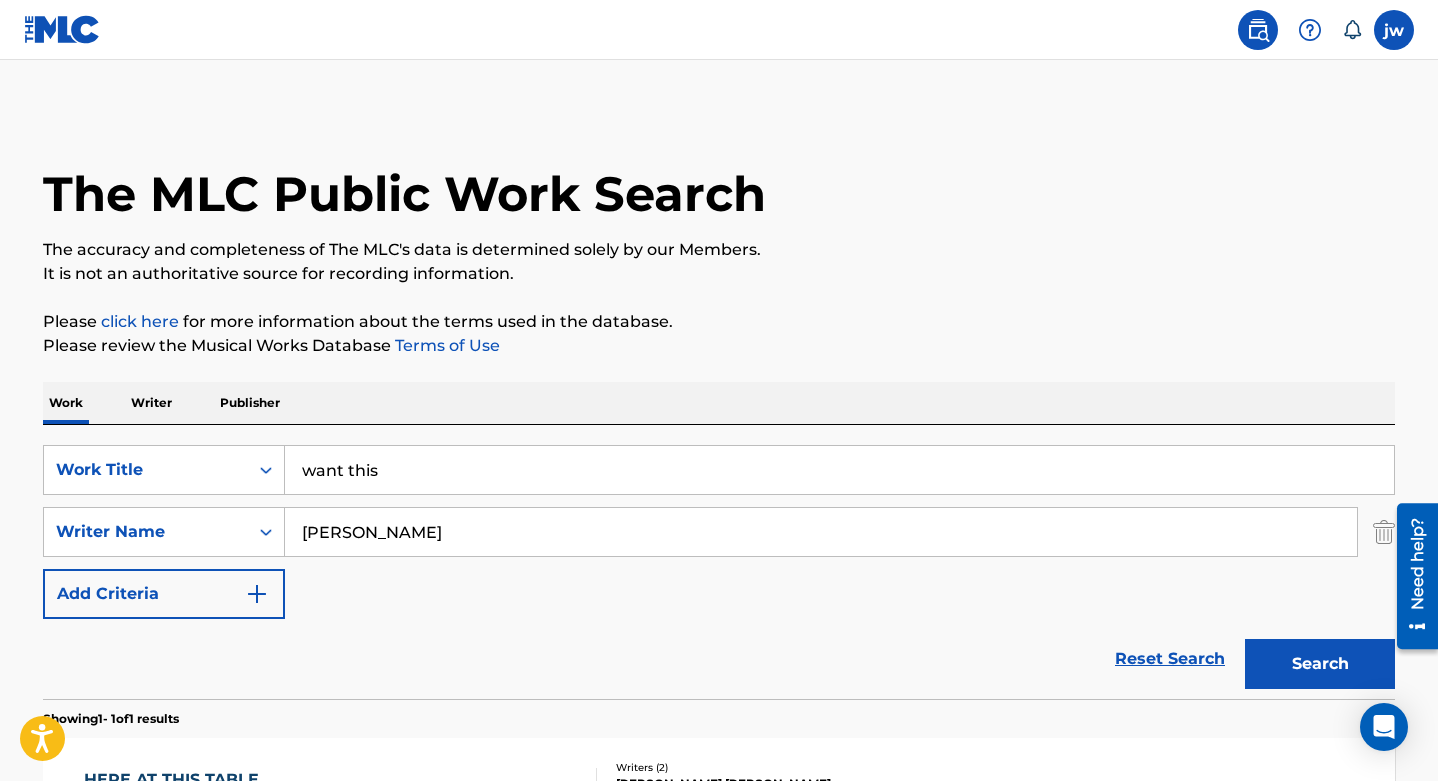 scroll, scrollTop: 0, scrollLeft: 0, axis: both 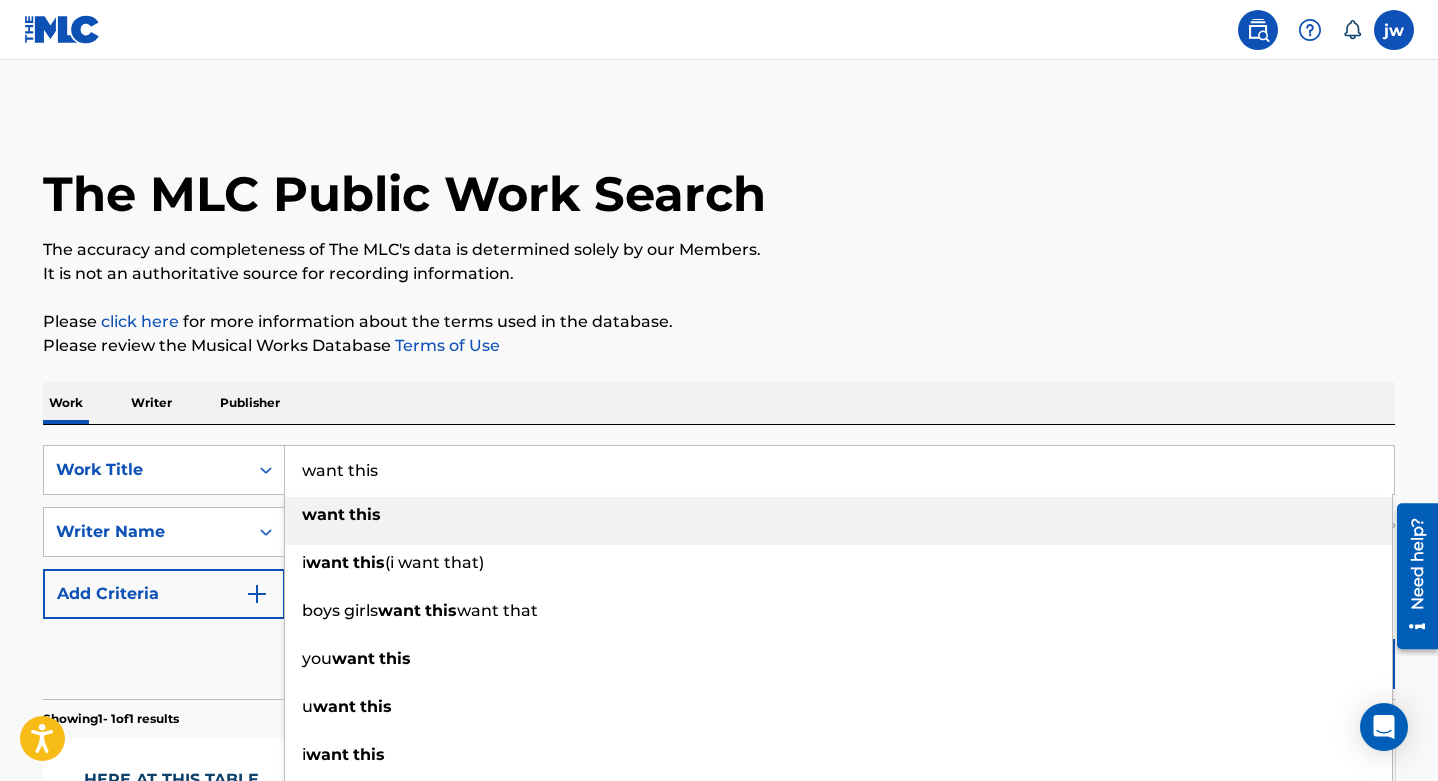 click on "want this" at bounding box center (839, 470) 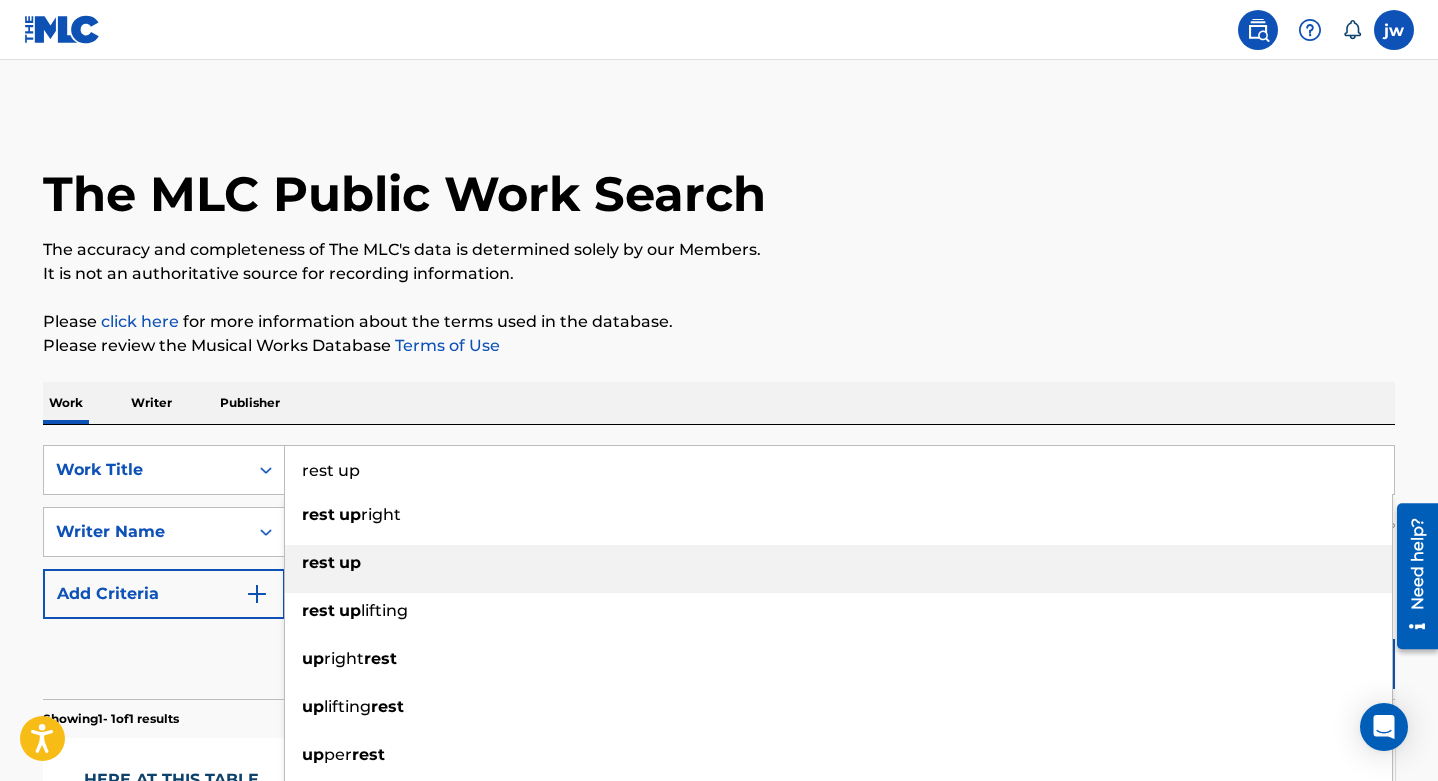 type on "rest up" 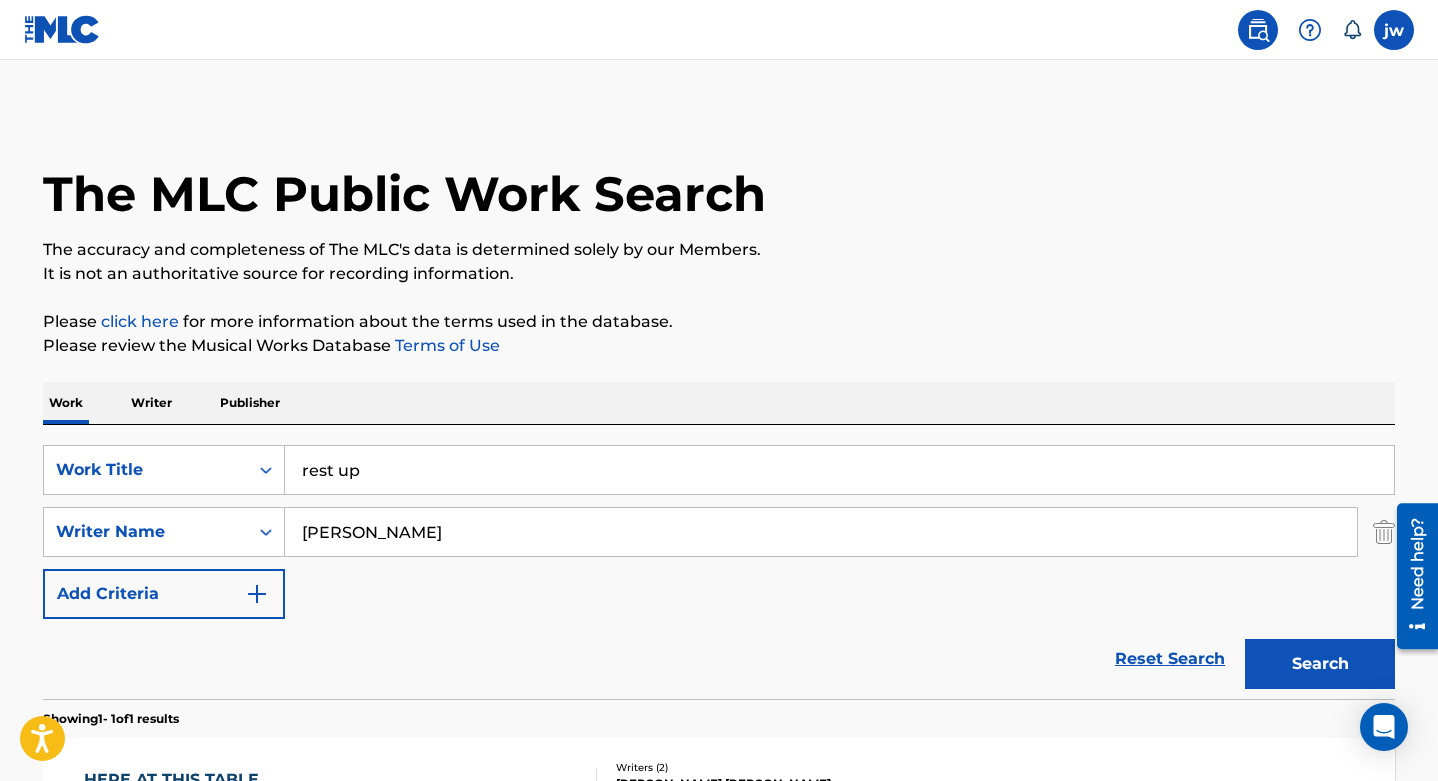 click on "Search" at bounding box center (1320, 664) 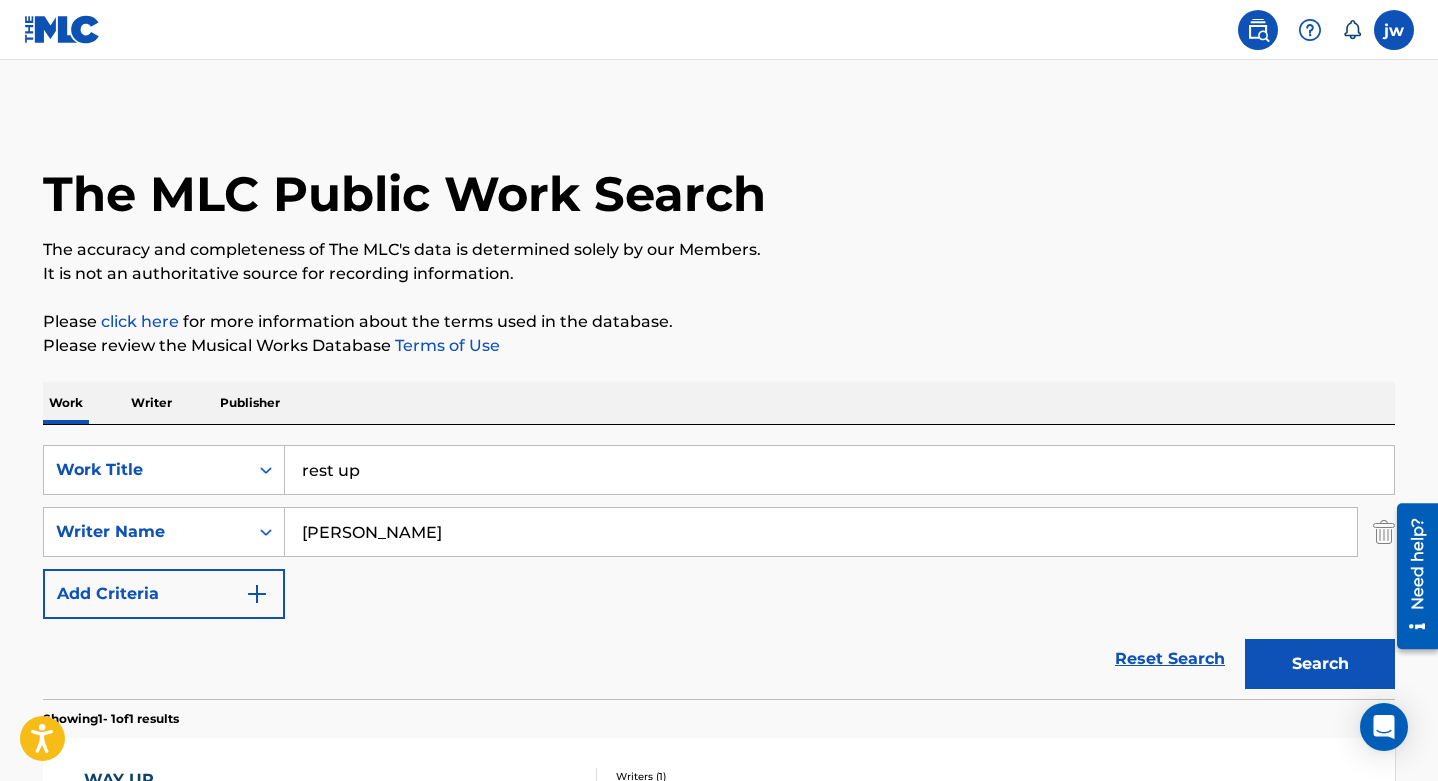 click on "Reset Search Search" at bounding box center (719, 659) 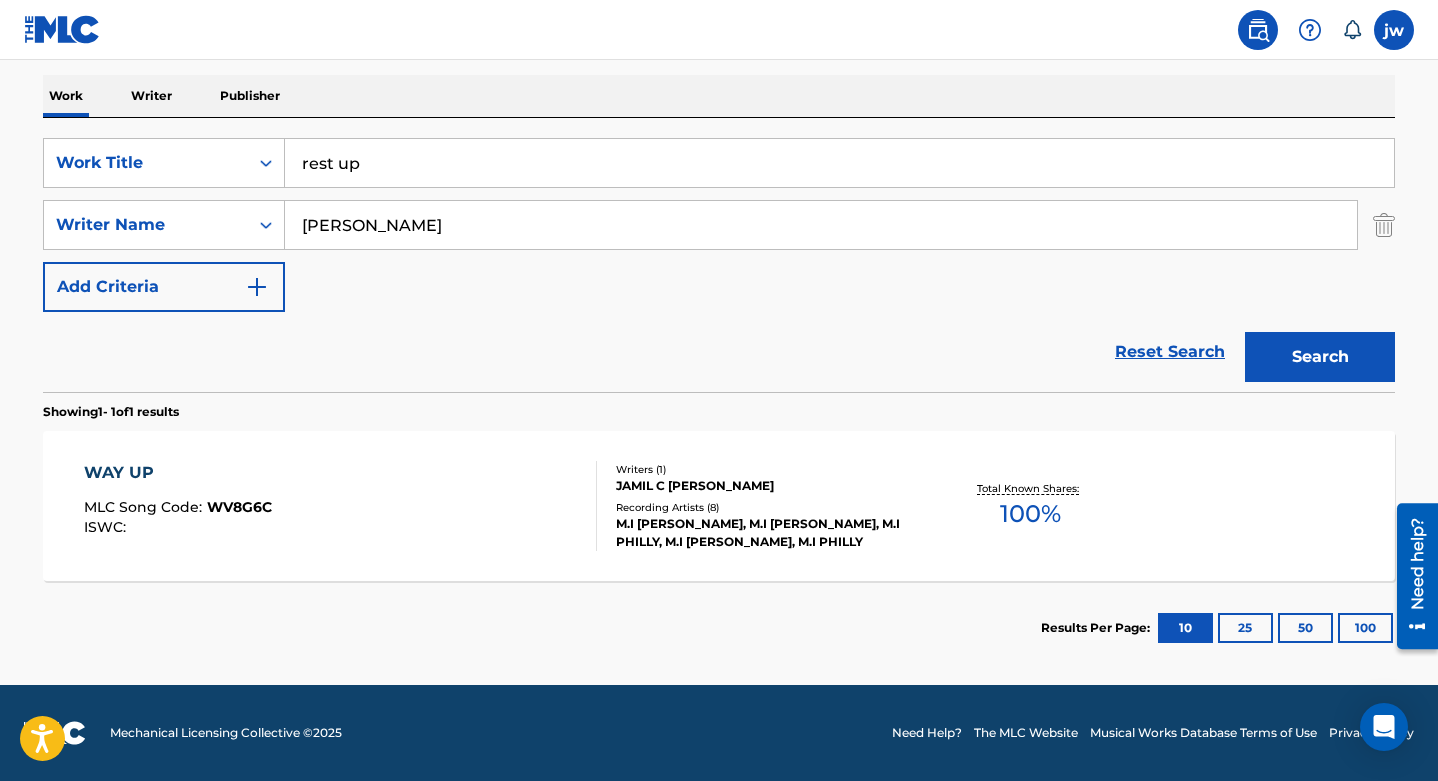 scroll, scrollTop: 267, scrollLeft: 0, axis: vertical 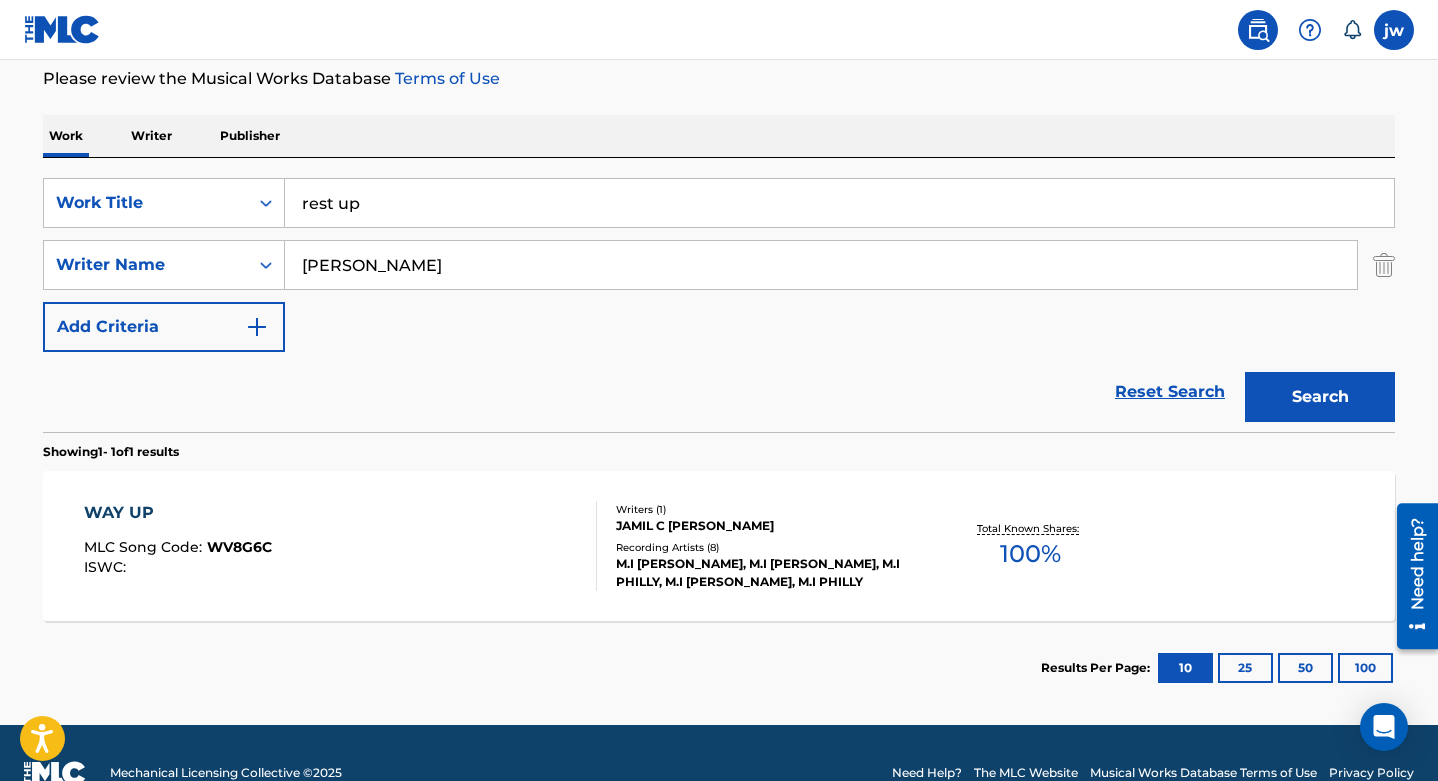 click on "25" at bounding box center (1245, 668) 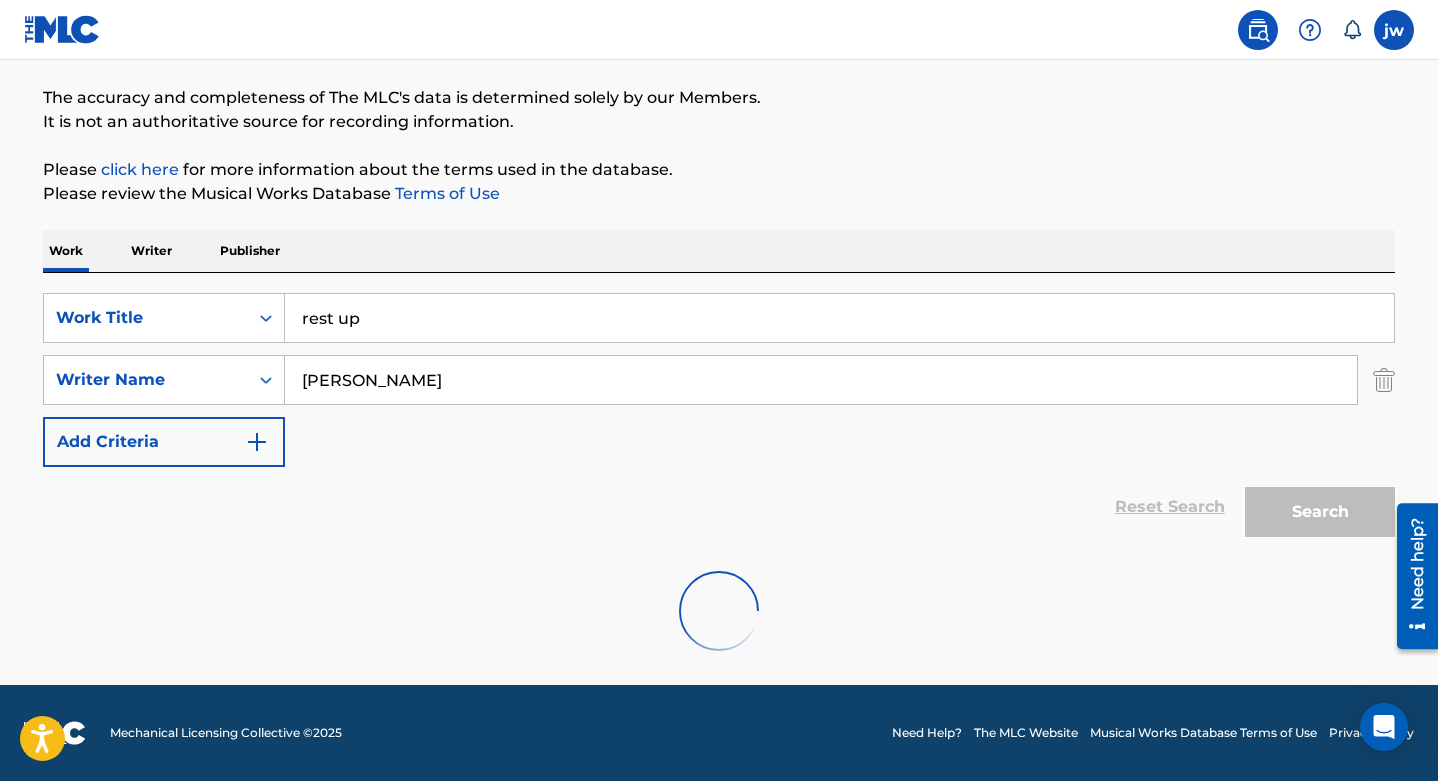 scroll, scrollTop: 267, scrollLeft: 0, axis: vertical 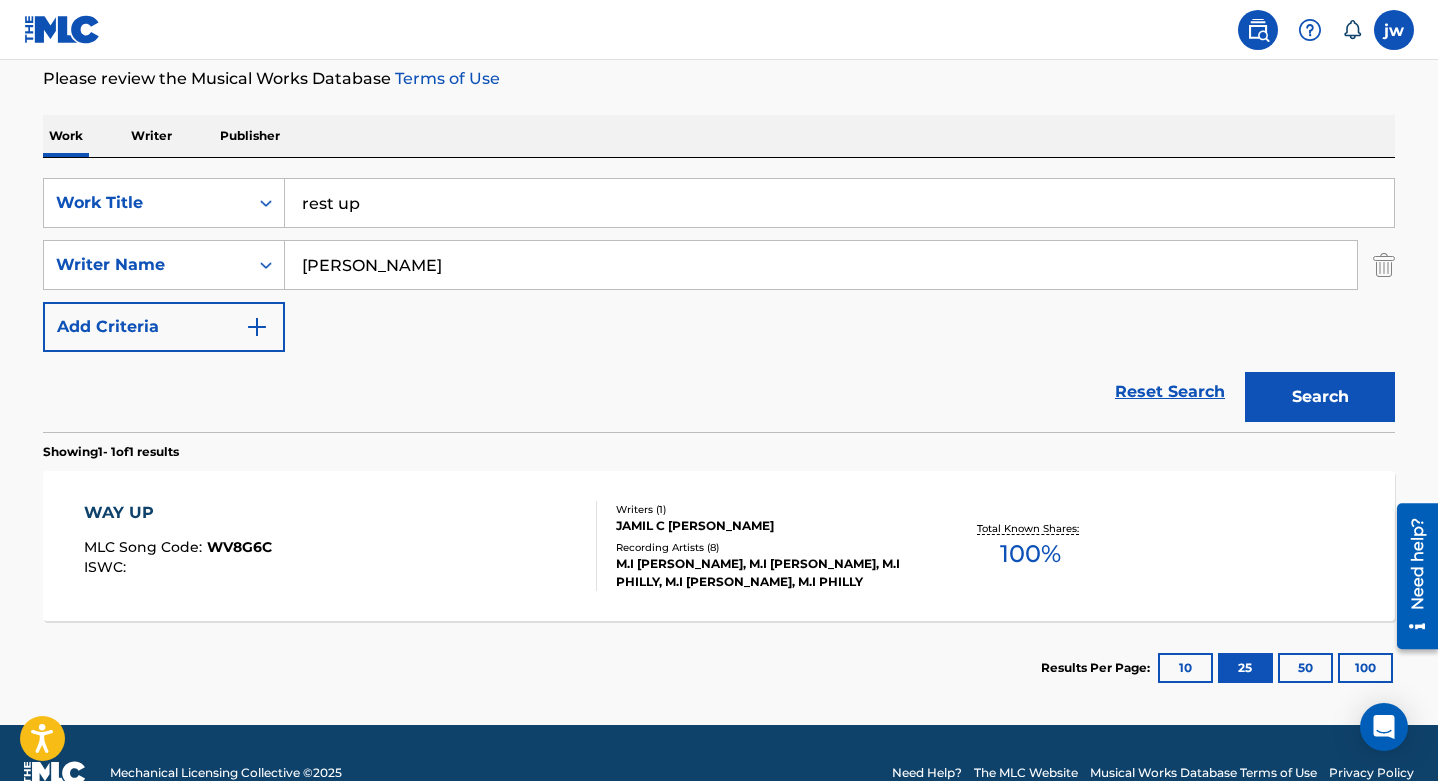 click on "10" at bounding box center (1185, 668) 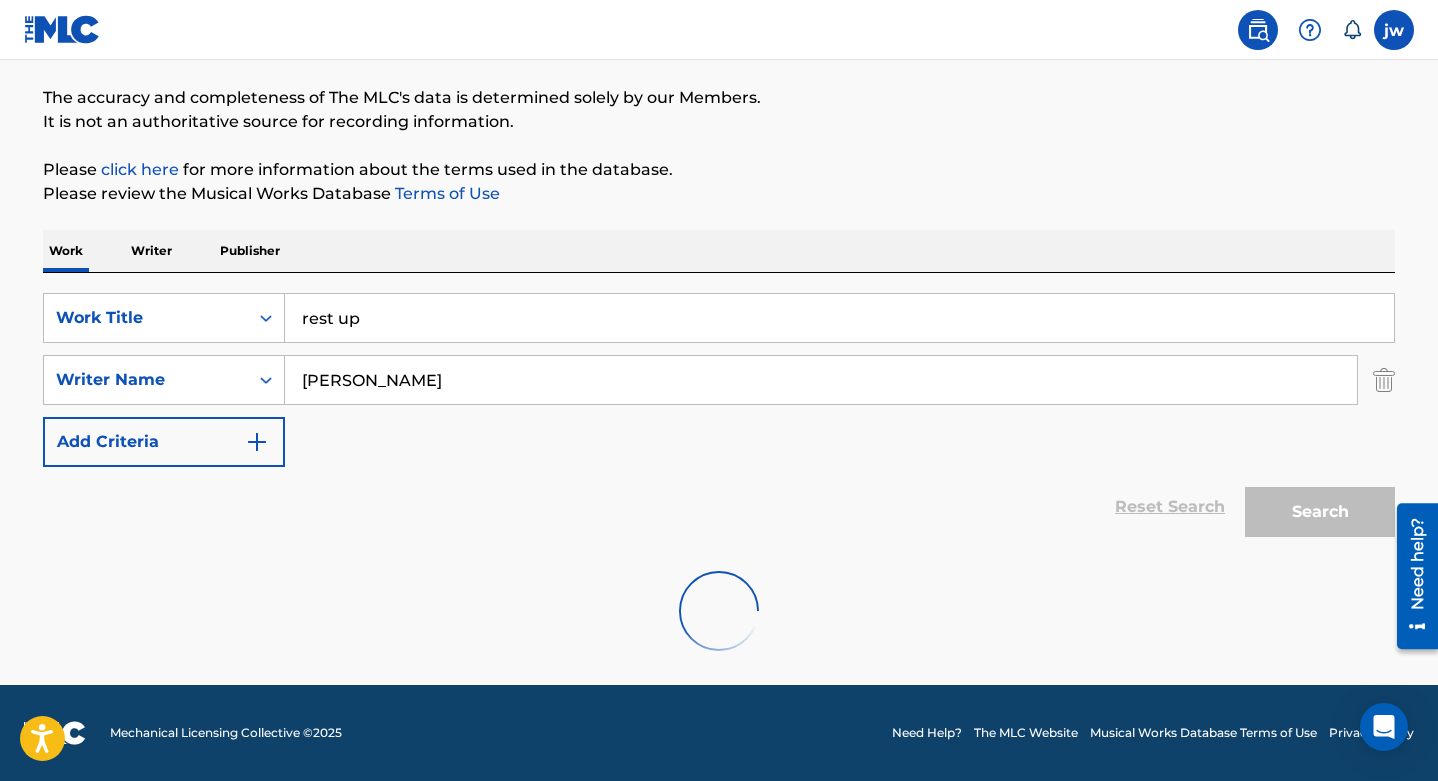 scroll, scrollTop: 267, scrollLeft: 0, axis: vertical 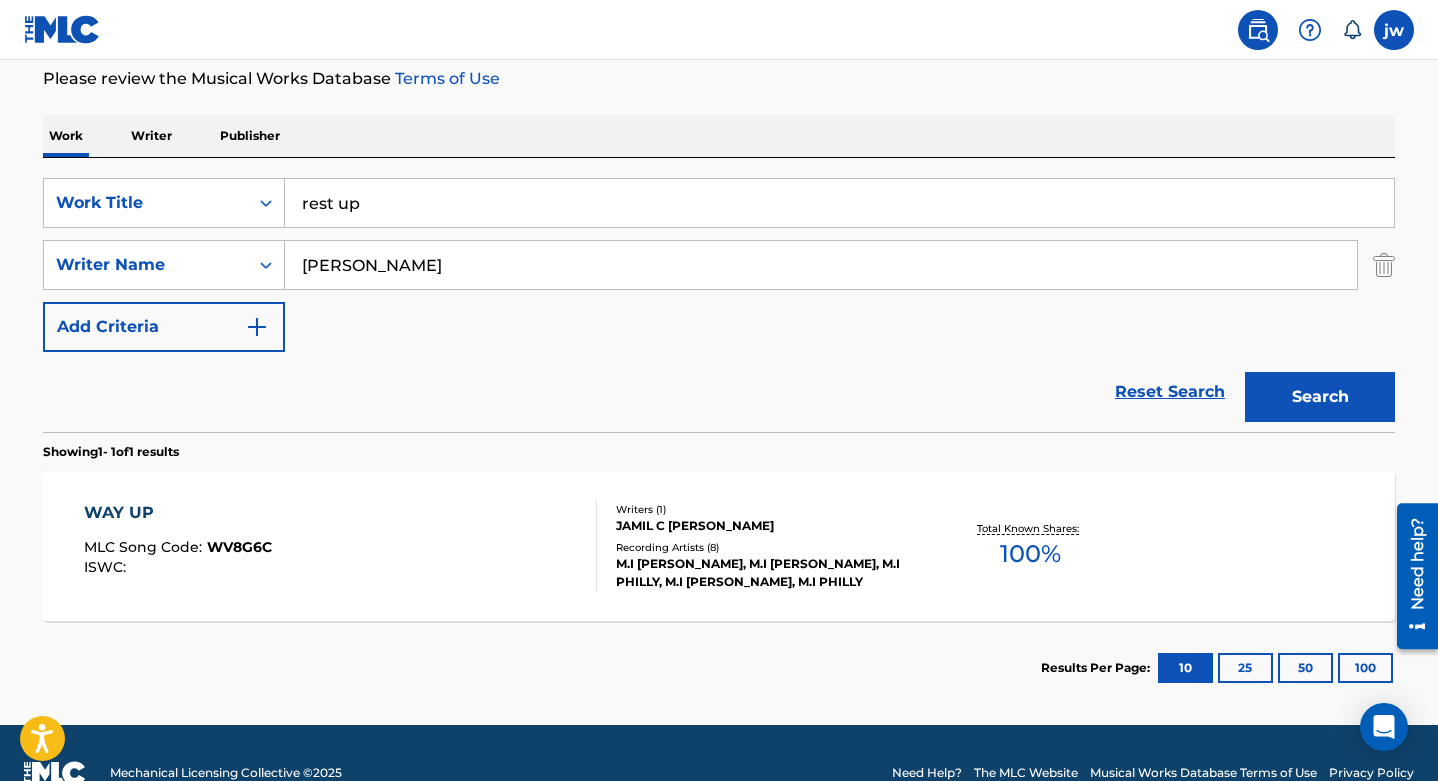 click on "Search" at bounding box center [1320, 397] 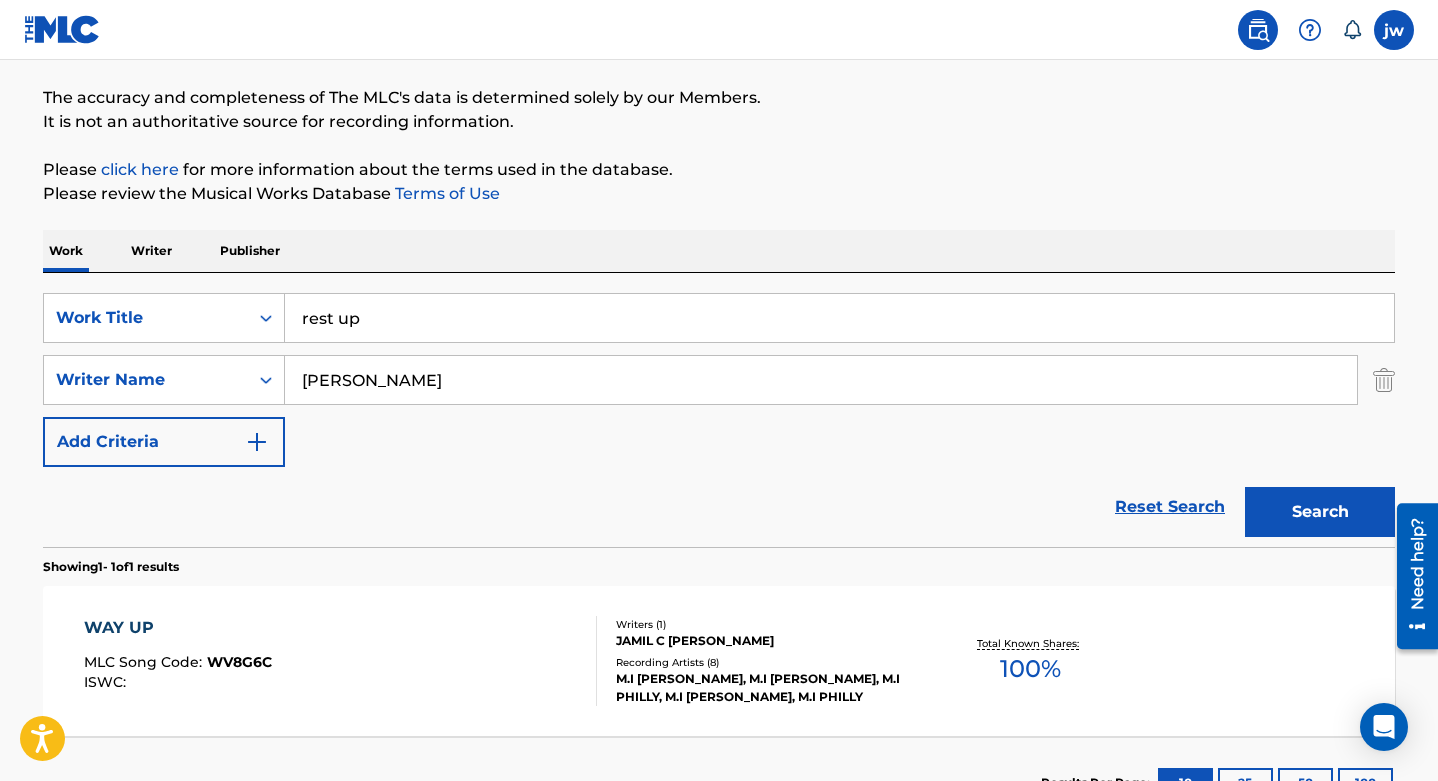 scroll, scrollTop: 267, scrollLeft: 0, axis: vertical 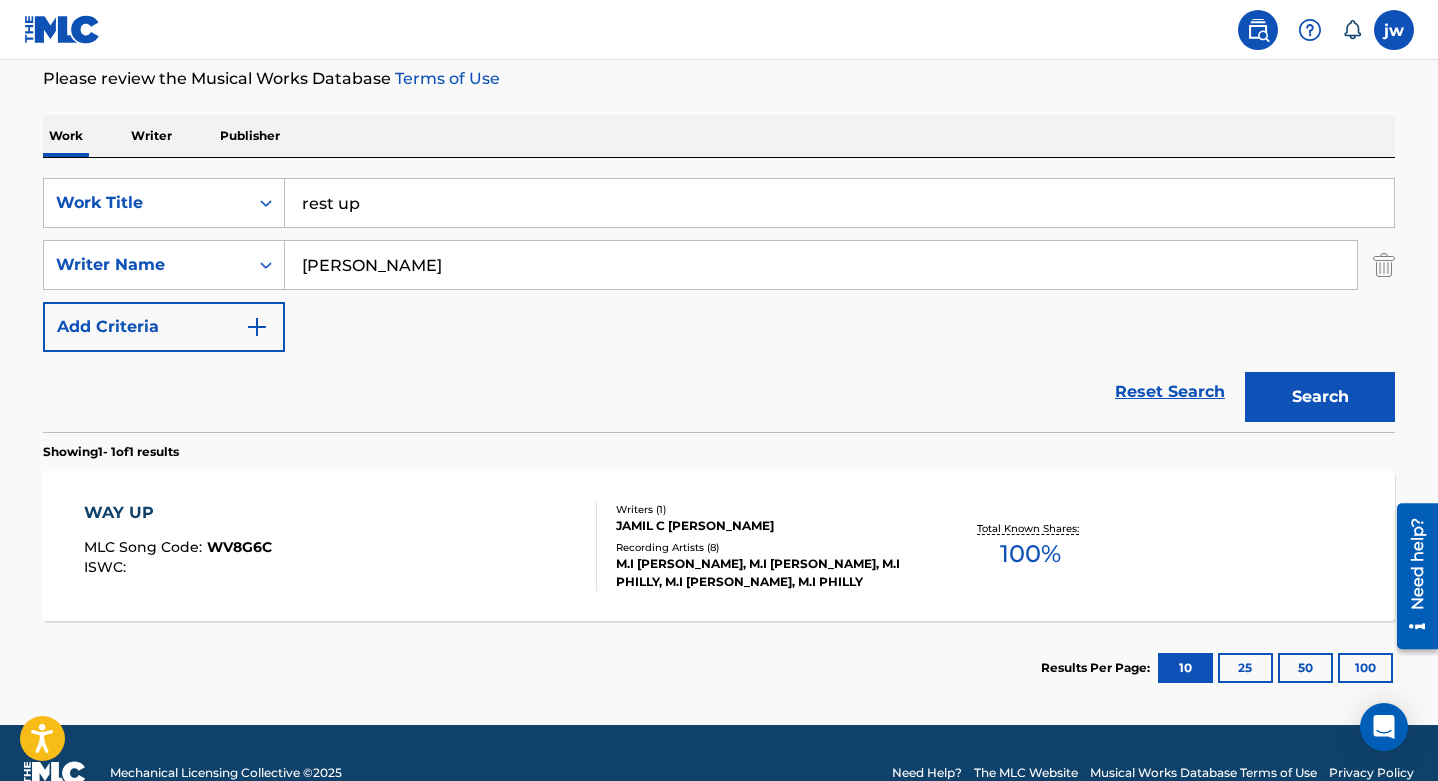 click on "Search" at bounding box center (1320, 397) 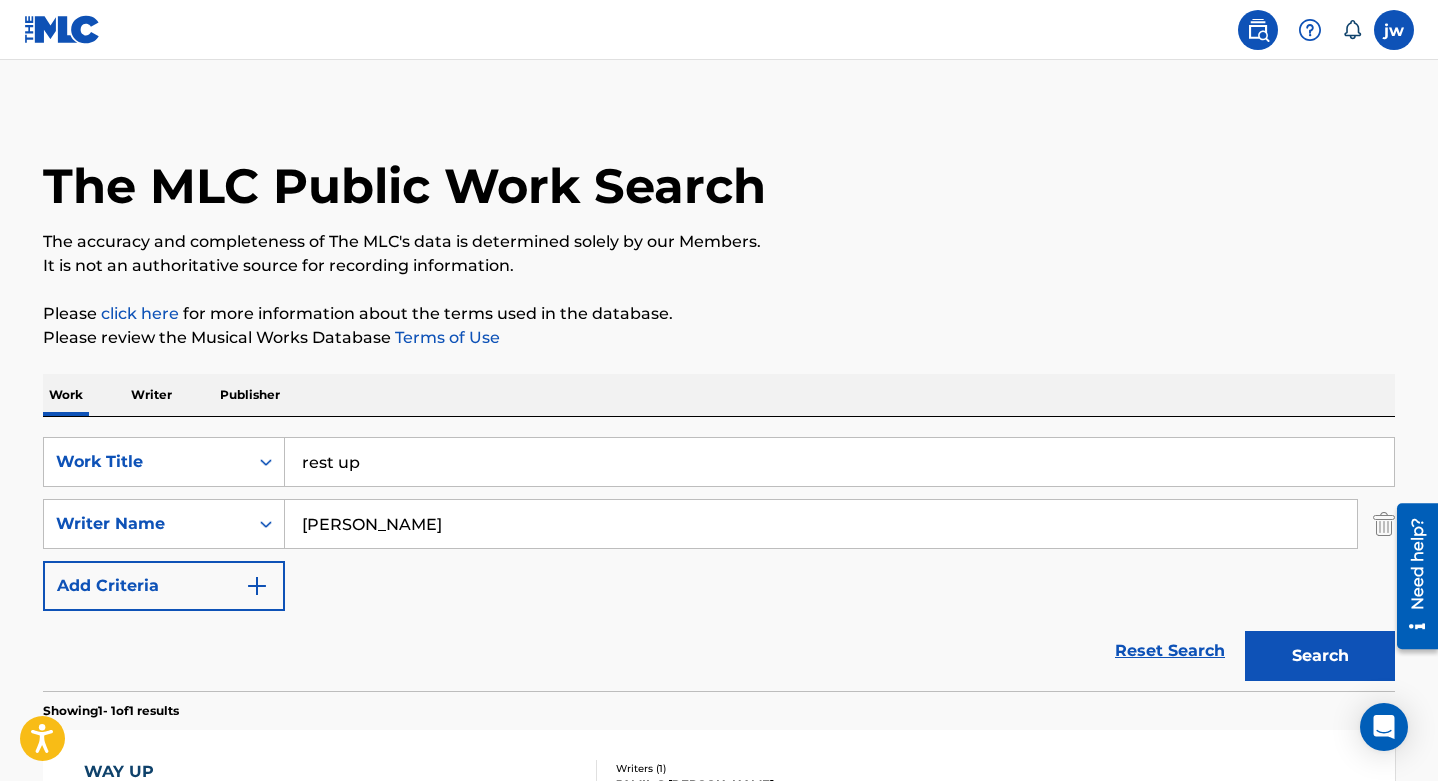 scroll, scrollTop: 0, scrollLeft: 0, axis: both 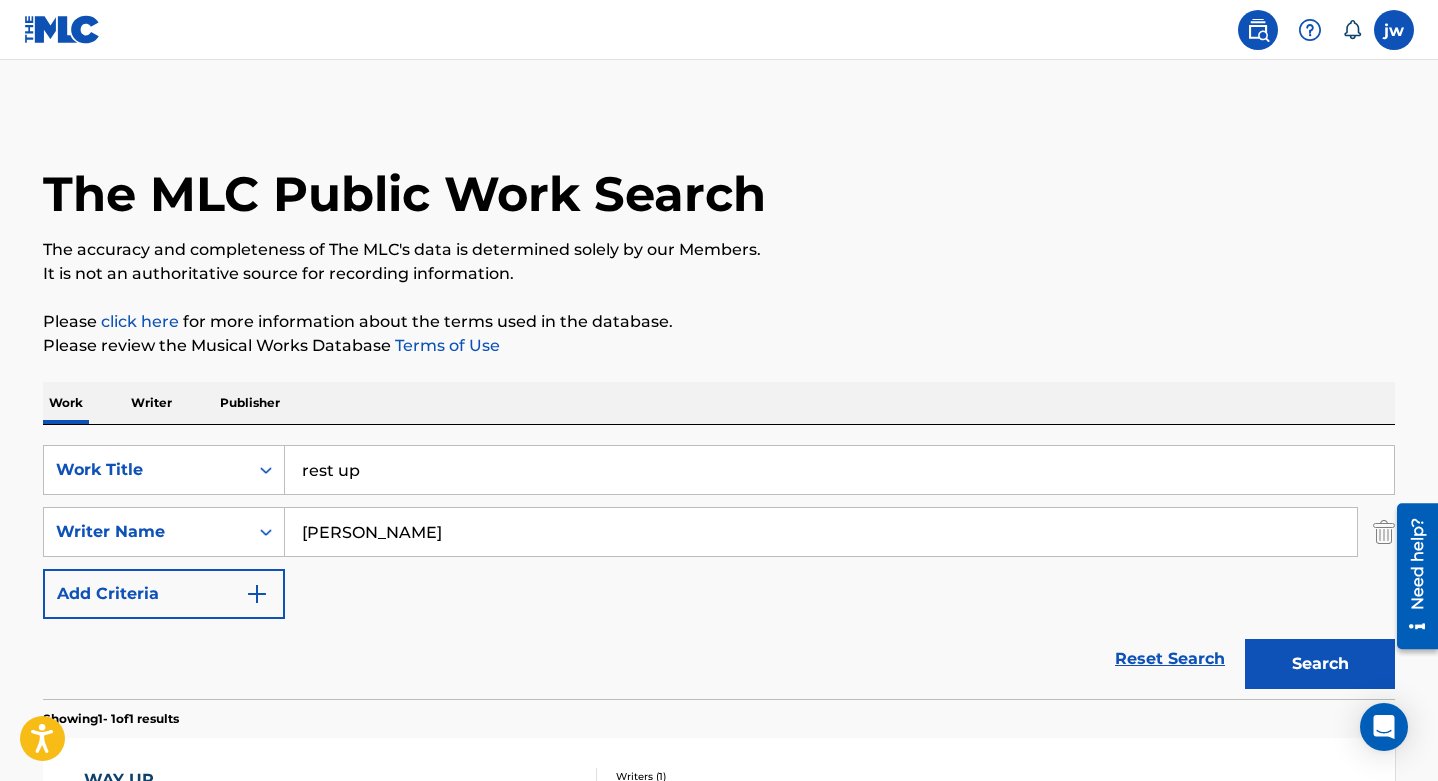 click on "Publisher" at bounding box center [250, 403] 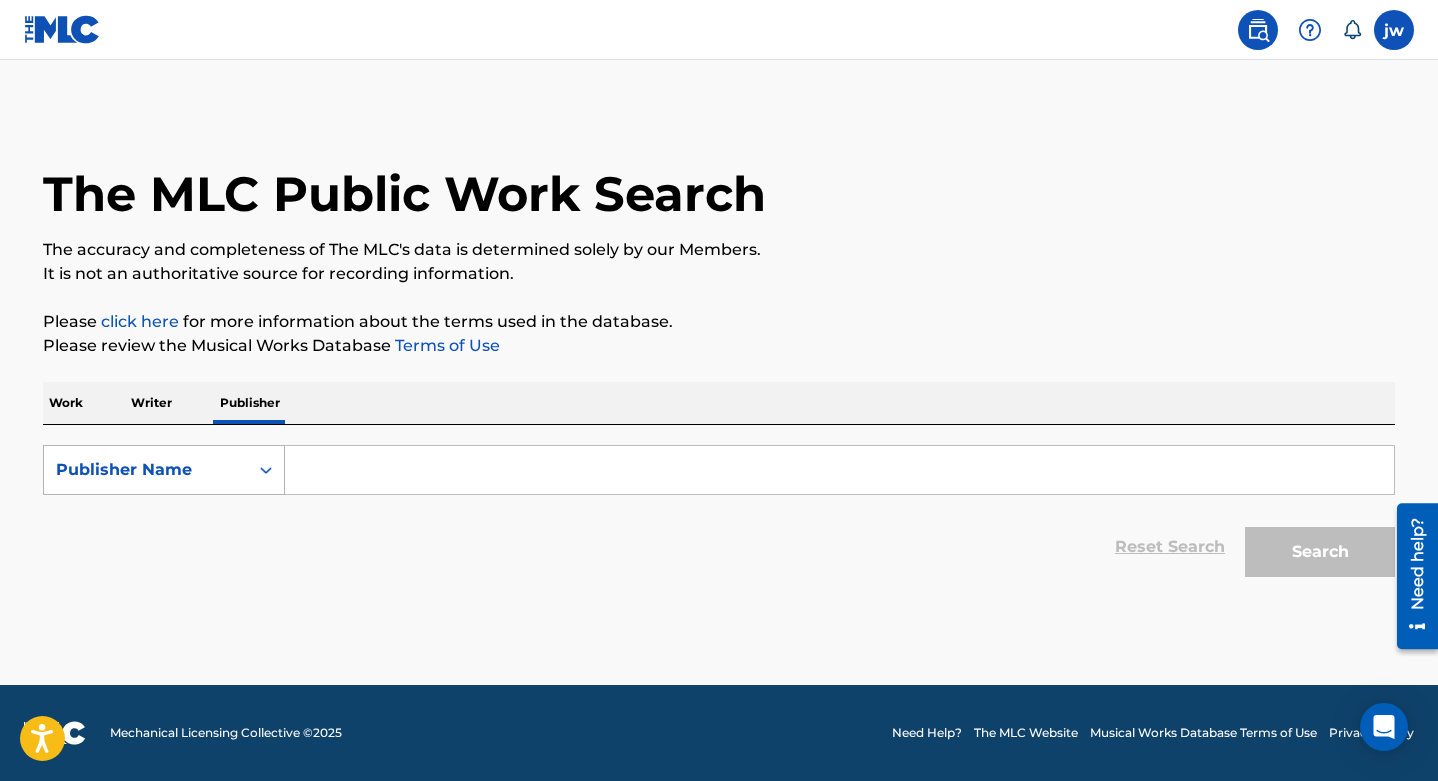click at bounding box center [266, 470] 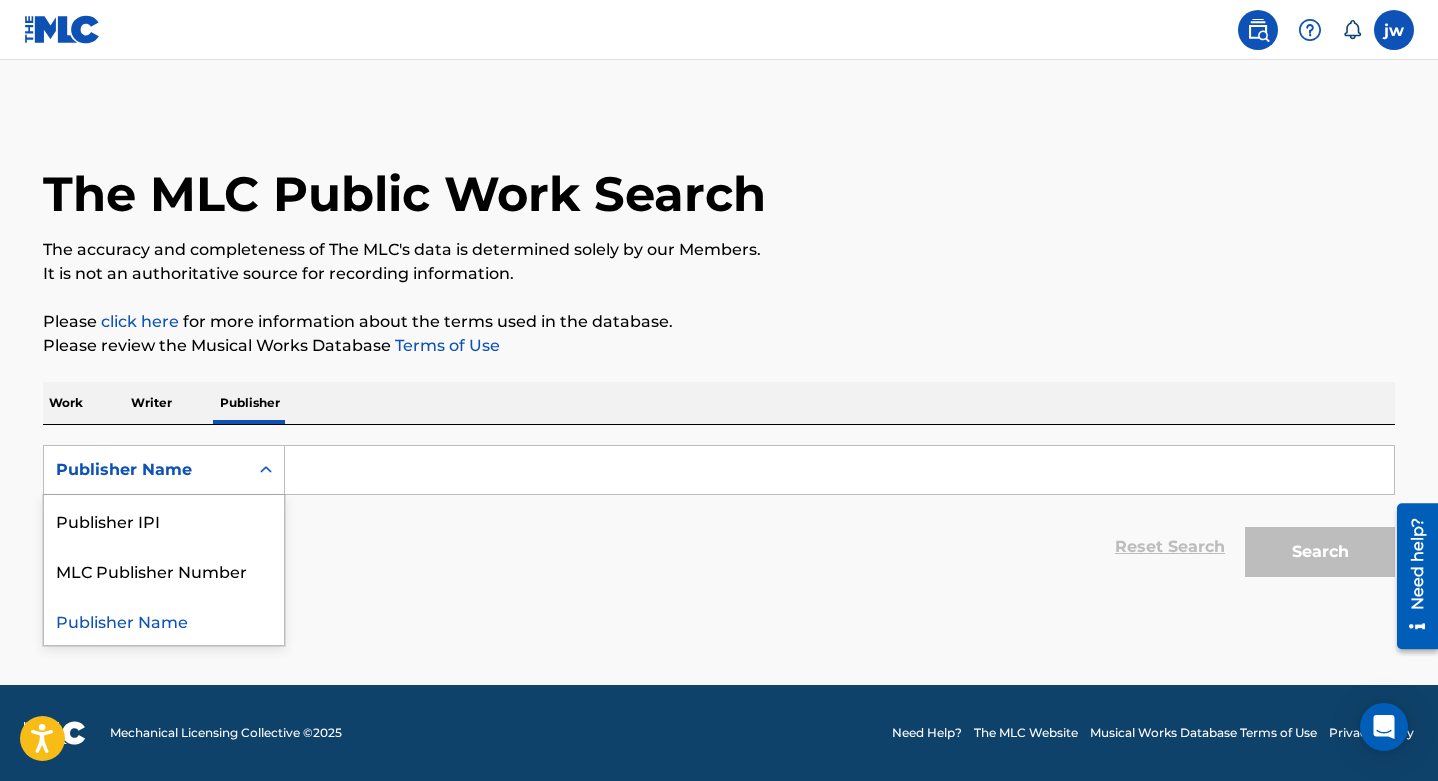 click at bounding box center [839, 470] 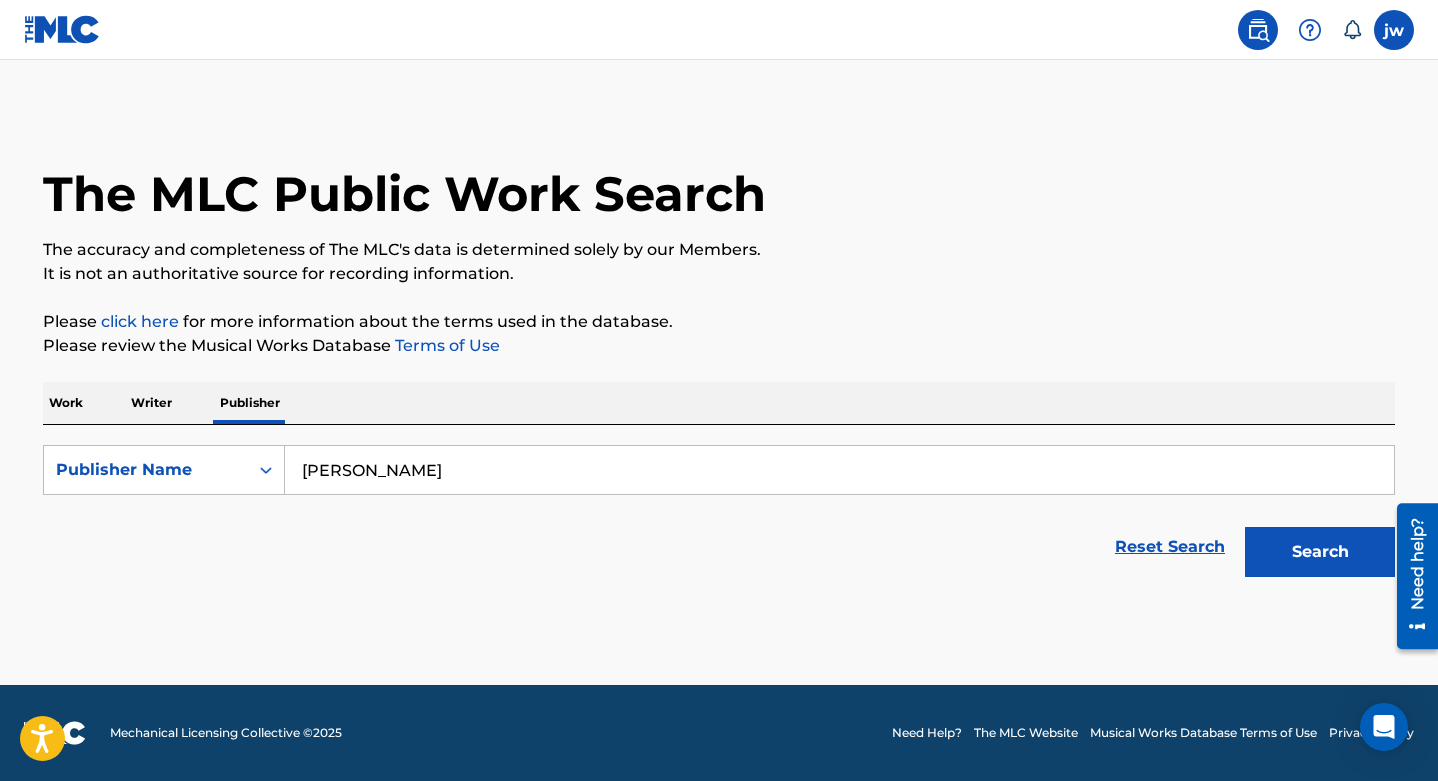 type on "[PERSON_NAME]" 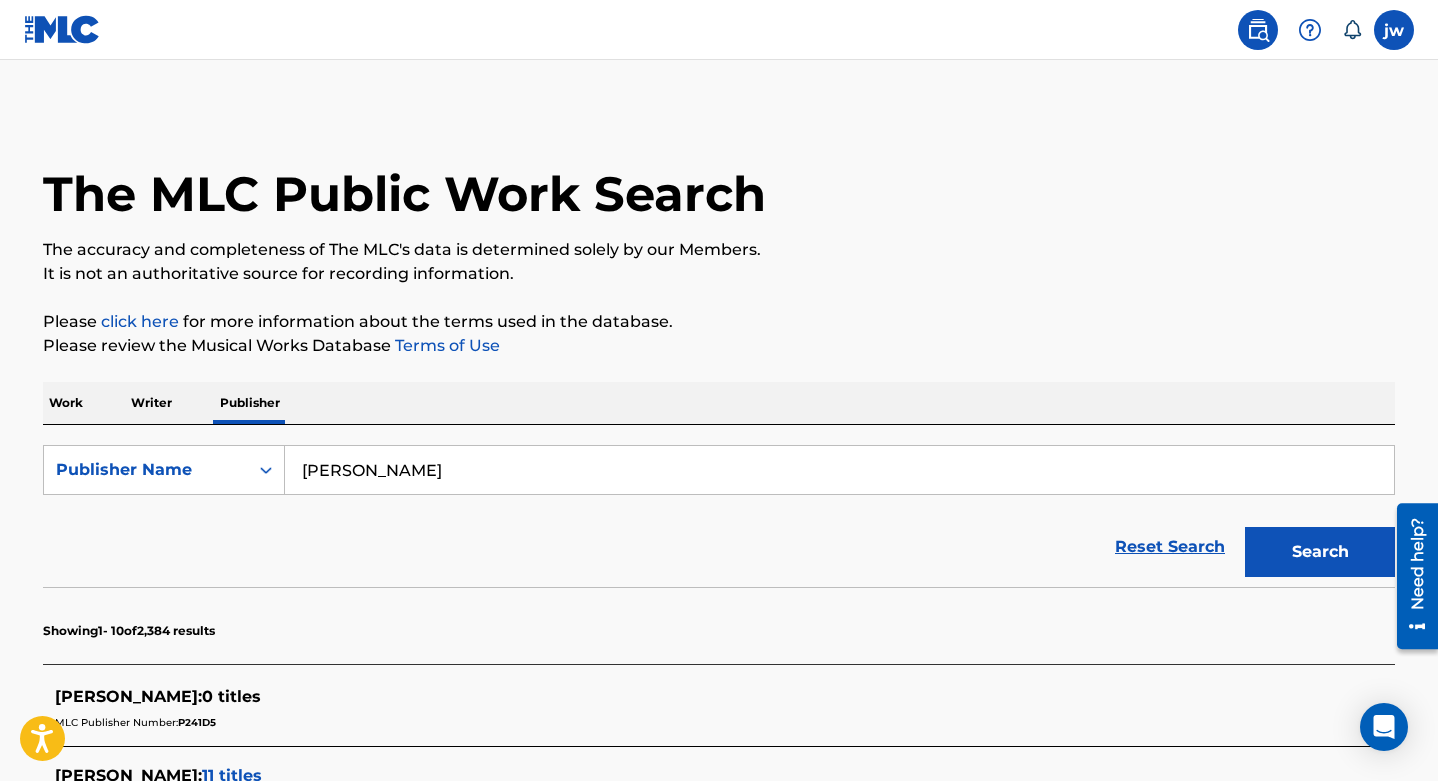 click on "Showing  1  -   10  of  2,384   results" at bounding box center [719, 625] 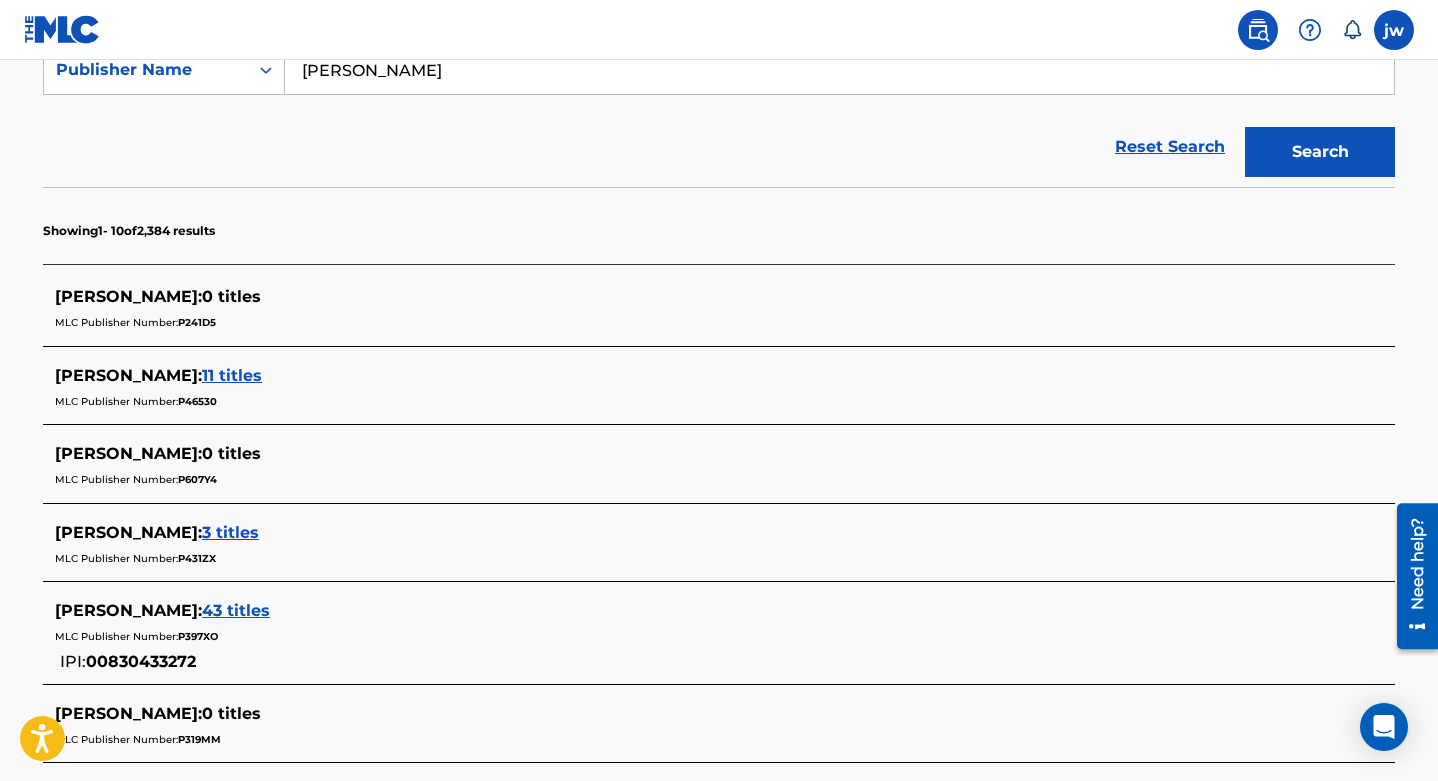 scroll, scrollTop: 360, scrollLeft: 0, axis: vertical 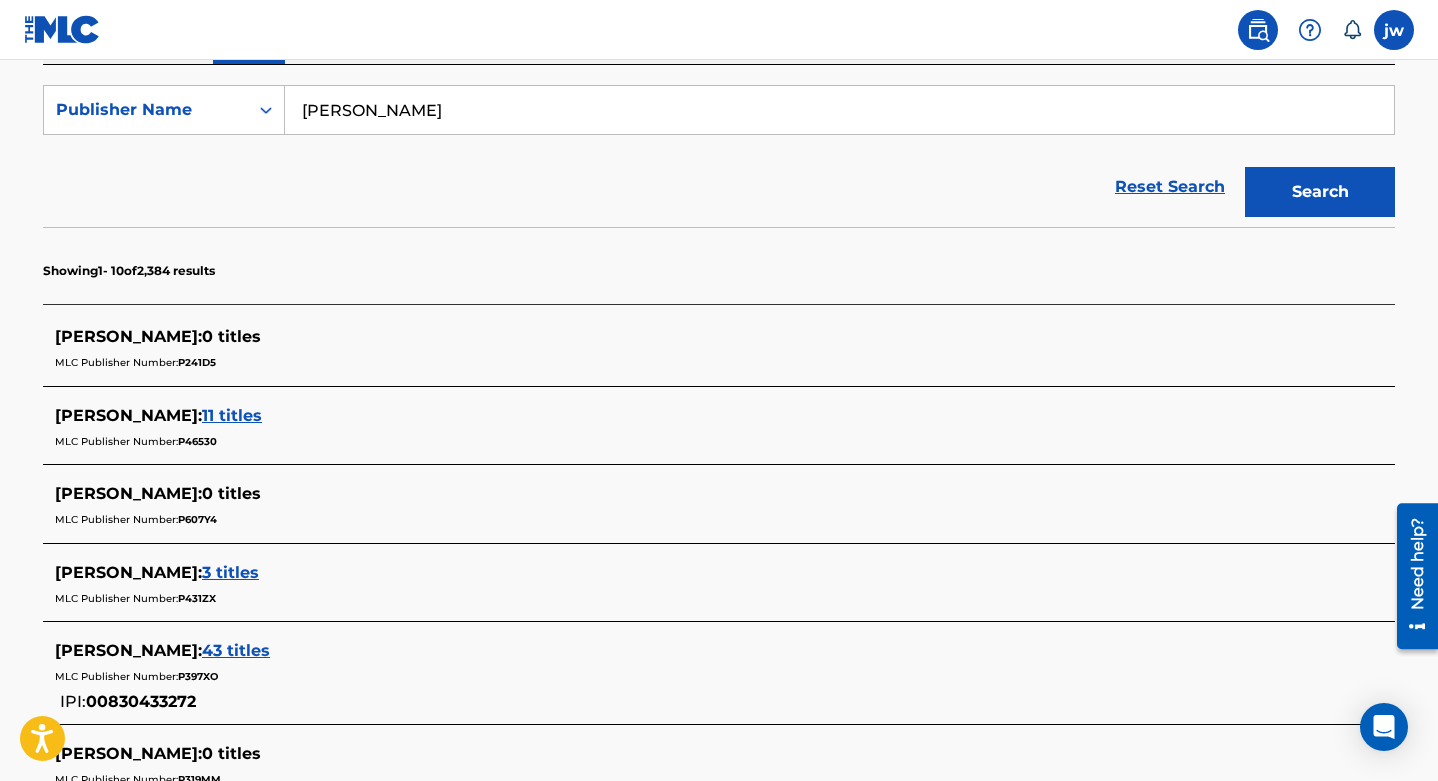 click on "0 titles" at bounding box center (231, 336) 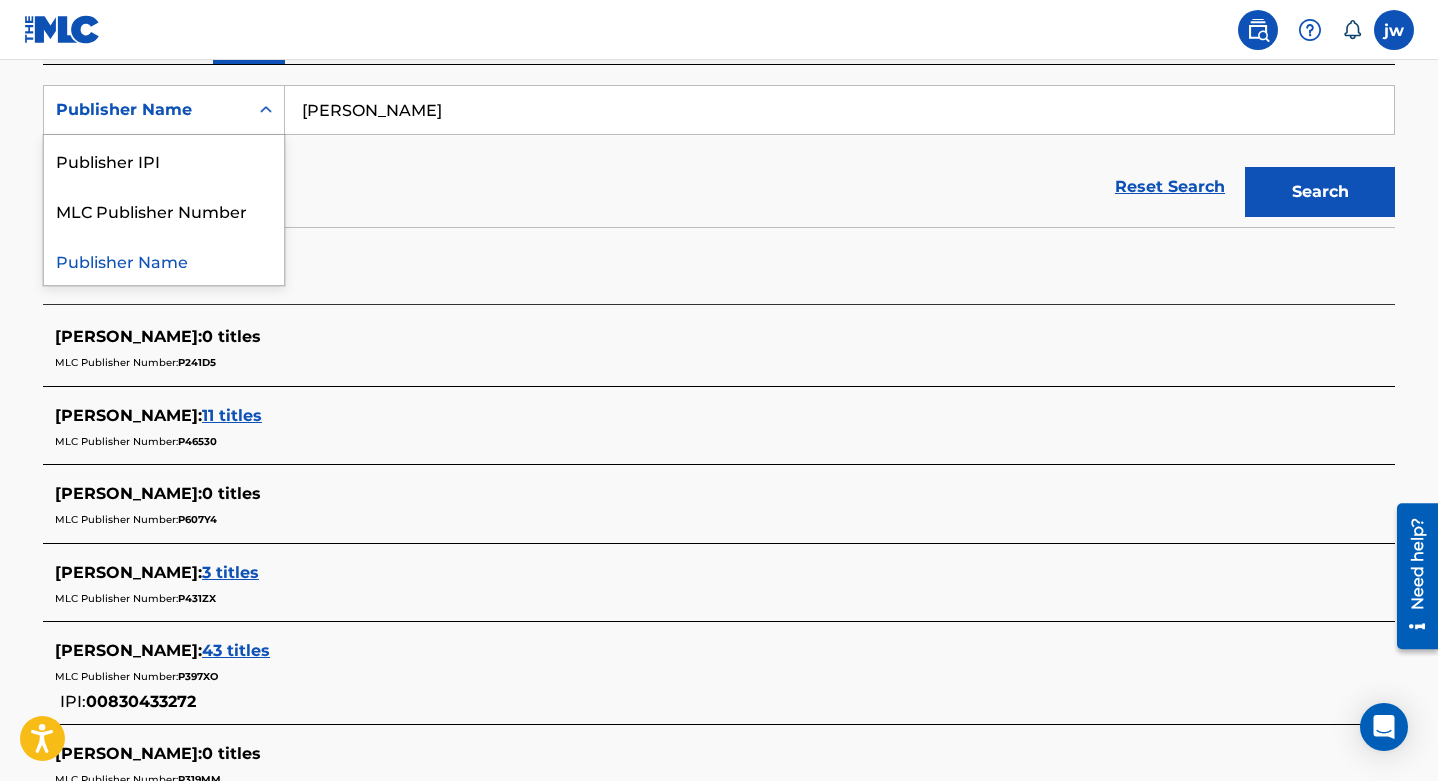 click on "Publisher Name" at bounding box center (146, 110) 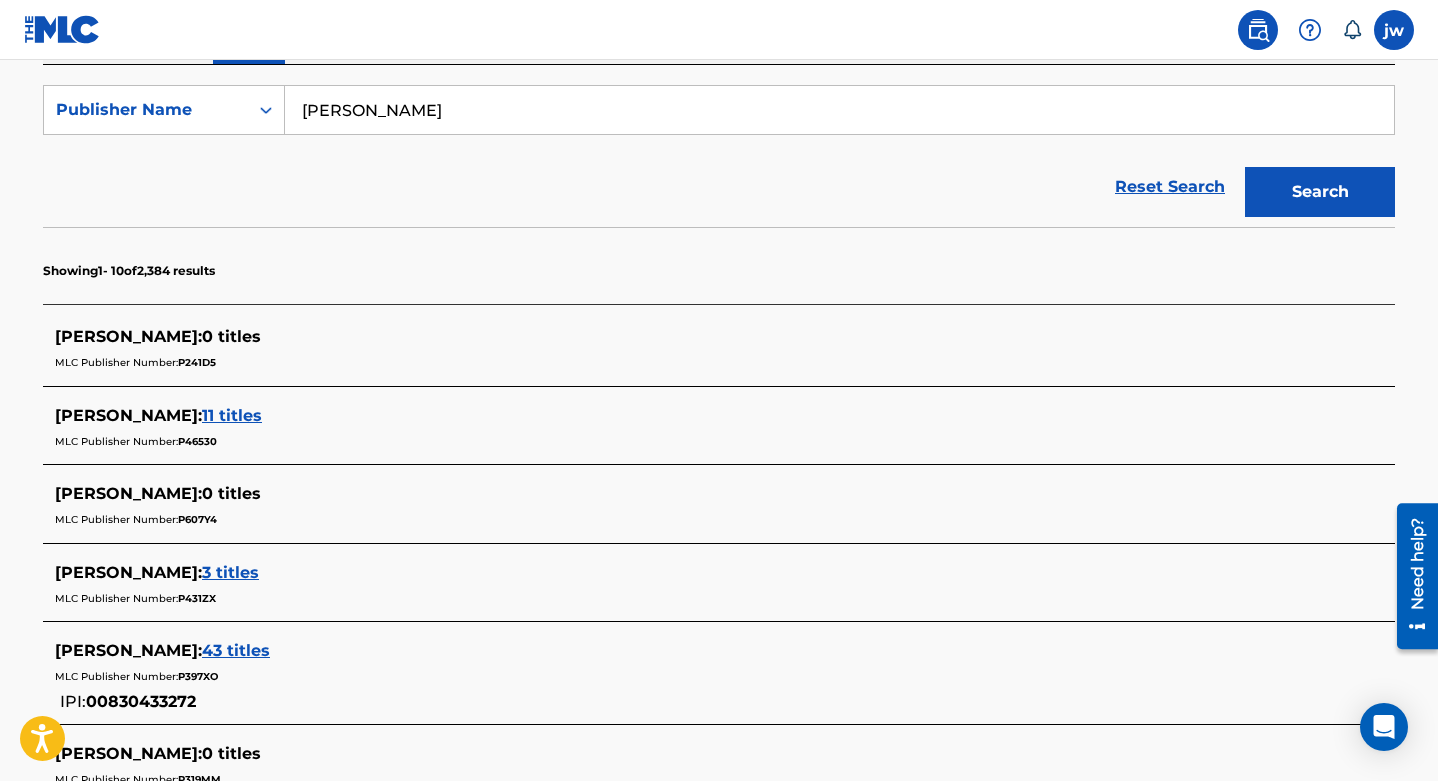 click at bounding box center [1394, 30] 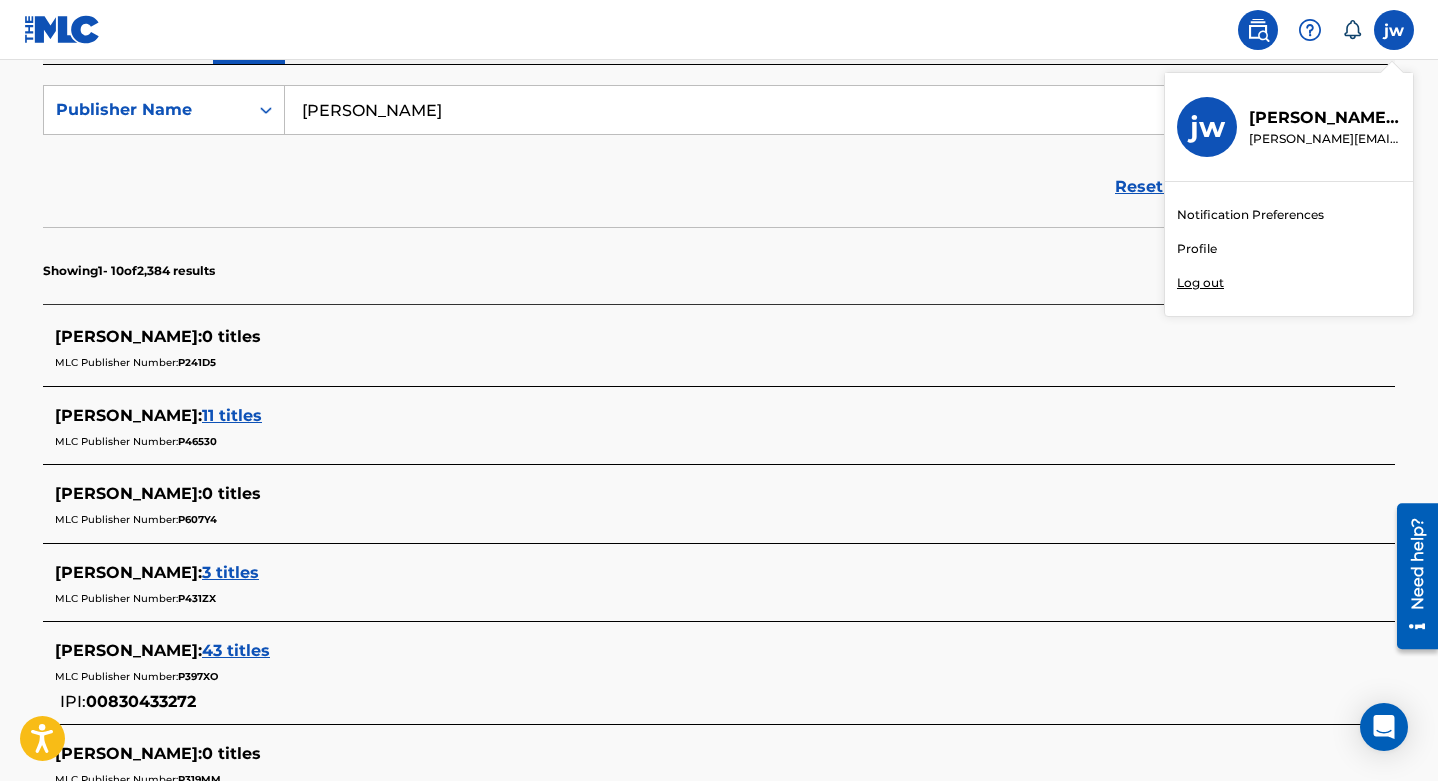 click on "Profile" at bounding box center [1197, 249] 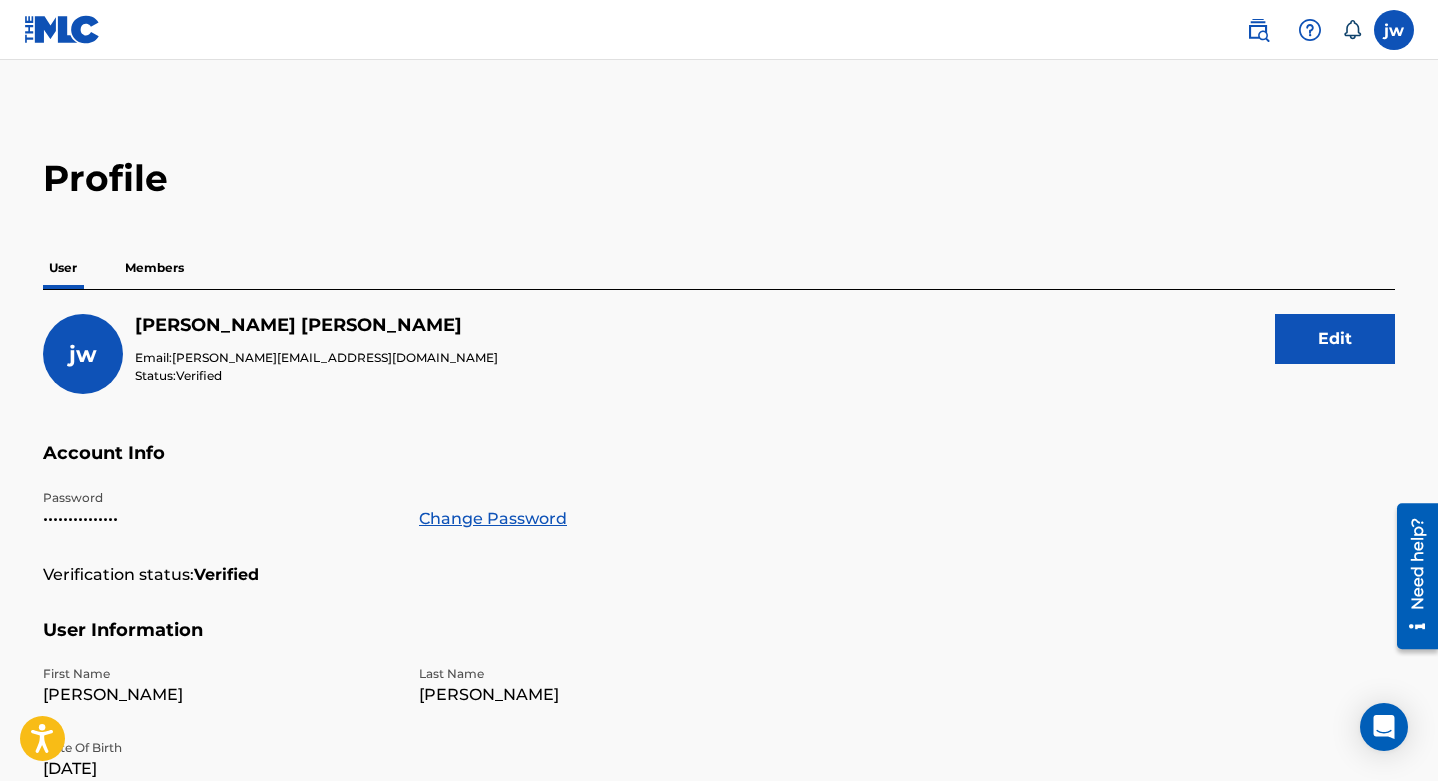 click on "Members" at bounding box center [154, 268] 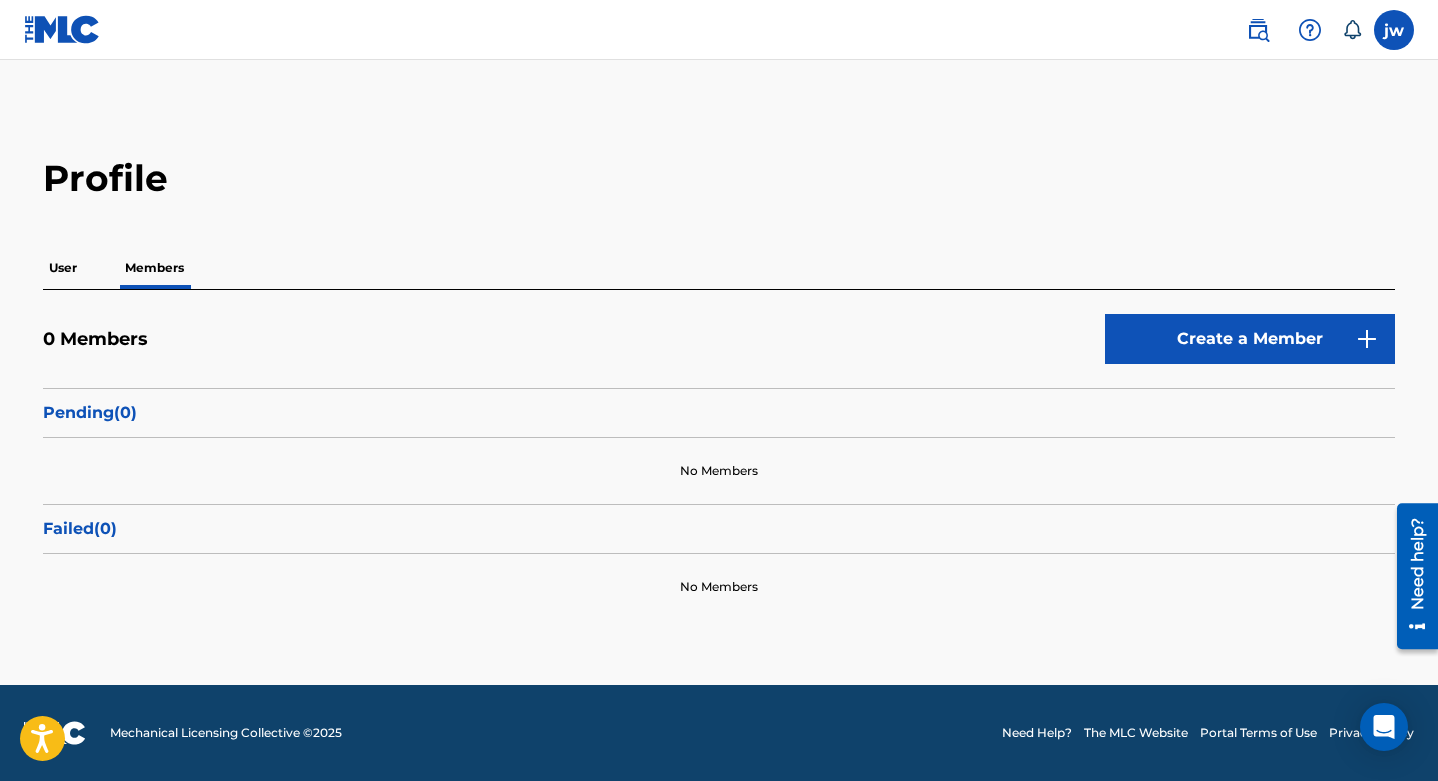 click on "Create a Member" at bounding box center [1250, 339] 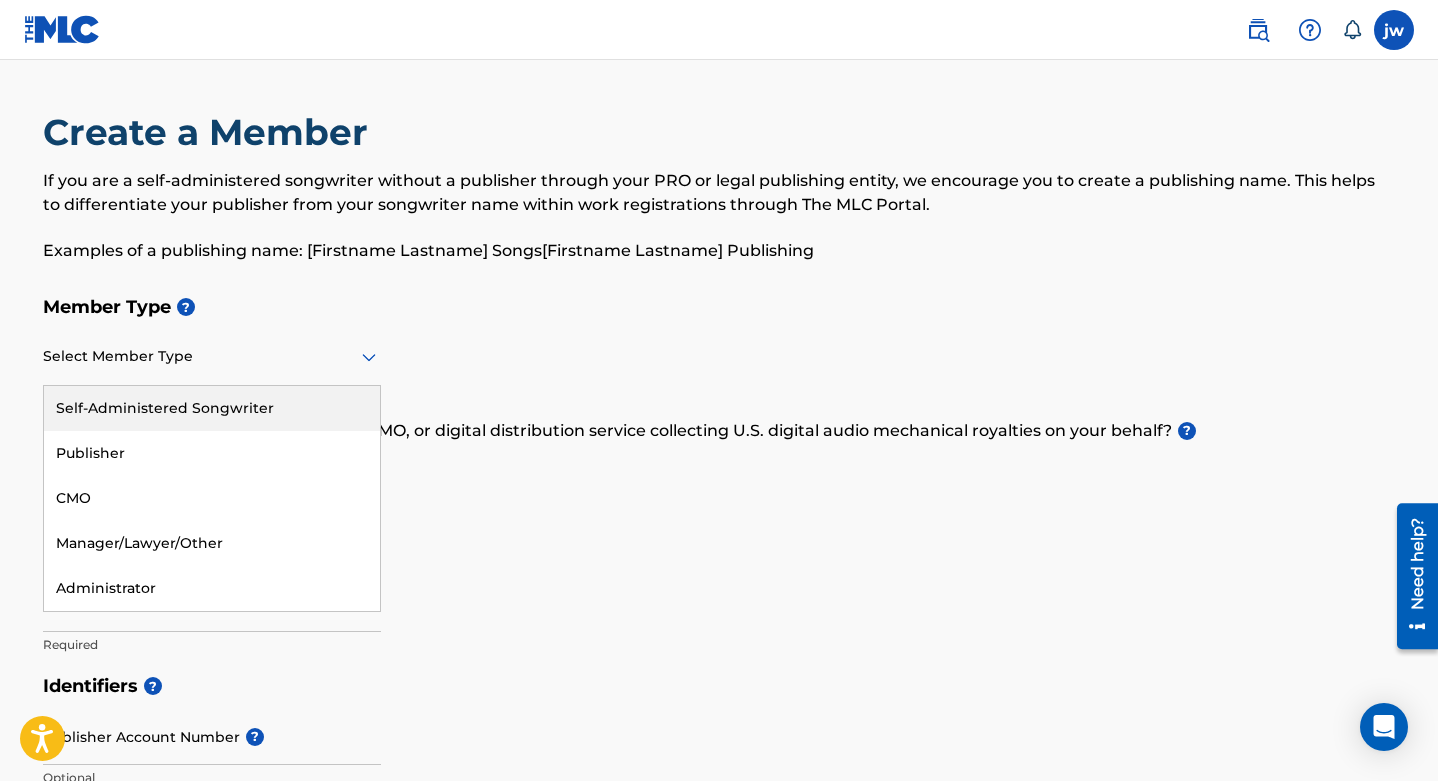 click on "Select Member Type" at bounding box center (212, 357) 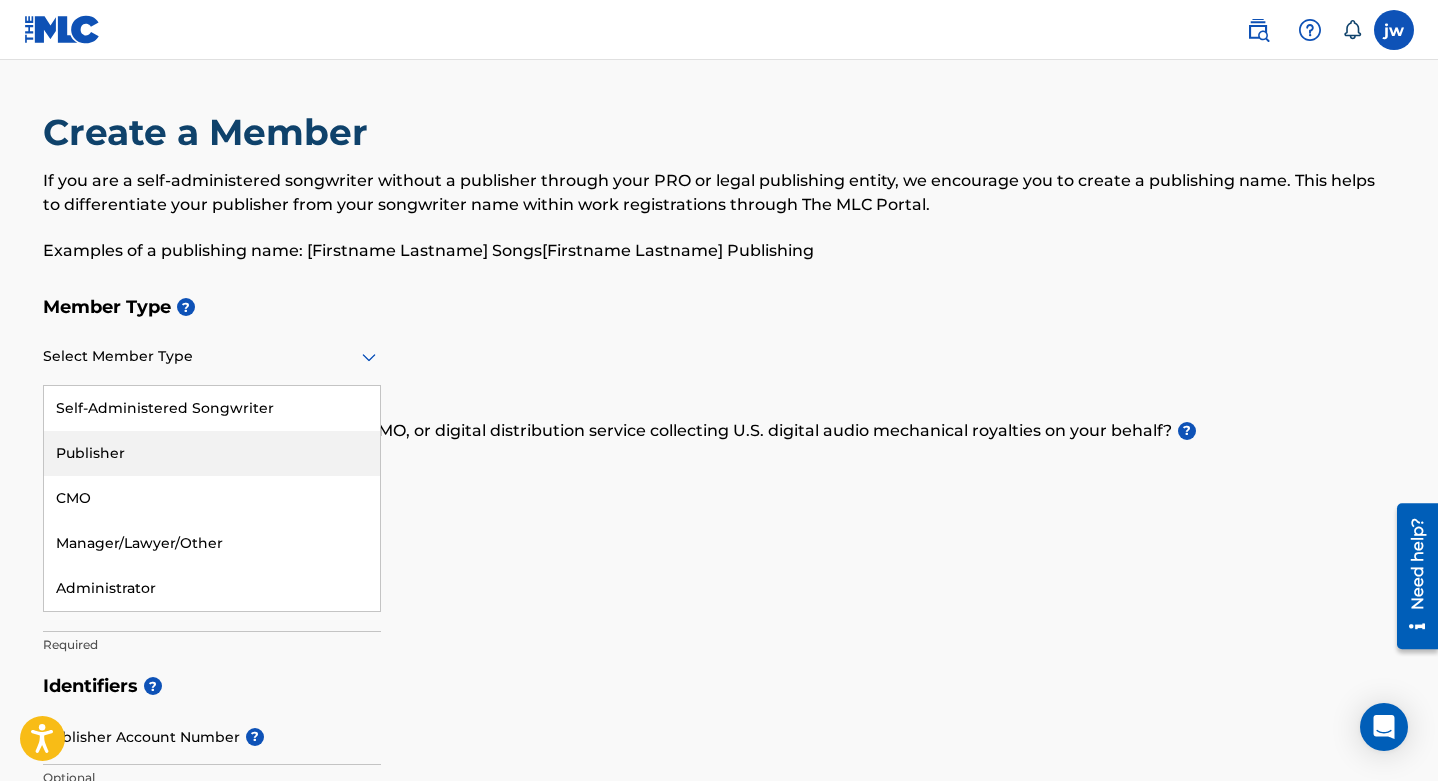click on "Publisher" at bounding box center (212, 453) 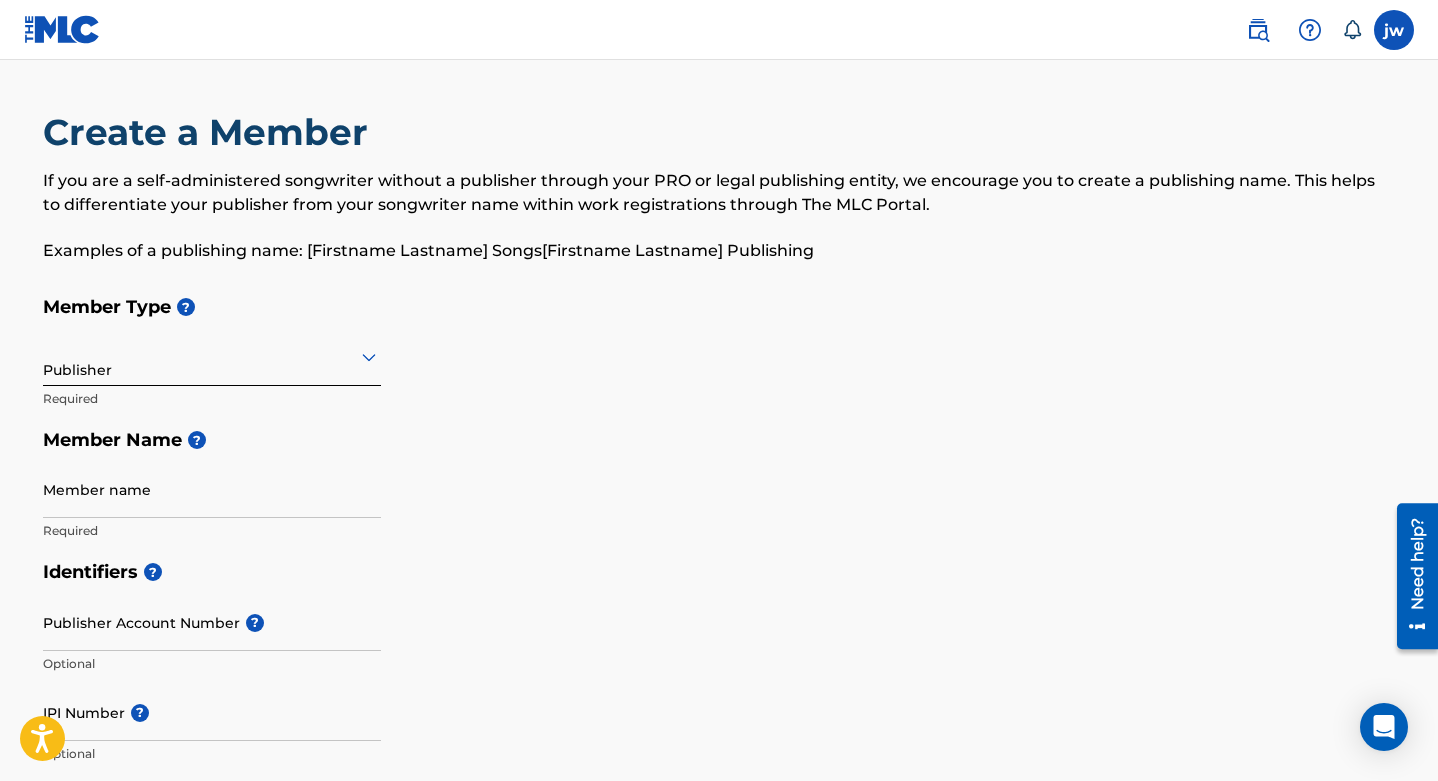 click on "Identifiers ?" at bounding box center (719, 572) 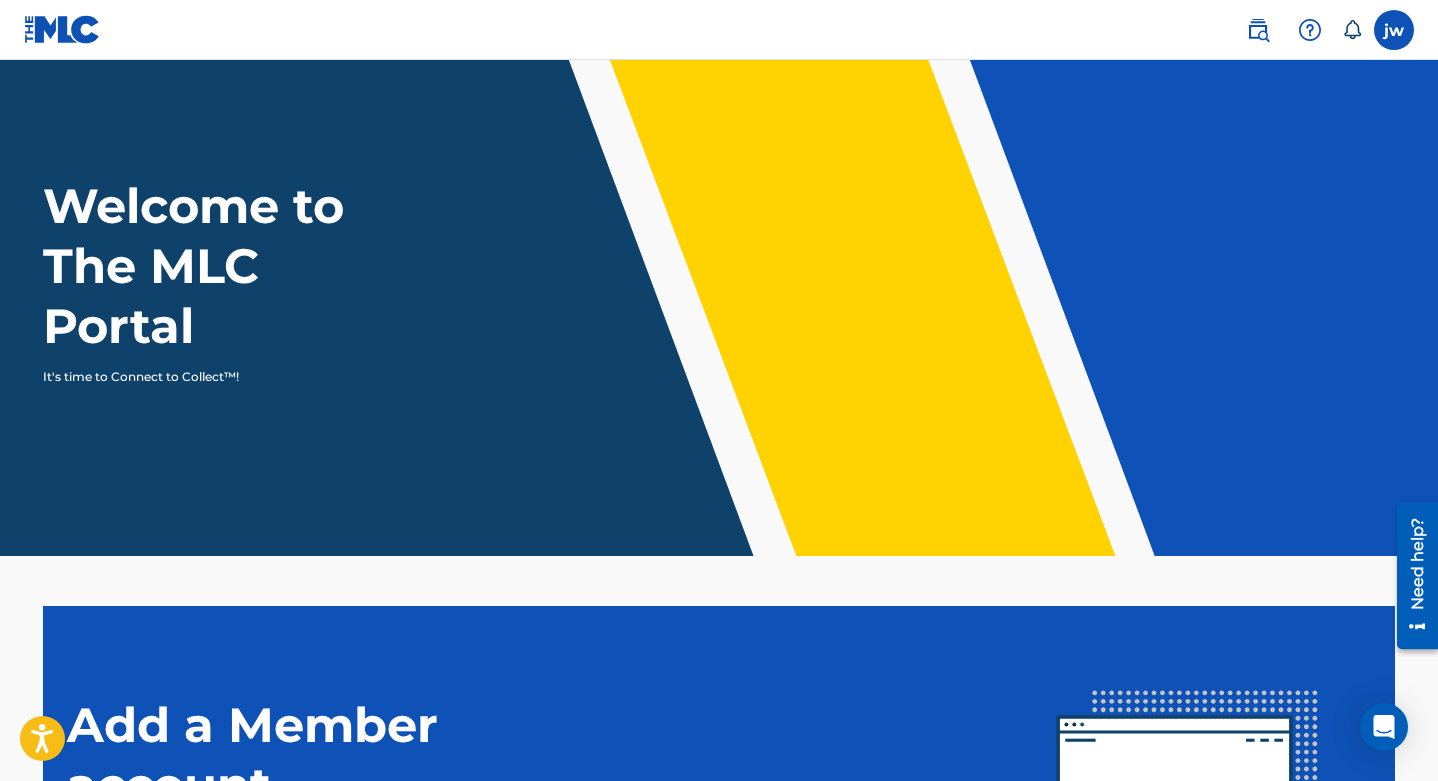 scroll, scrollTop: 0, scrollLeft: 0, axis: both 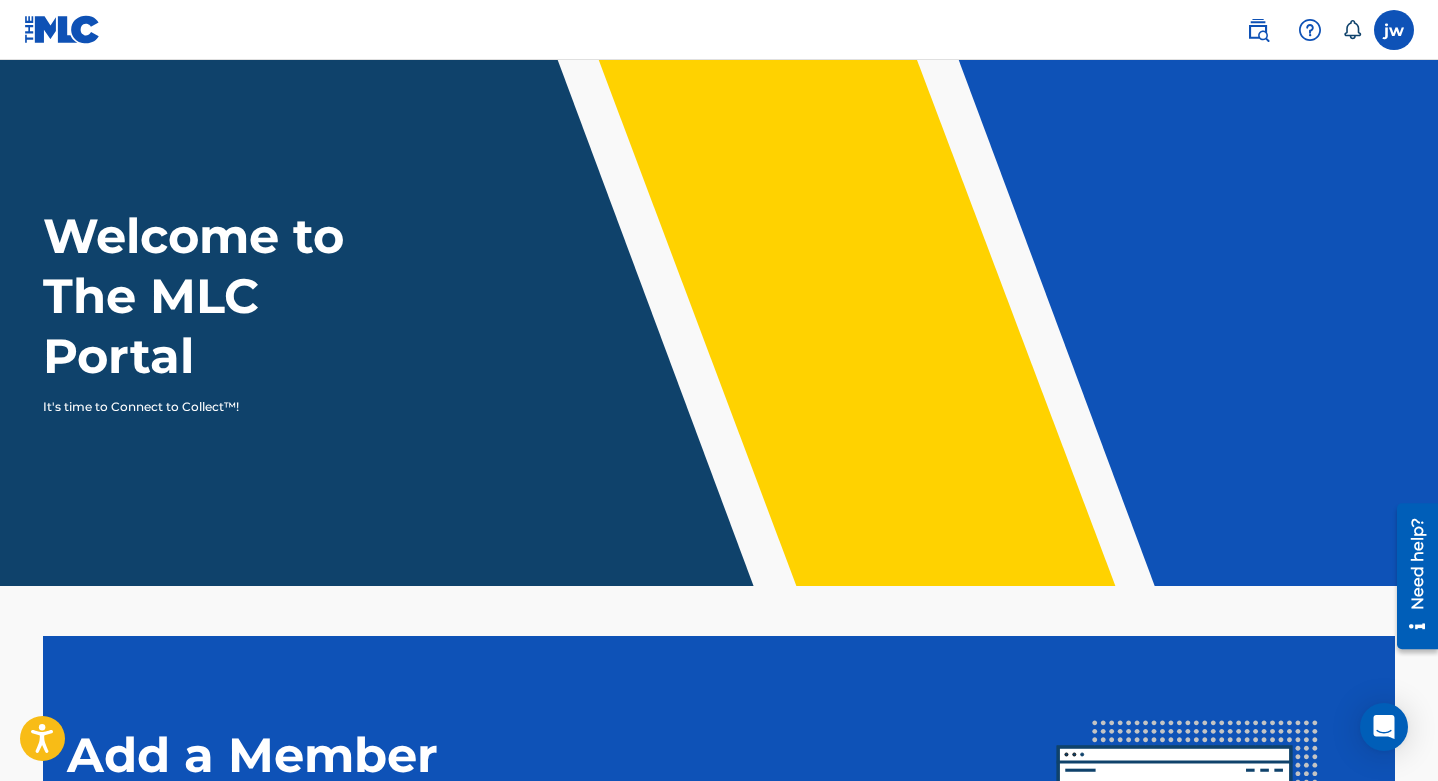 click at bounding box center [1394, 30] 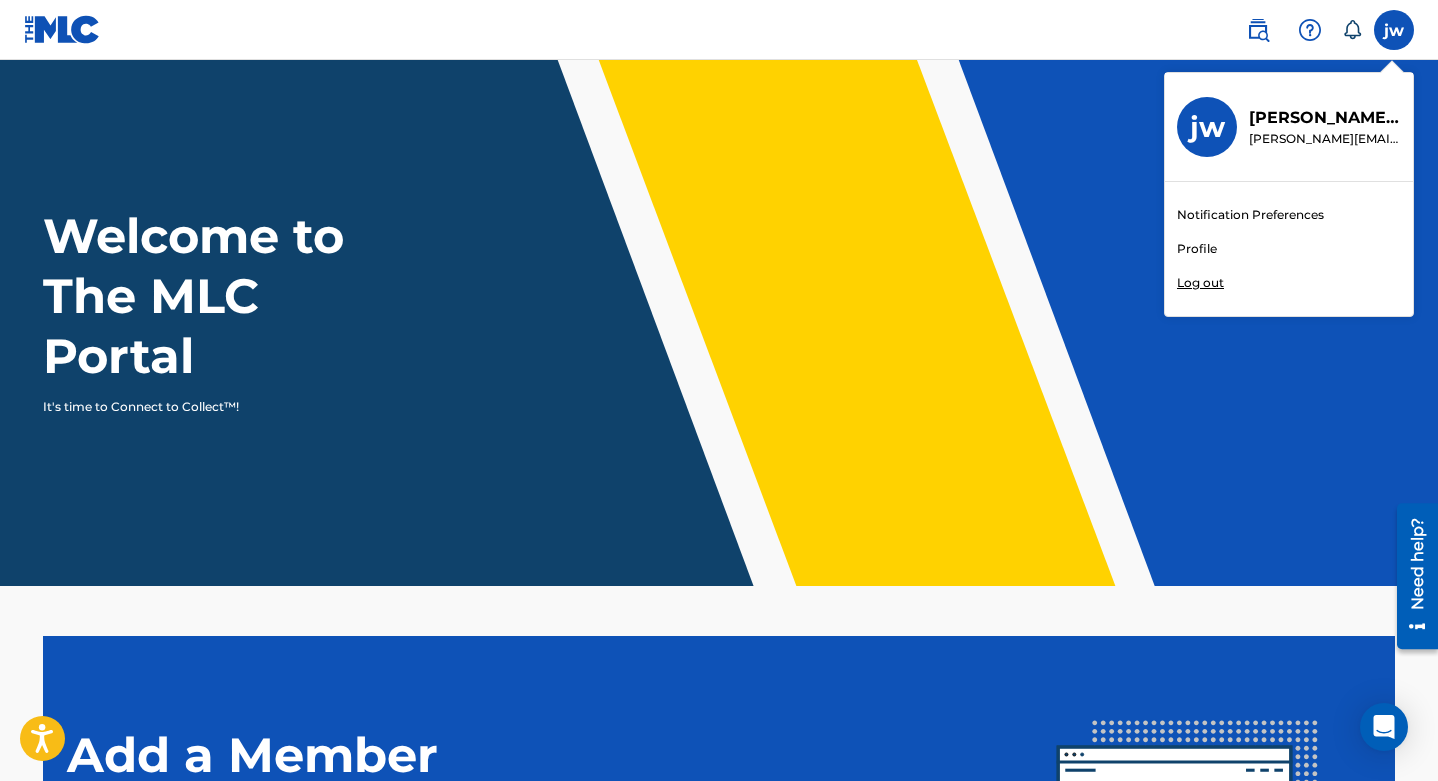 click on "Notification Preferences" at bounding box center (1250, 215) 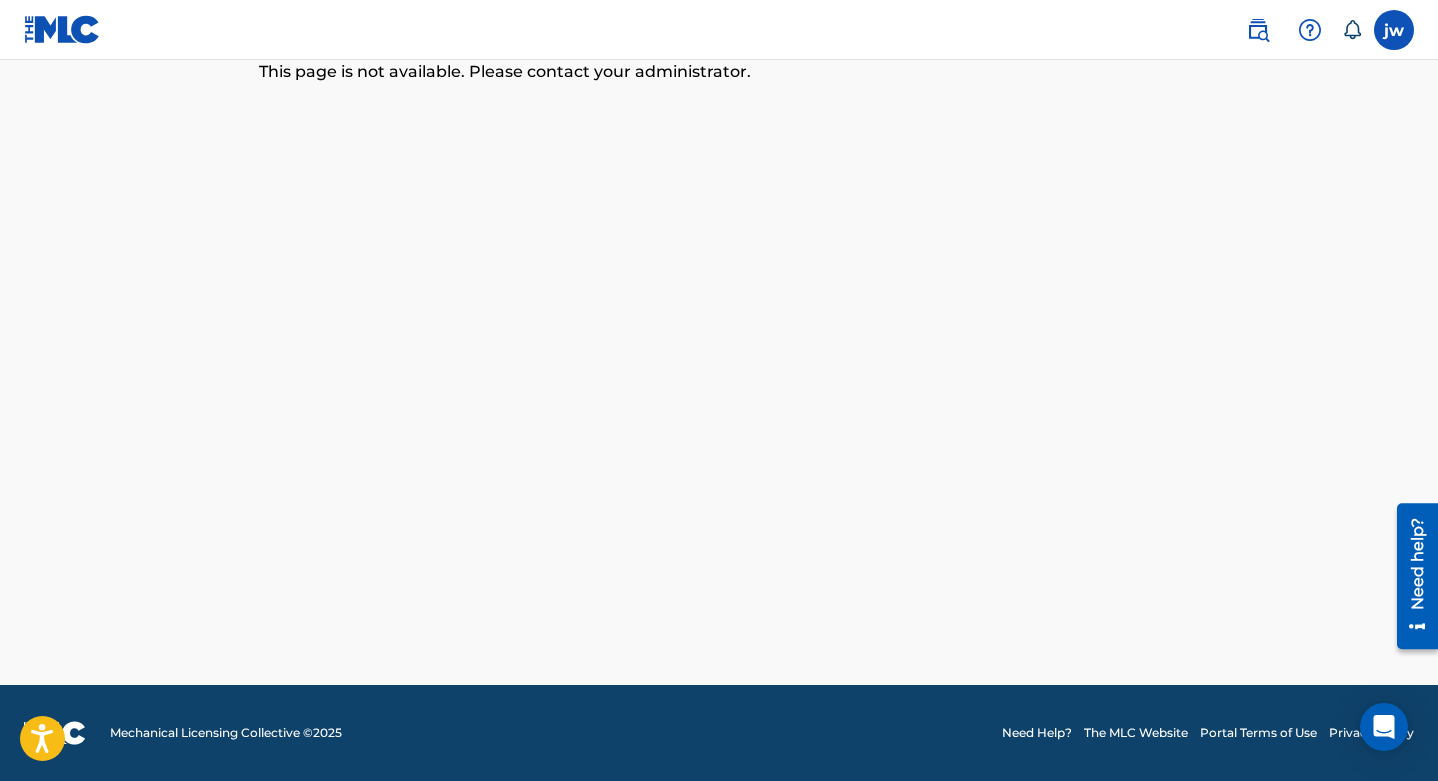 click at bounding box center (1394, 30) 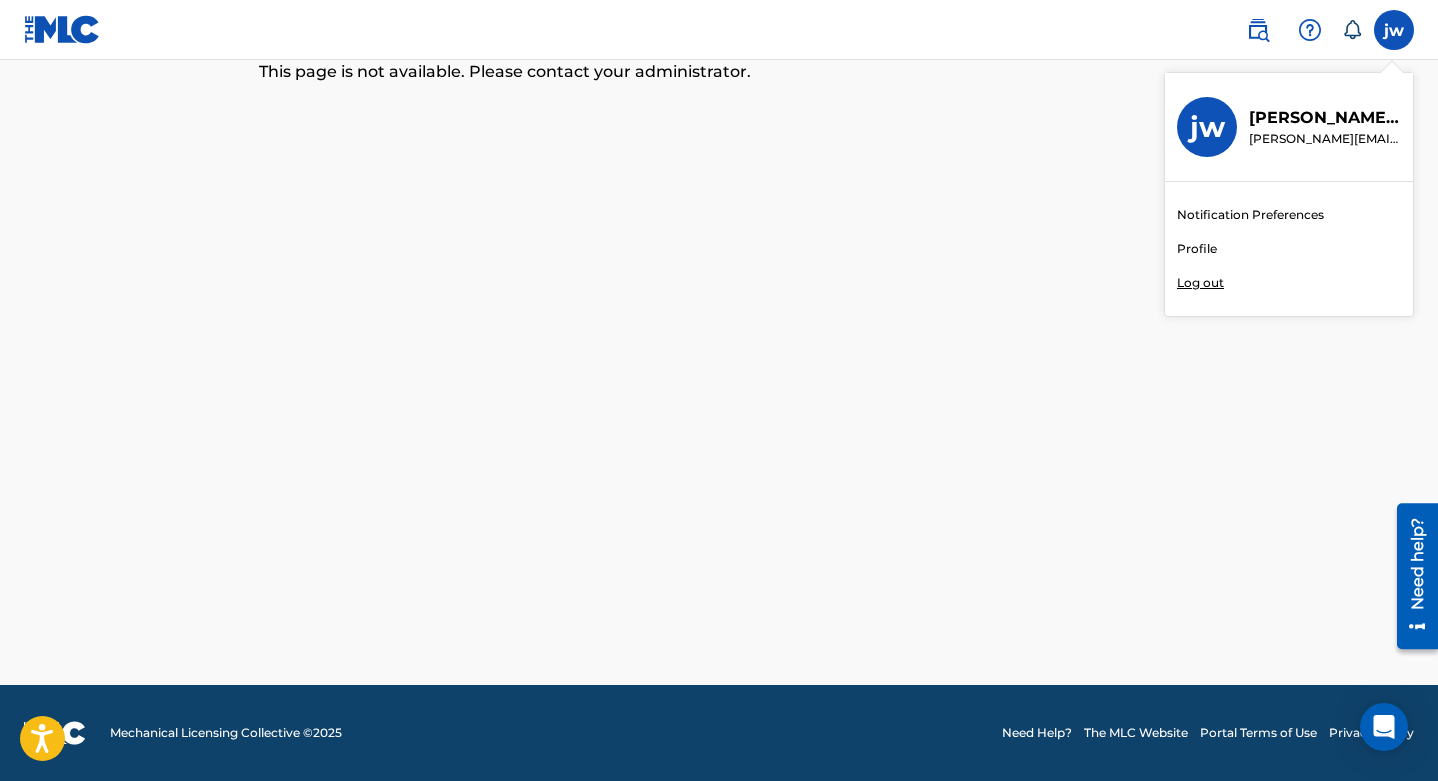 click on "Profile" at bounding box center (1197, 249) 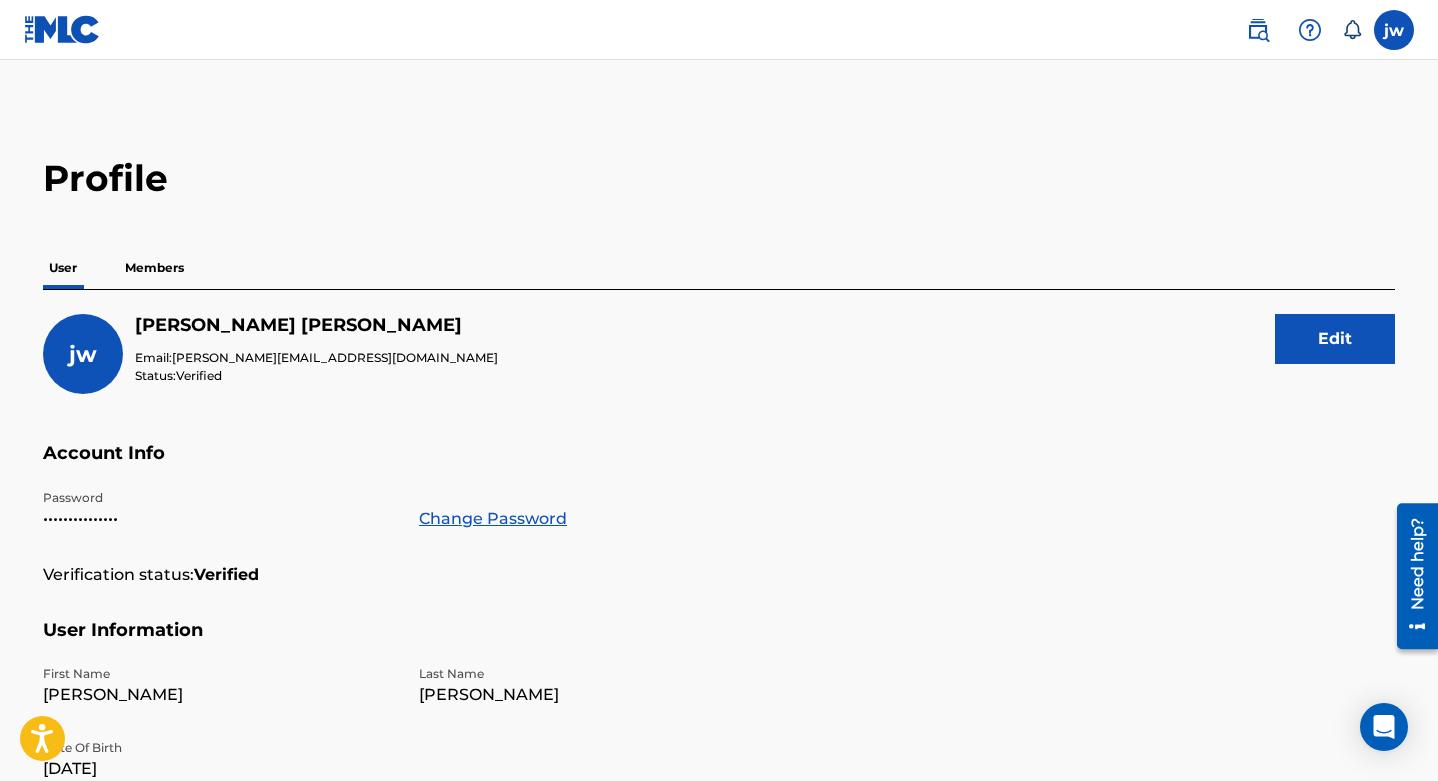click on "jw james   whitaker Email:  james@movingwithoutbeingnoticed.com Status:  Verified Edit" at bounding box center (719, 378) 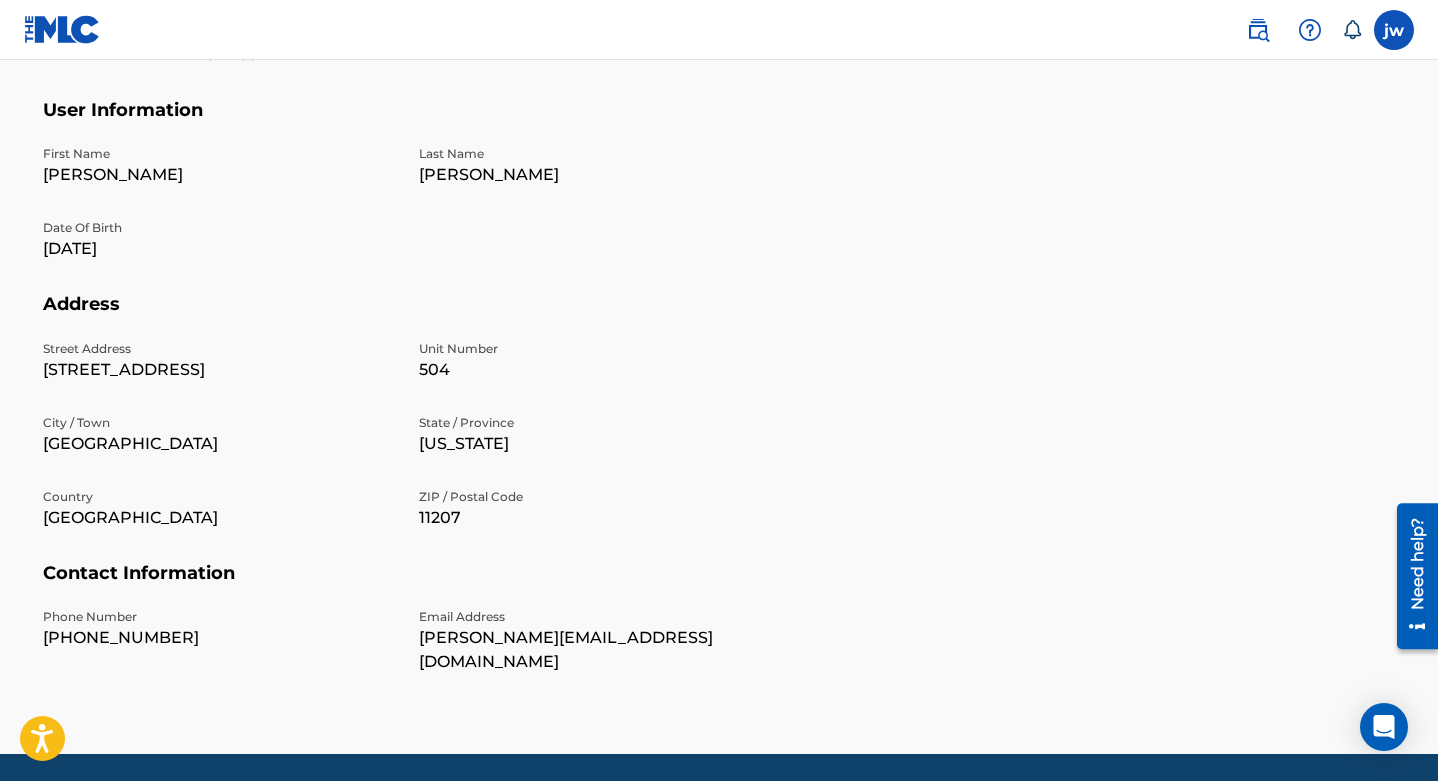 scroll, scrollTop: 565, scrollLeft: 0, axis: vertical 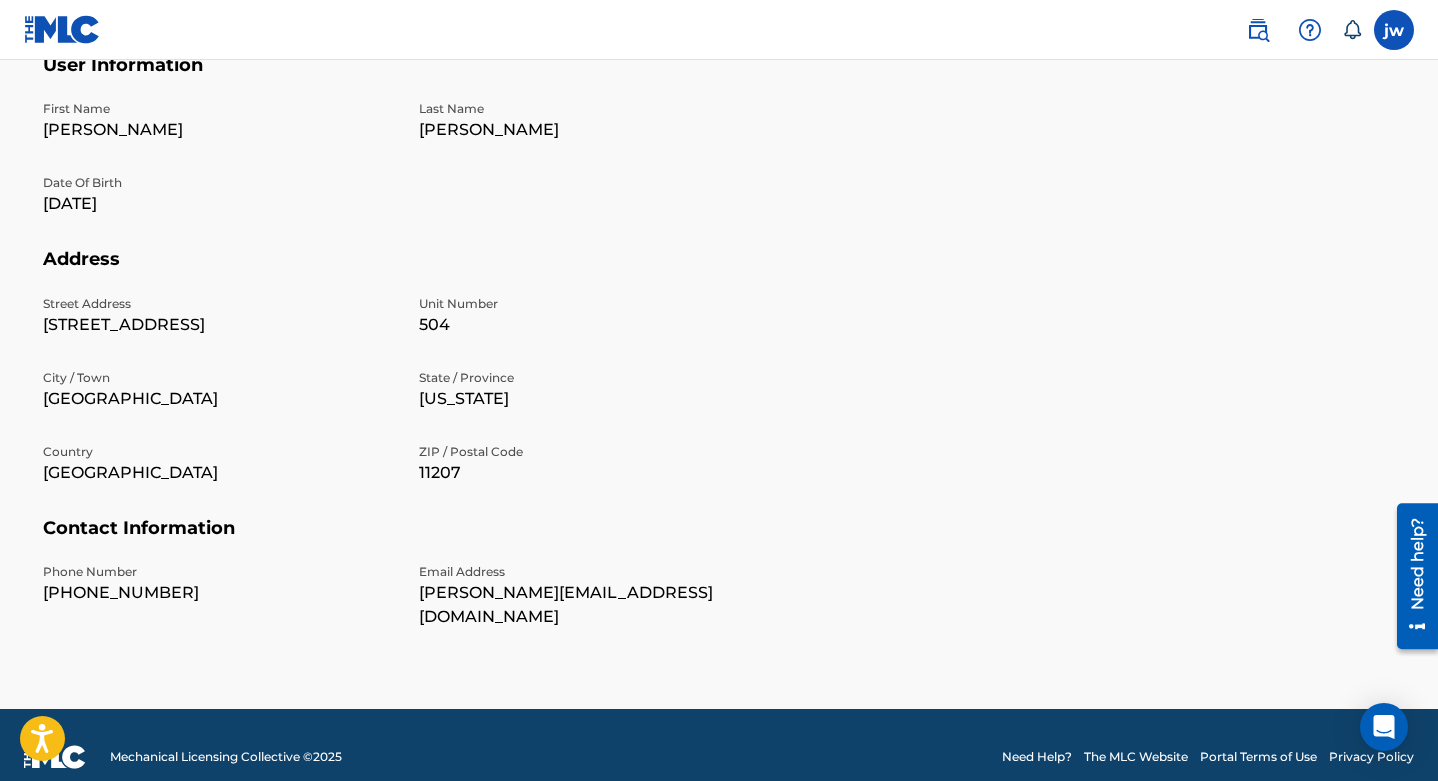 click on "Need help?" at bounding box center [1417, 575] 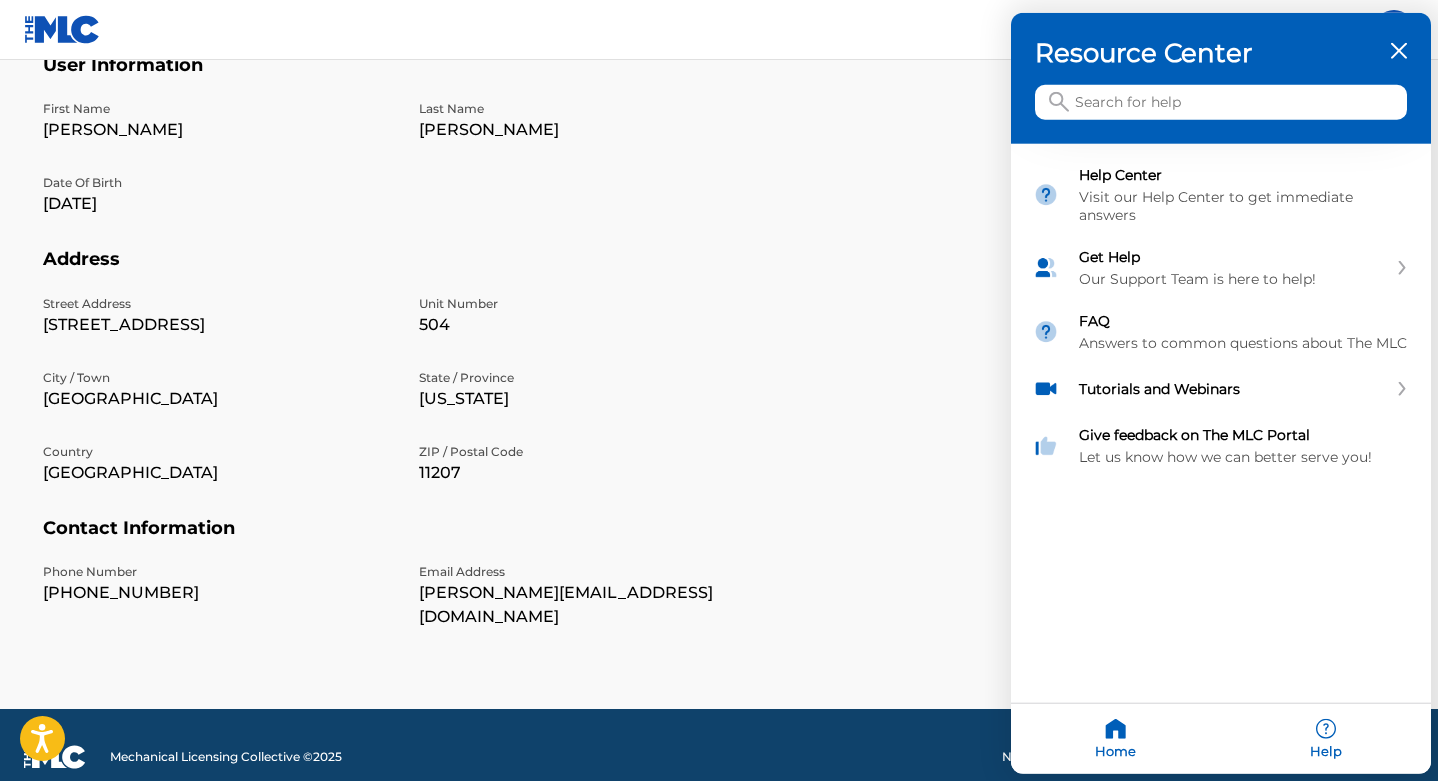 click at bounding box center (1221, 102) 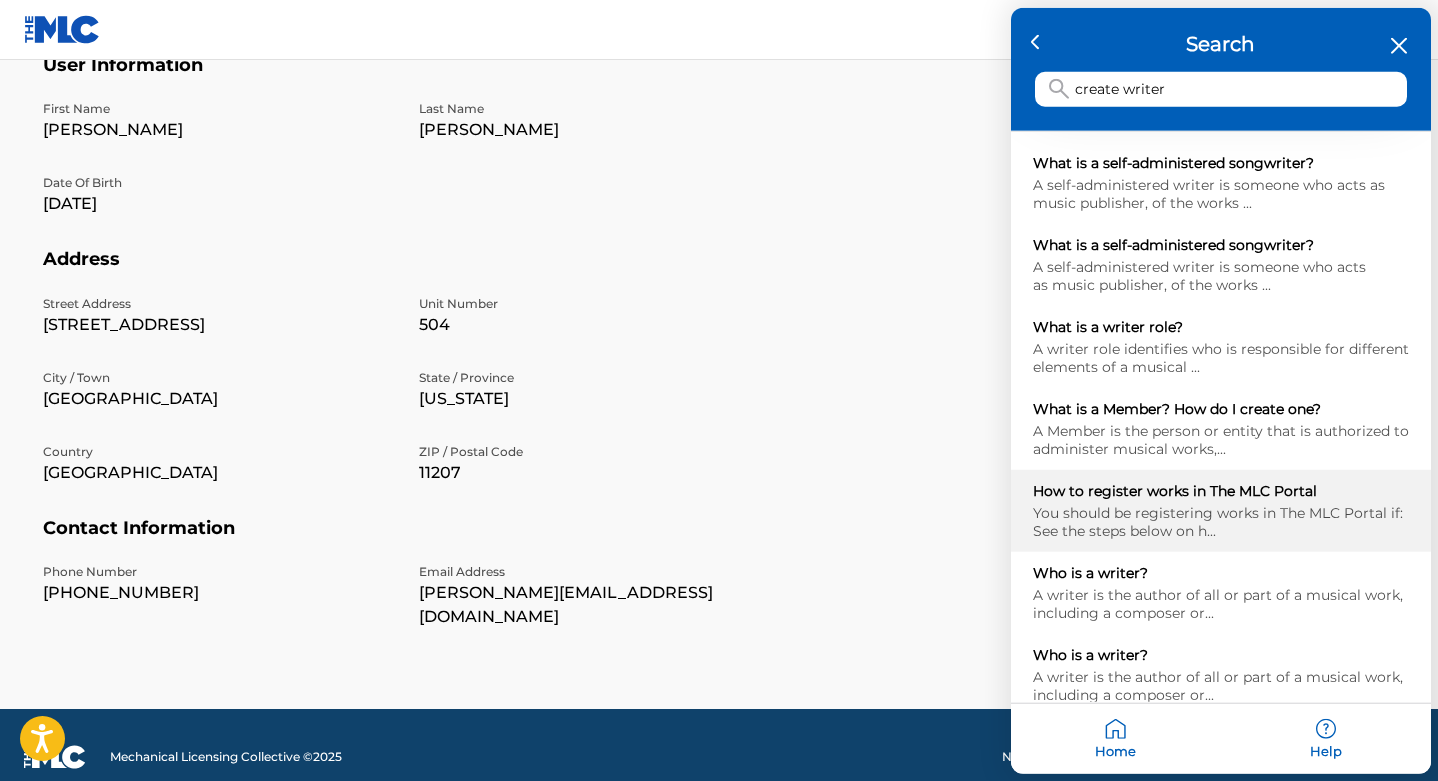 type on "create writer" 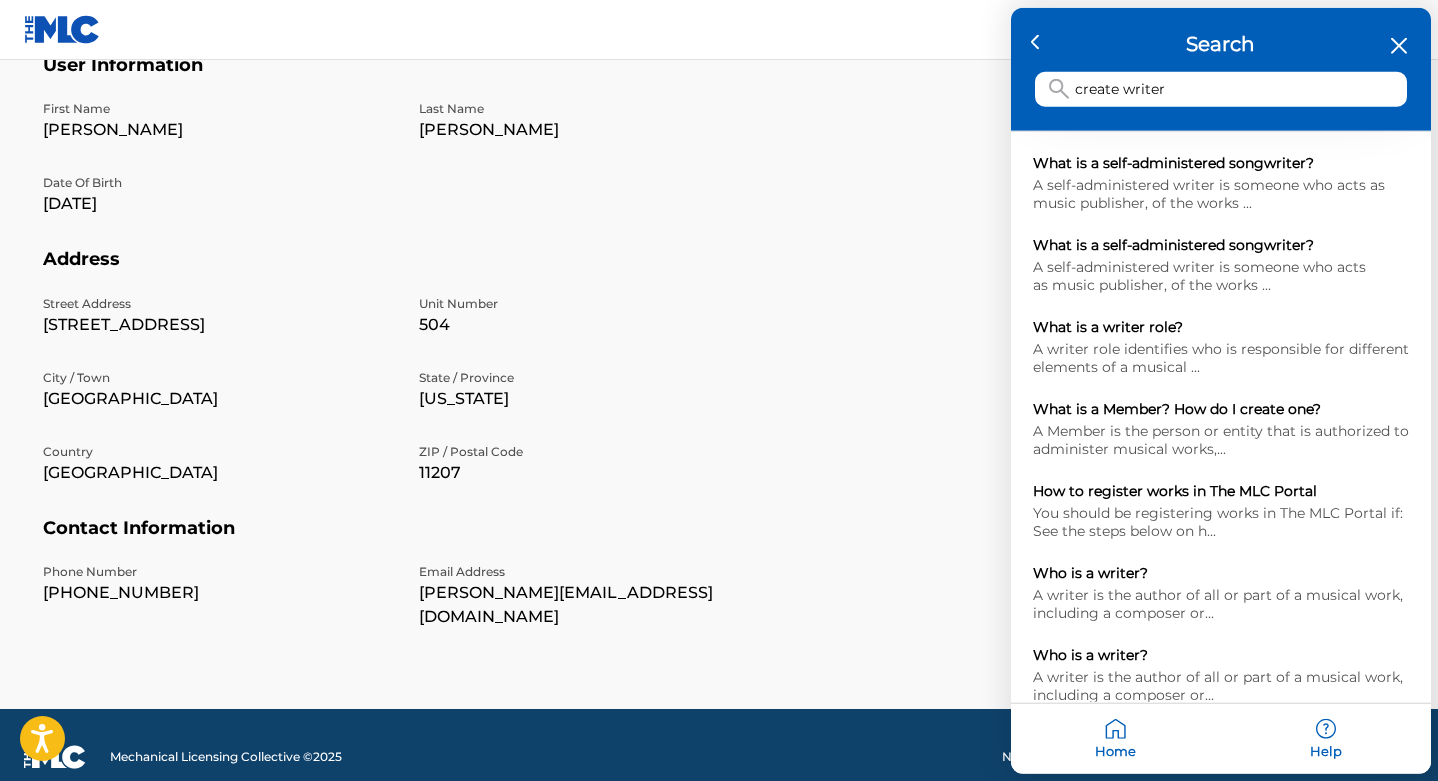 click at bounding box center [719, 390] 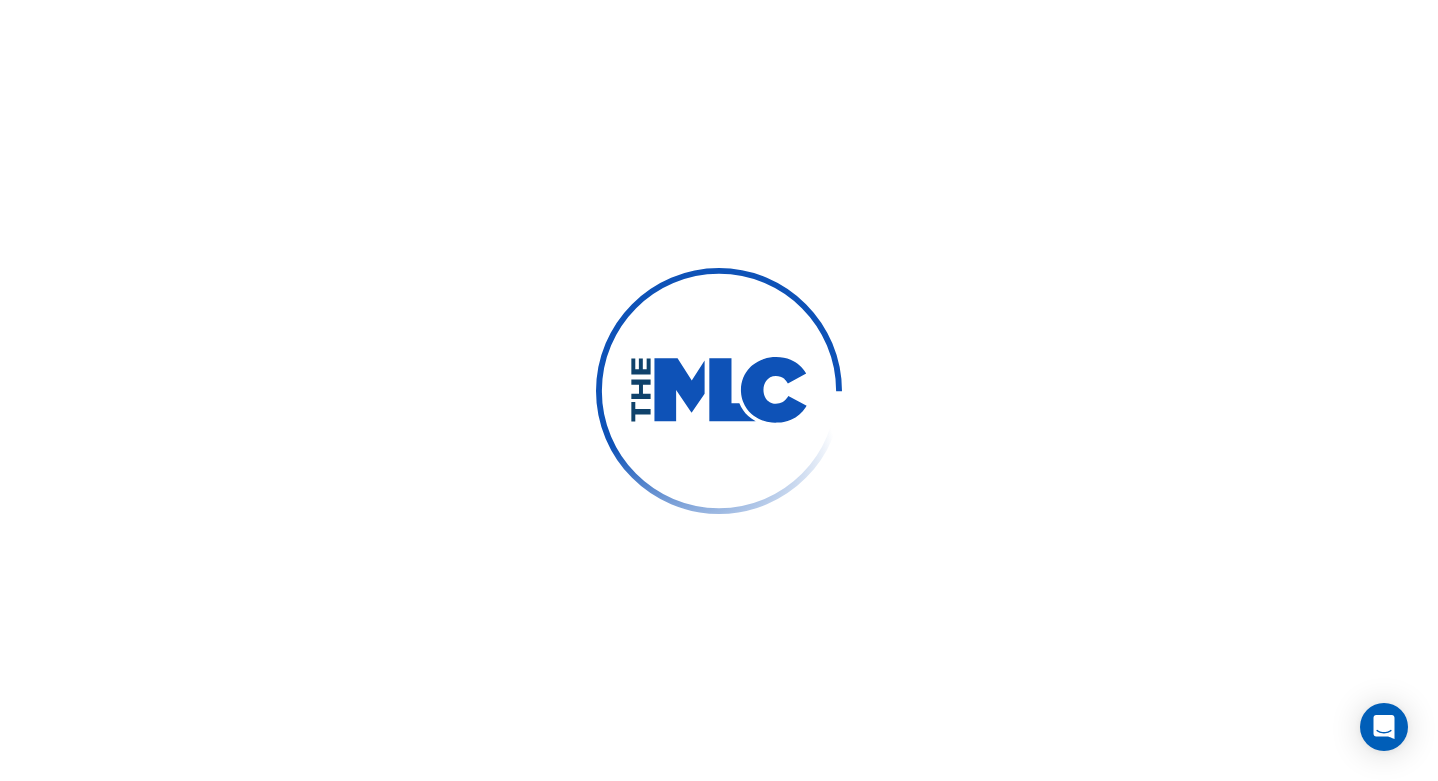 scroll, scrollTop: 0, scrollLeft: 0, axis: both 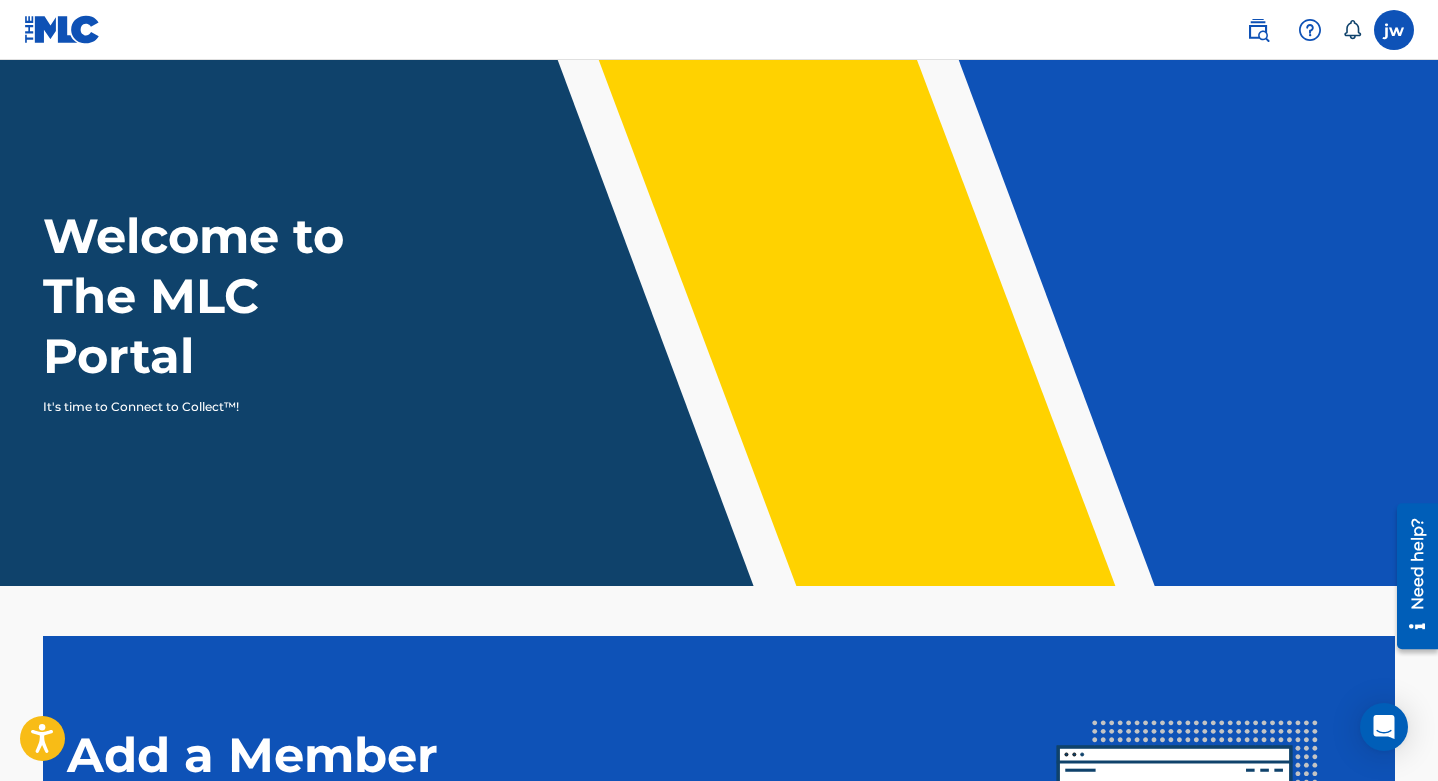 click on "Need help?" at bounding box center [1417, 563] 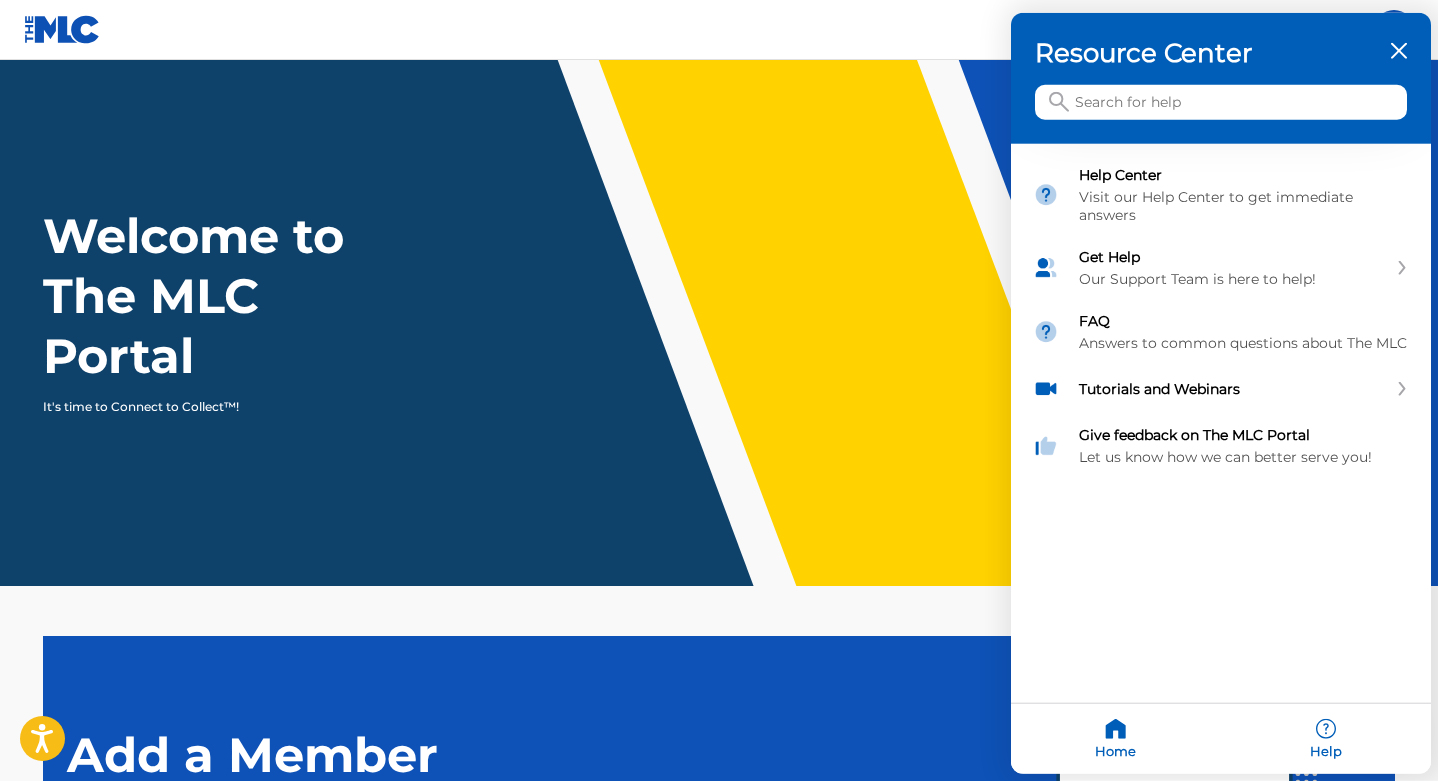 click at bounding box center (1221, 102) 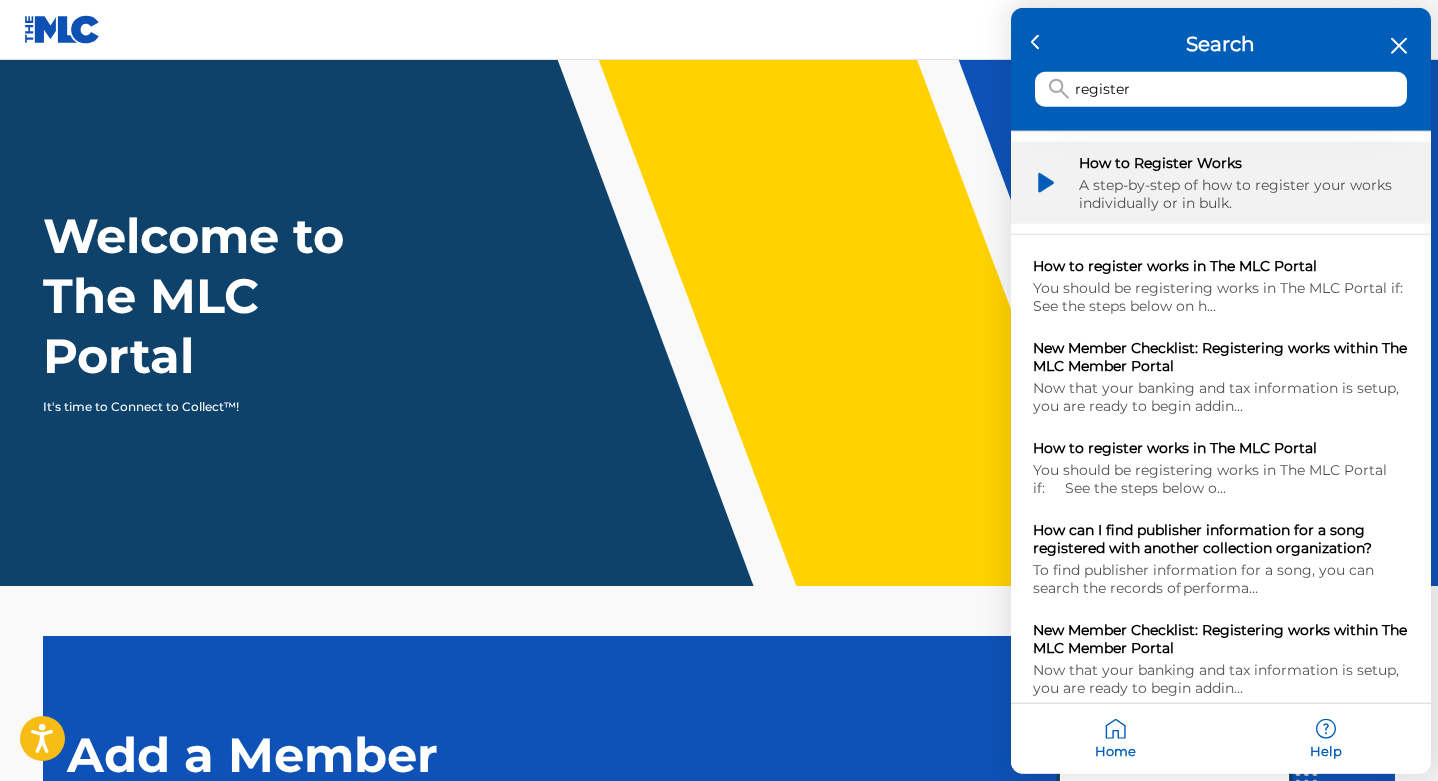 type on "register" 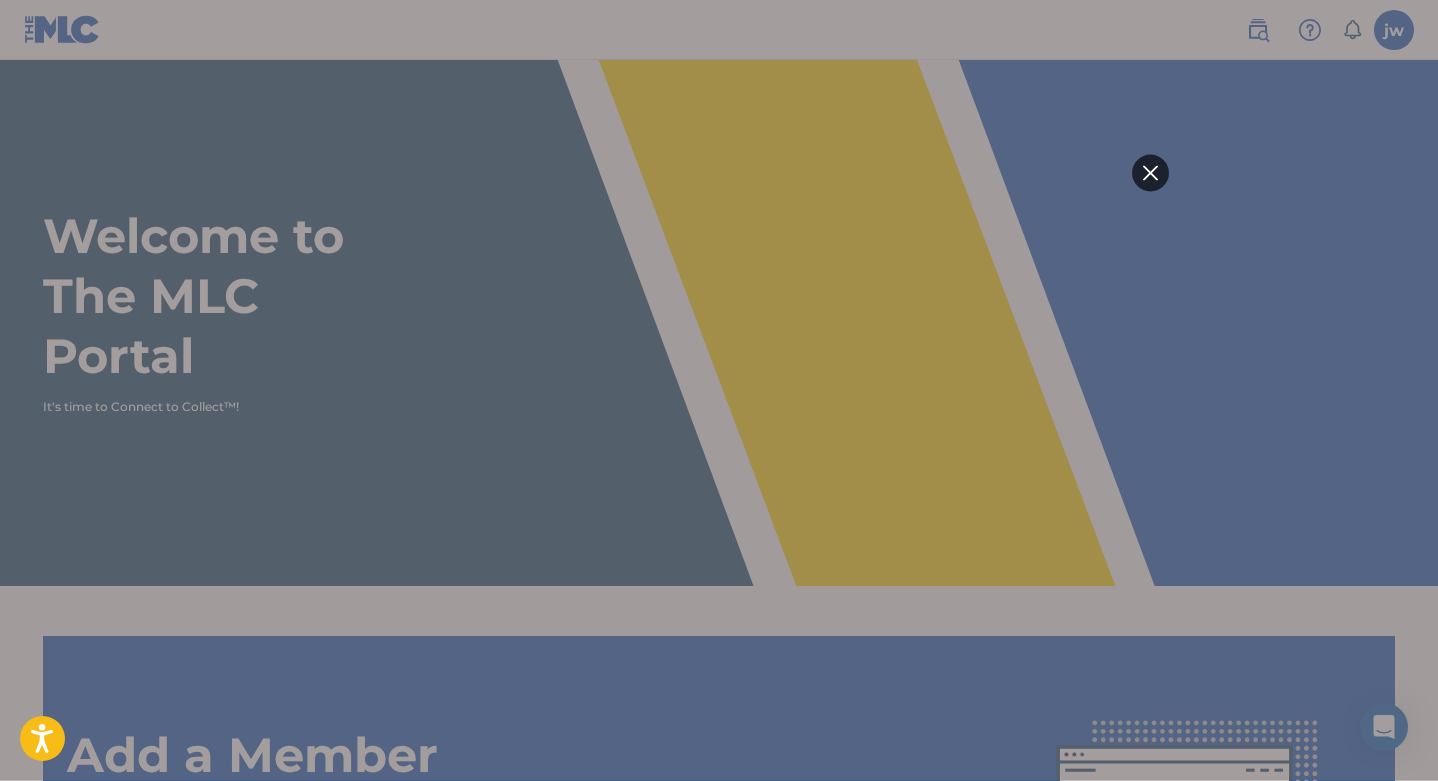 scroll, scrollTop: 0, scrollLeft: 0, axis: both 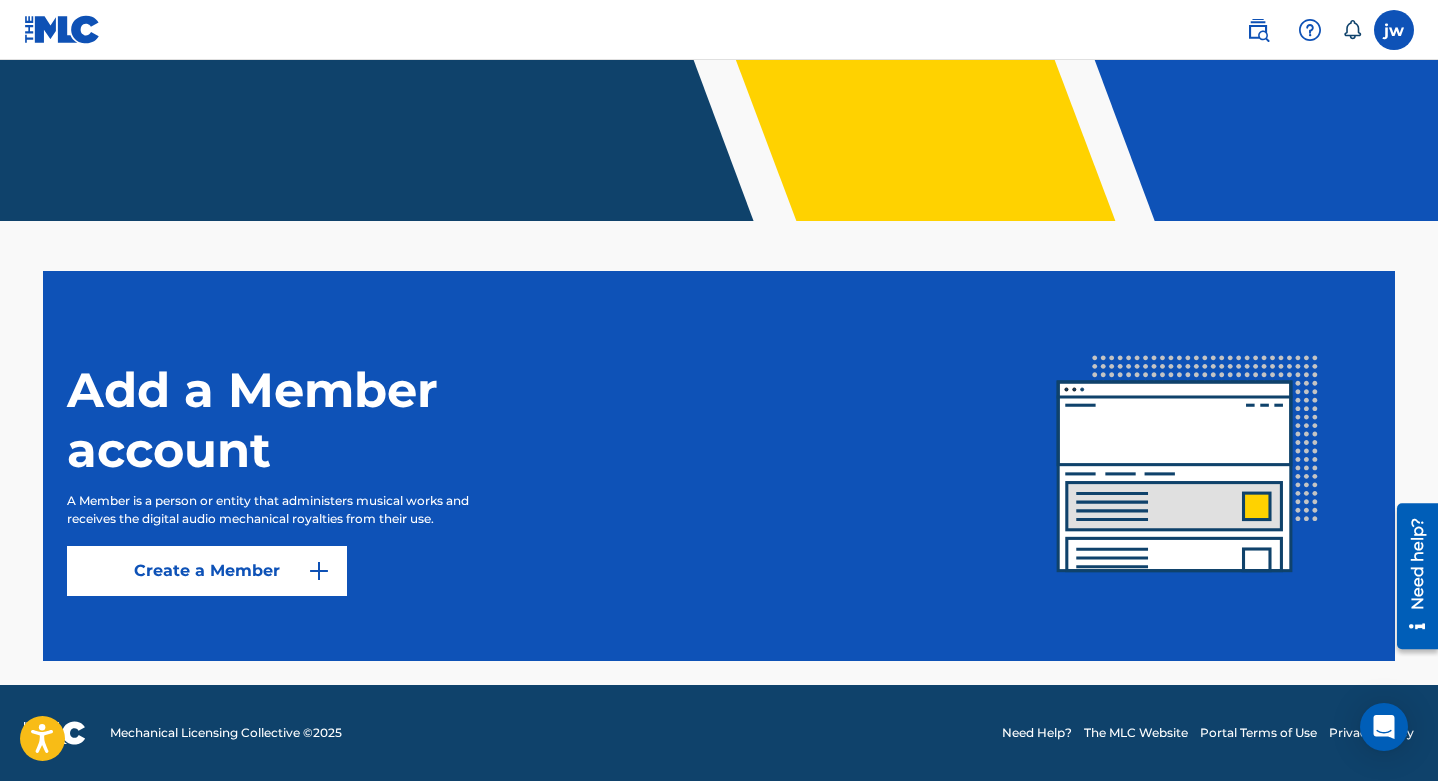 click on "Create a Member" at bounding box center (207, 571) 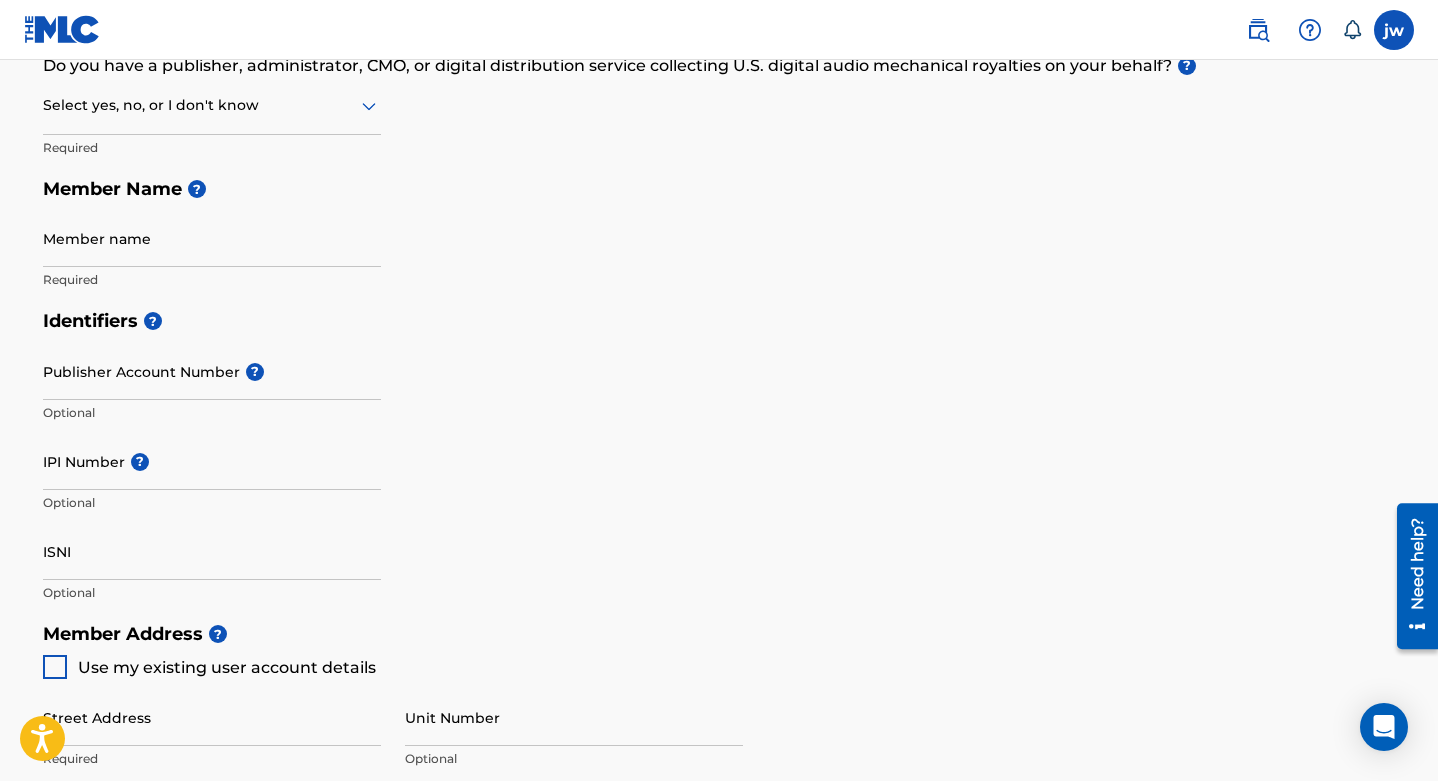 scroll, scrollTop: 0, scrollLeft: 0, axis: both 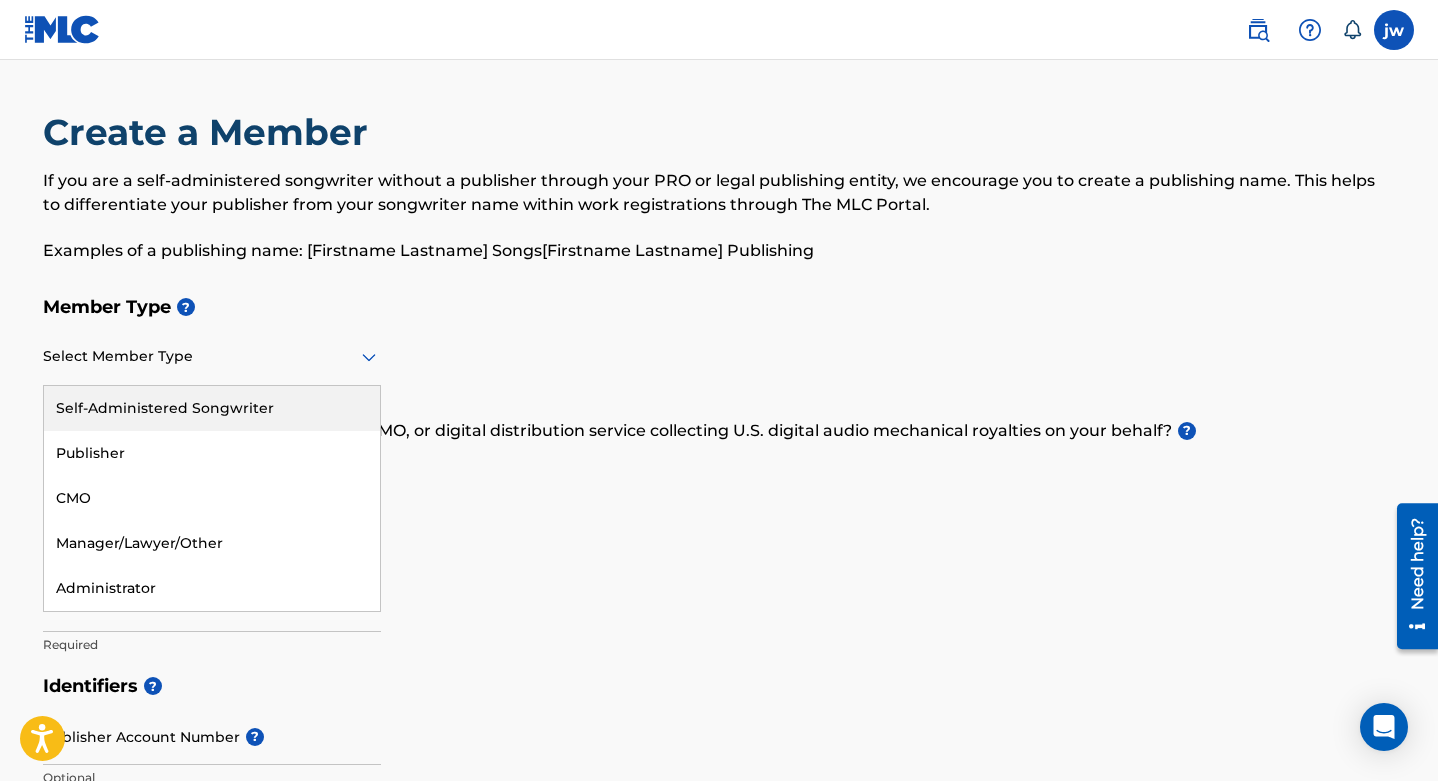 click on "Select Member Type" at bounding box center [212, 357] 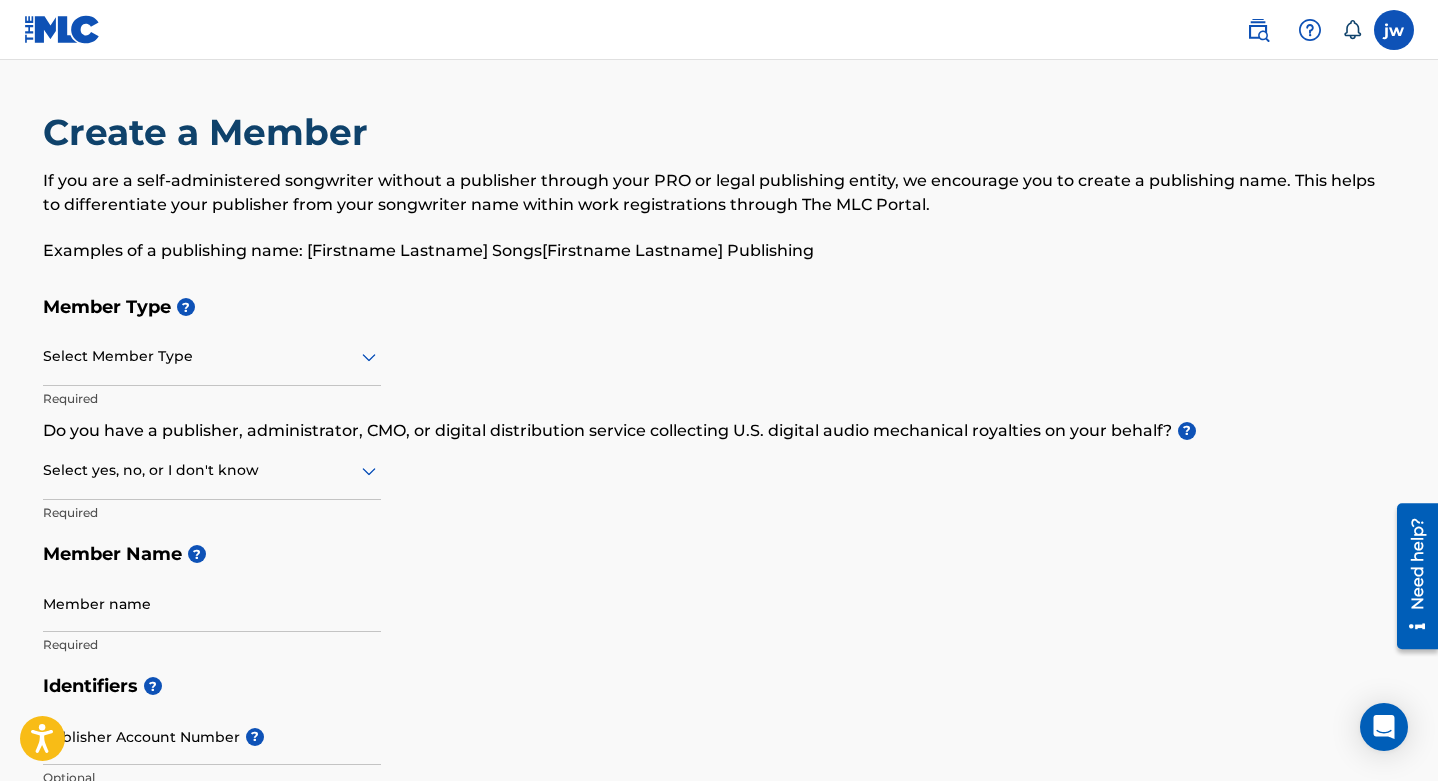 click on "Member Type ? option , selected. Select is focused ,type to refine list, press Down to open the menu,  Select Member Type Required Do you have a publisher, administrator, CMO, or digital distribution service collecting U.S. digital audio mechanical royalties on your behalf? ? Select yes, no, or I don't know Required Member Name ? Member name Required" at bounding box center [719, 475] 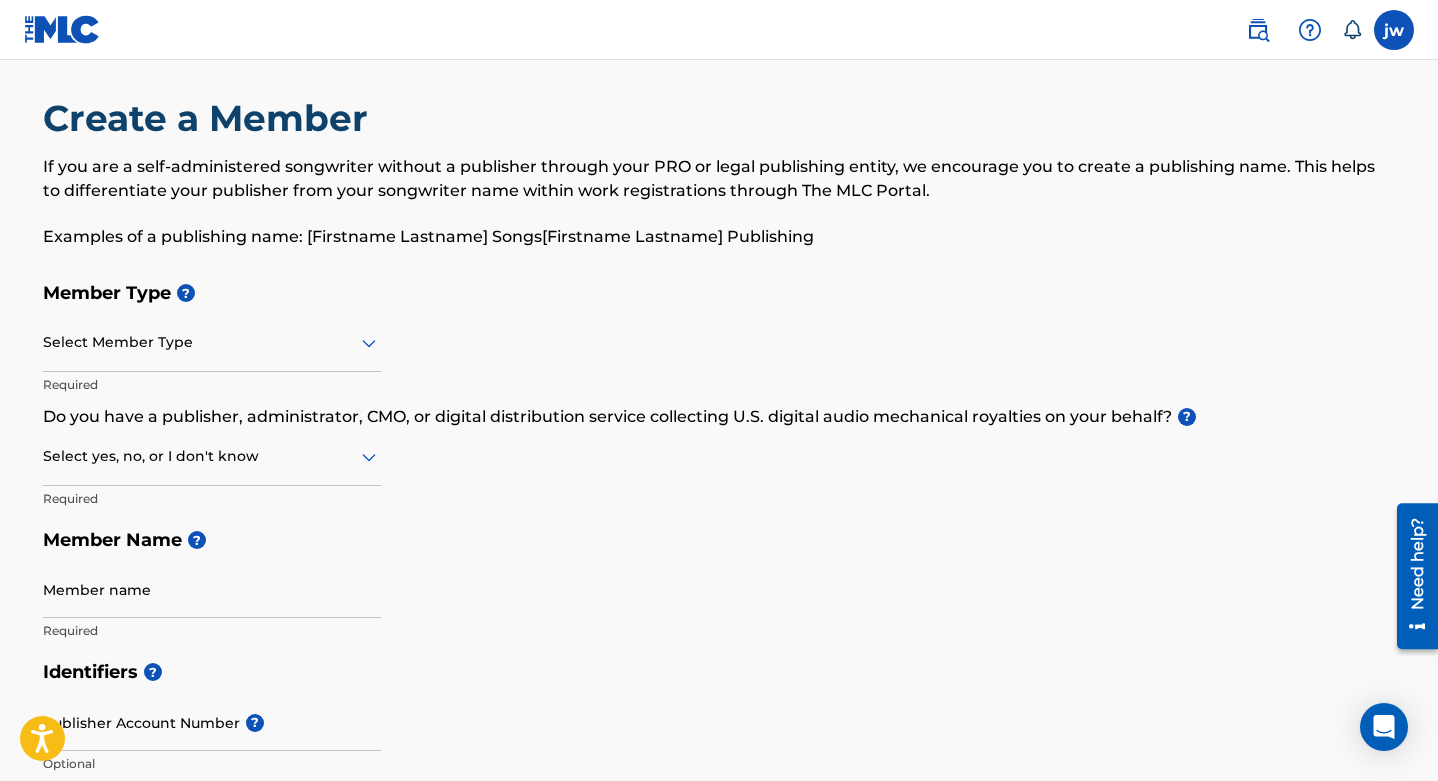scroll, scrollTop: 0, scrollLeft: 0, axis: both 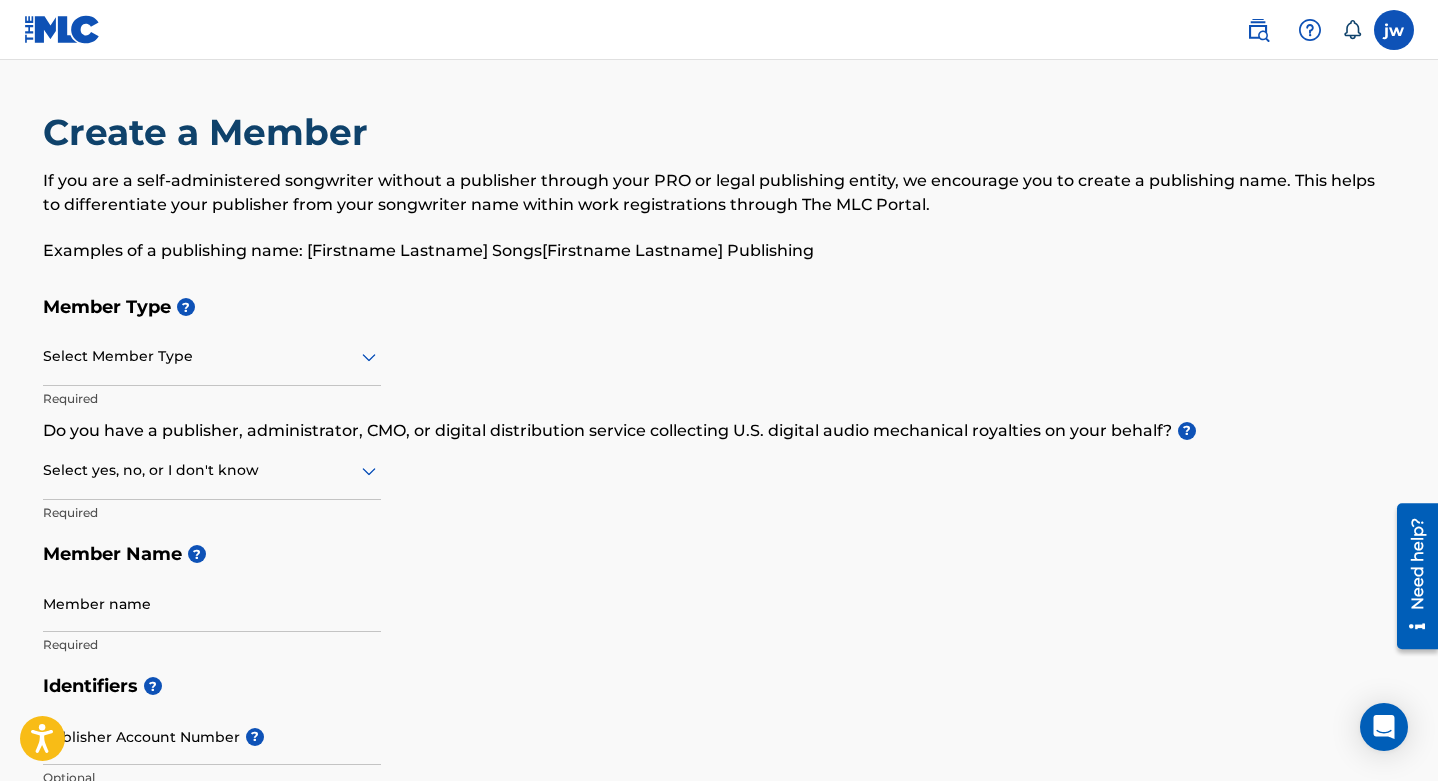 click at bounding box center (1394, 30) 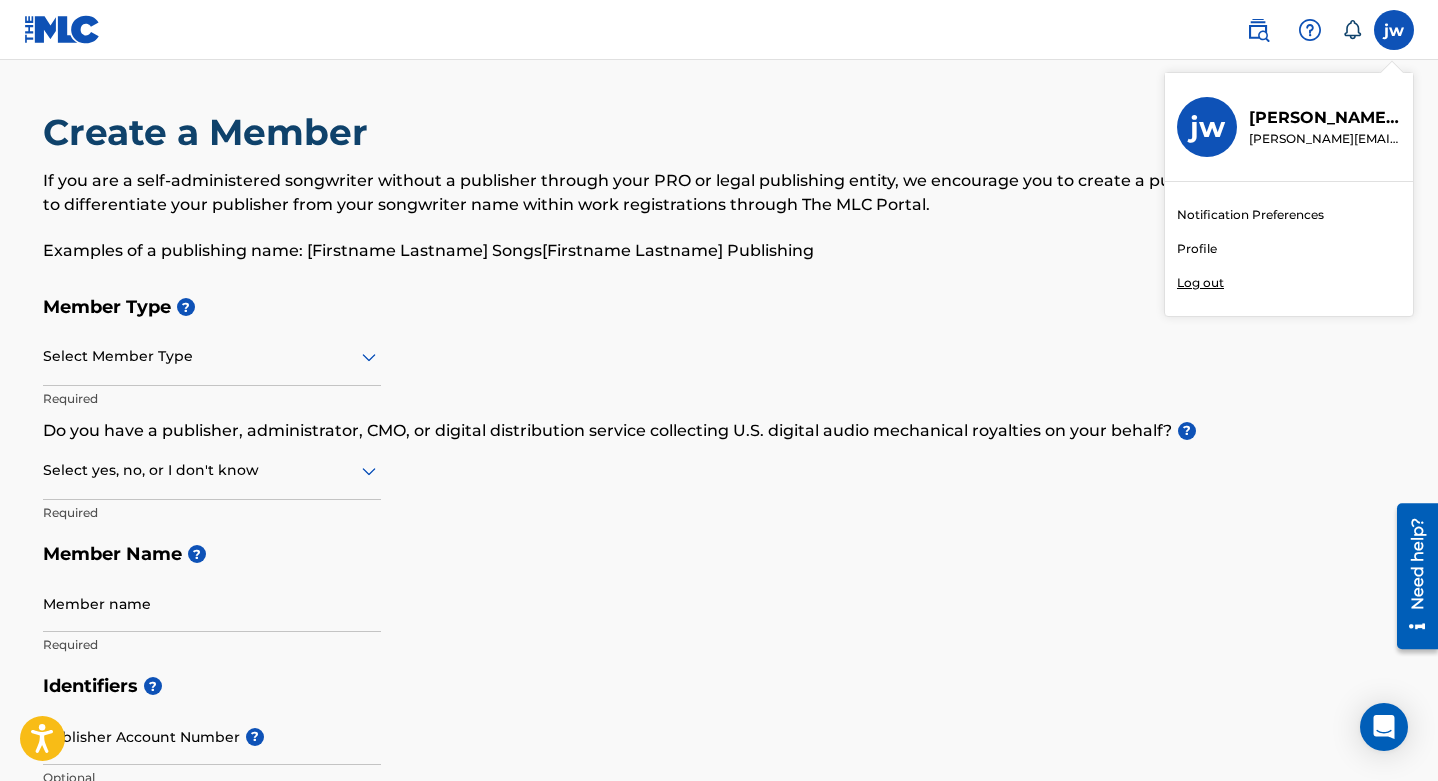 click on "Profile" at bounding box center (1197, 249) 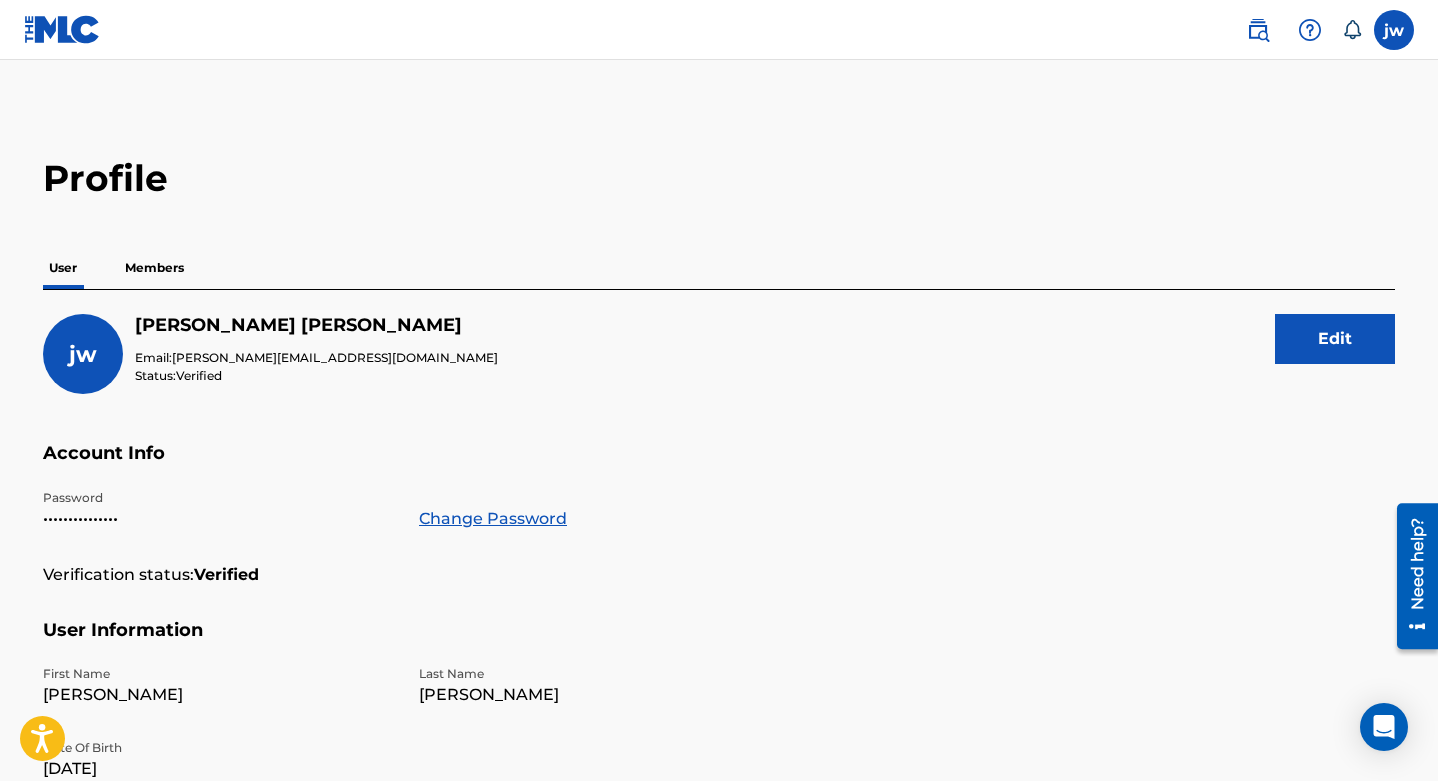 click on "Members" at bounding box center [154, 268] 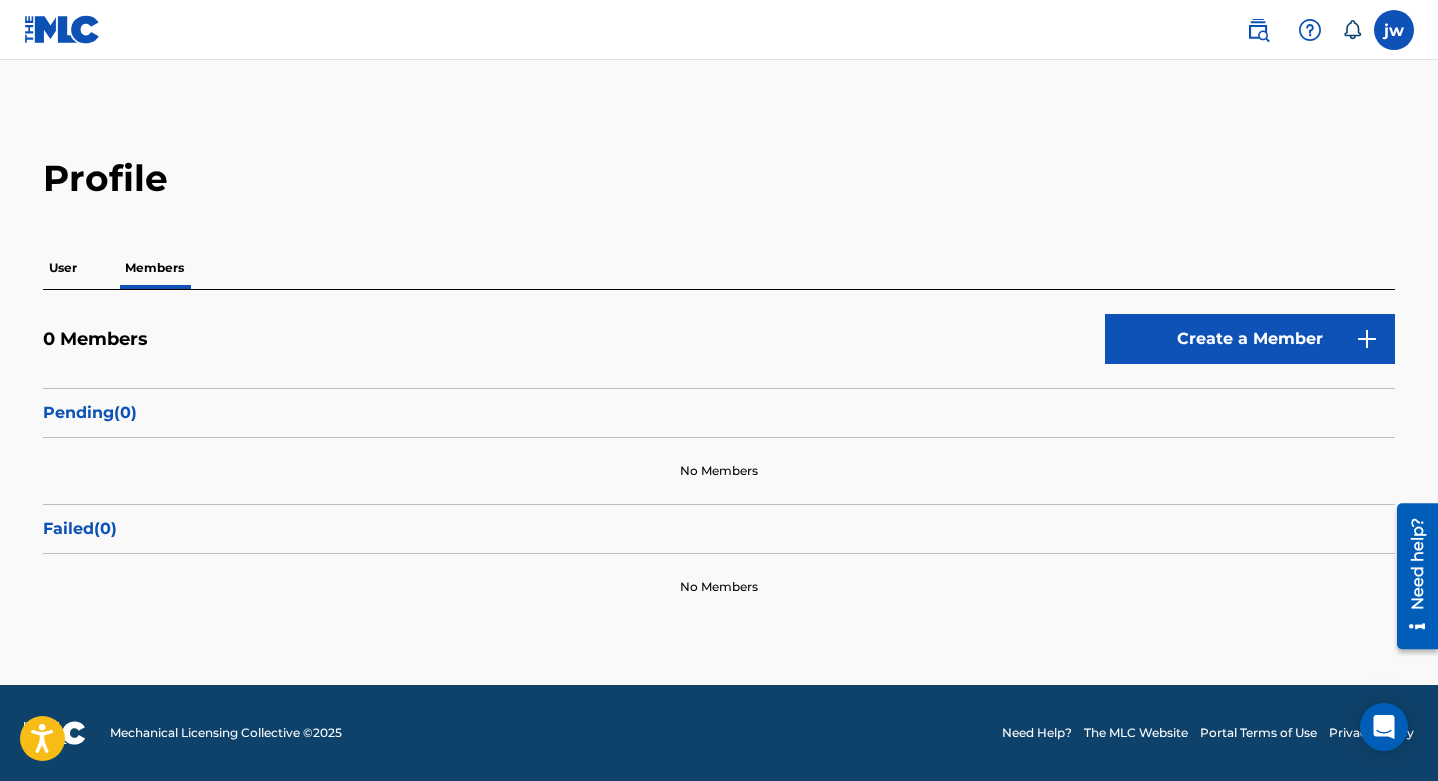 click on "Create a Member" at bounding box center (1250, 339) 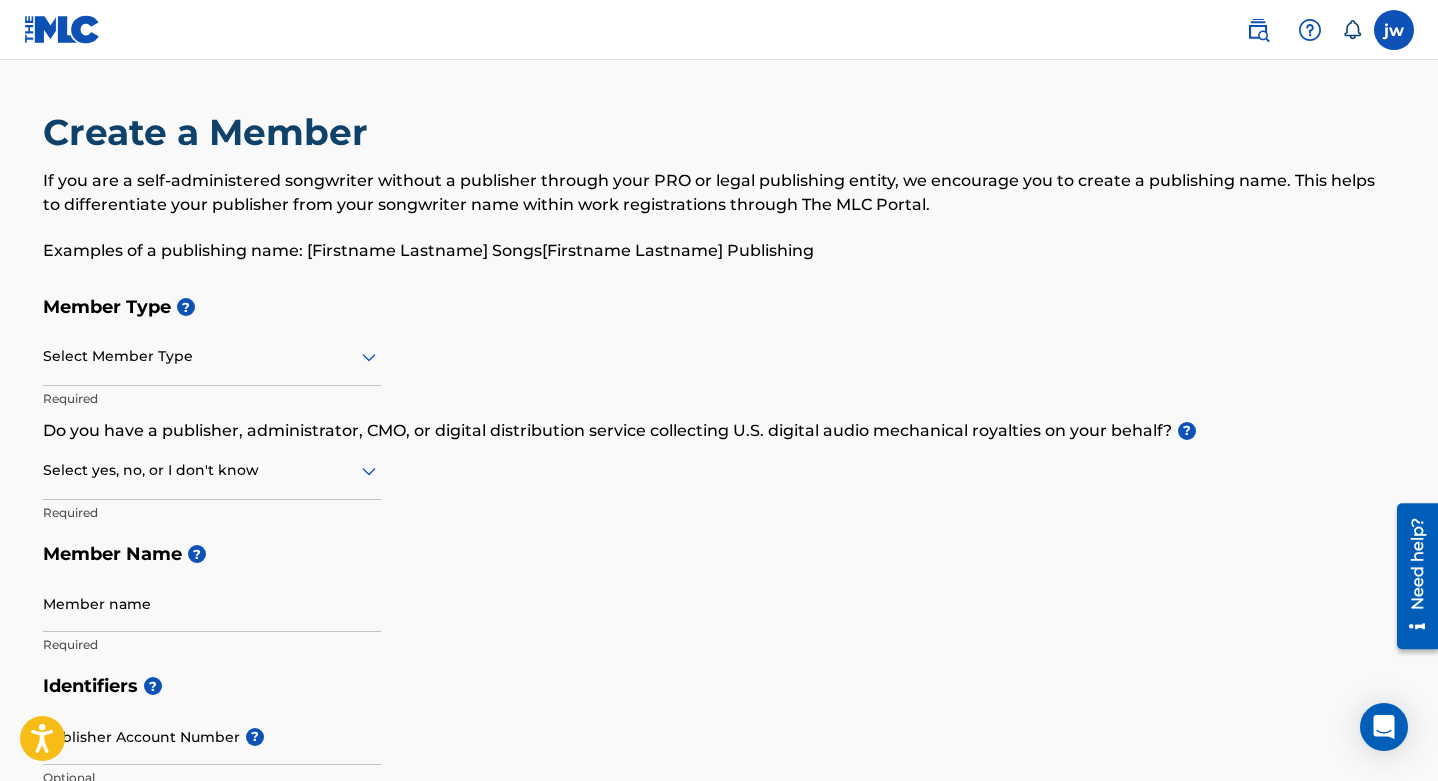 click at bounding box center (212, 356) 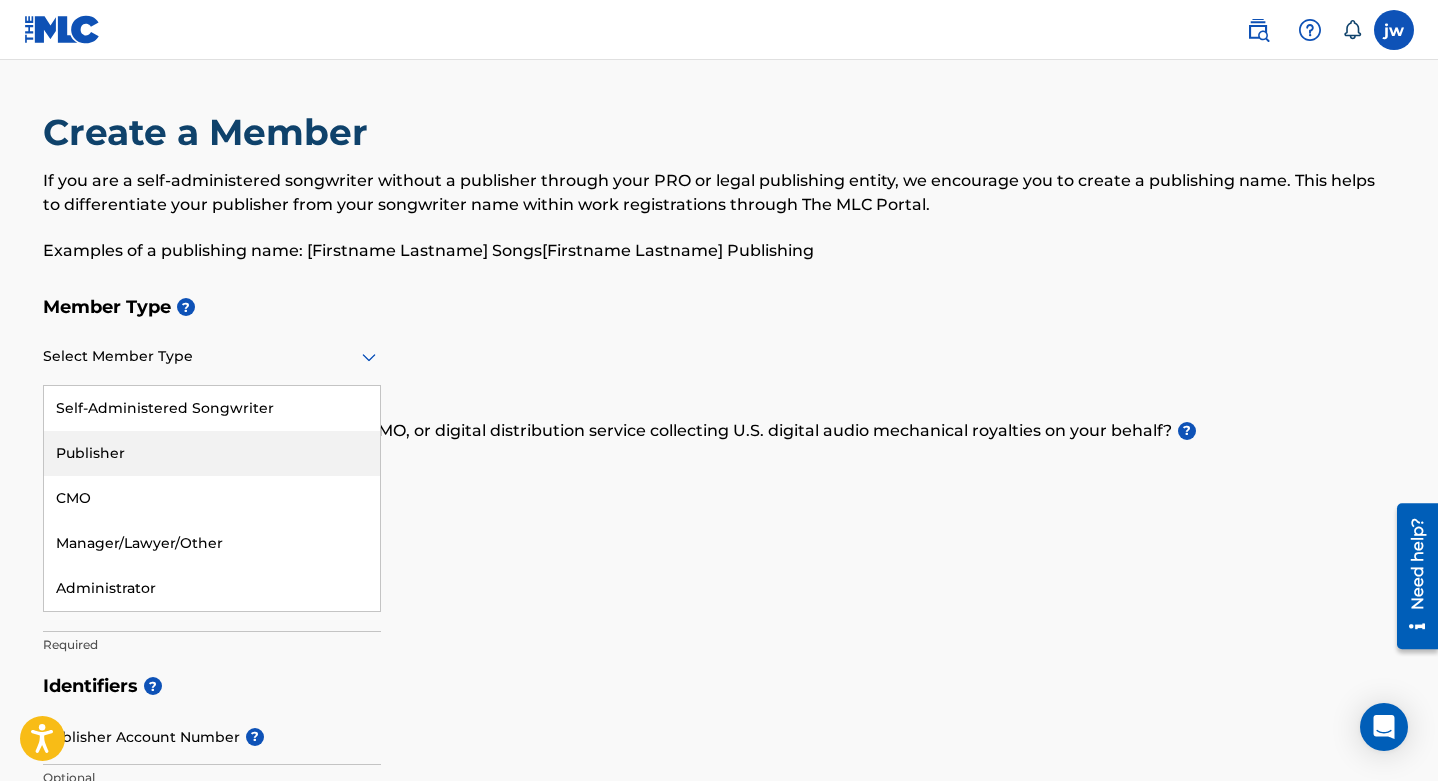 click on "Publisher" at bounding box center (212, 453) 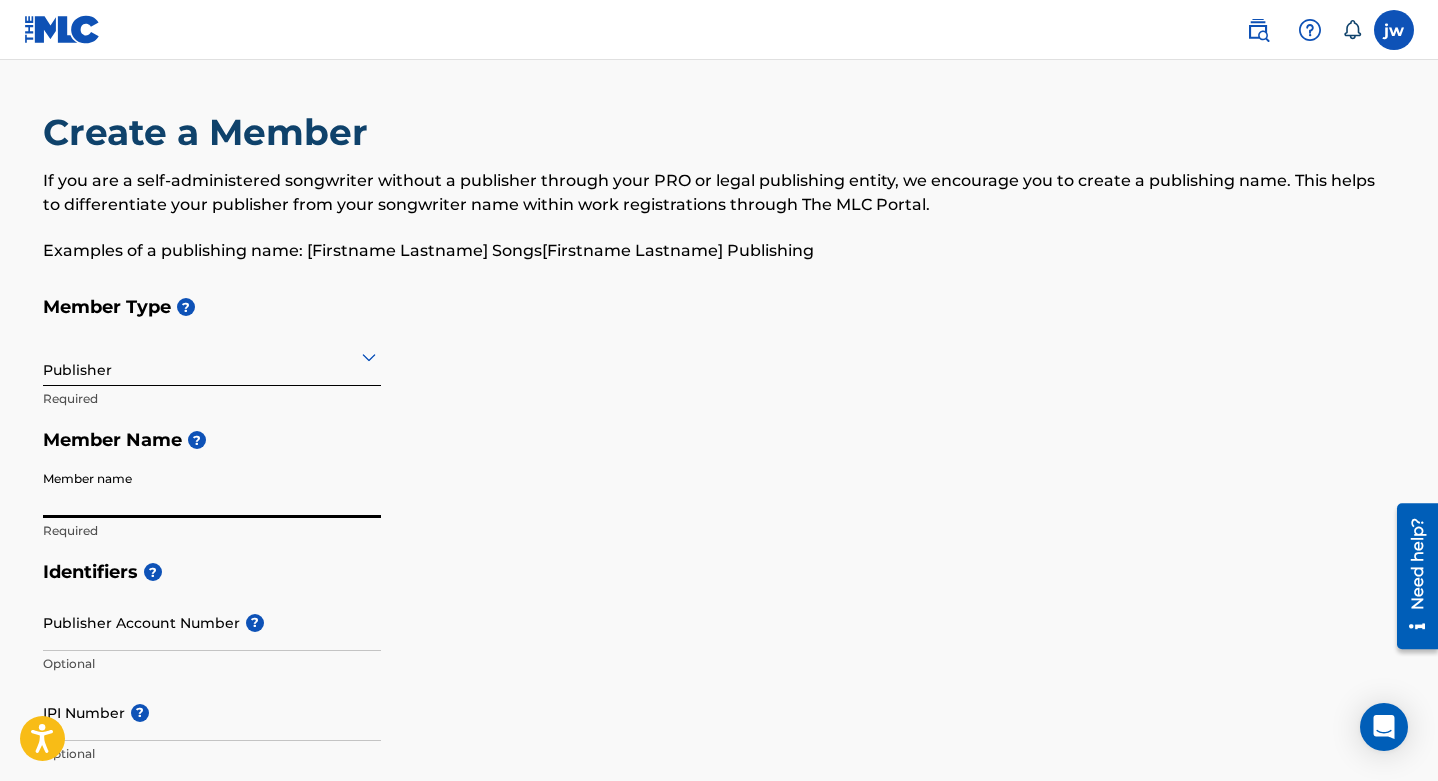 click on "Member name" at bounding box center (212, 489) 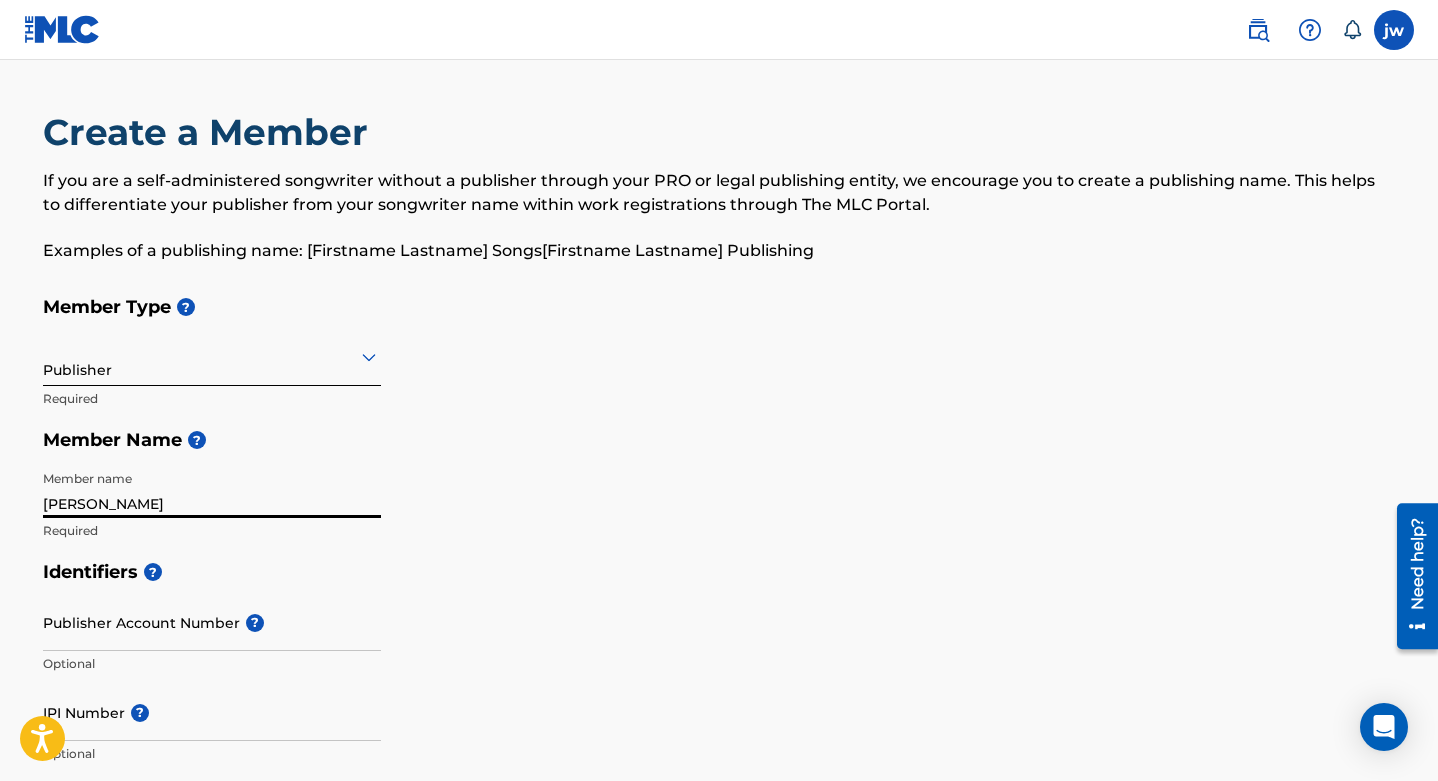 type on "[PERSON_NAME]" 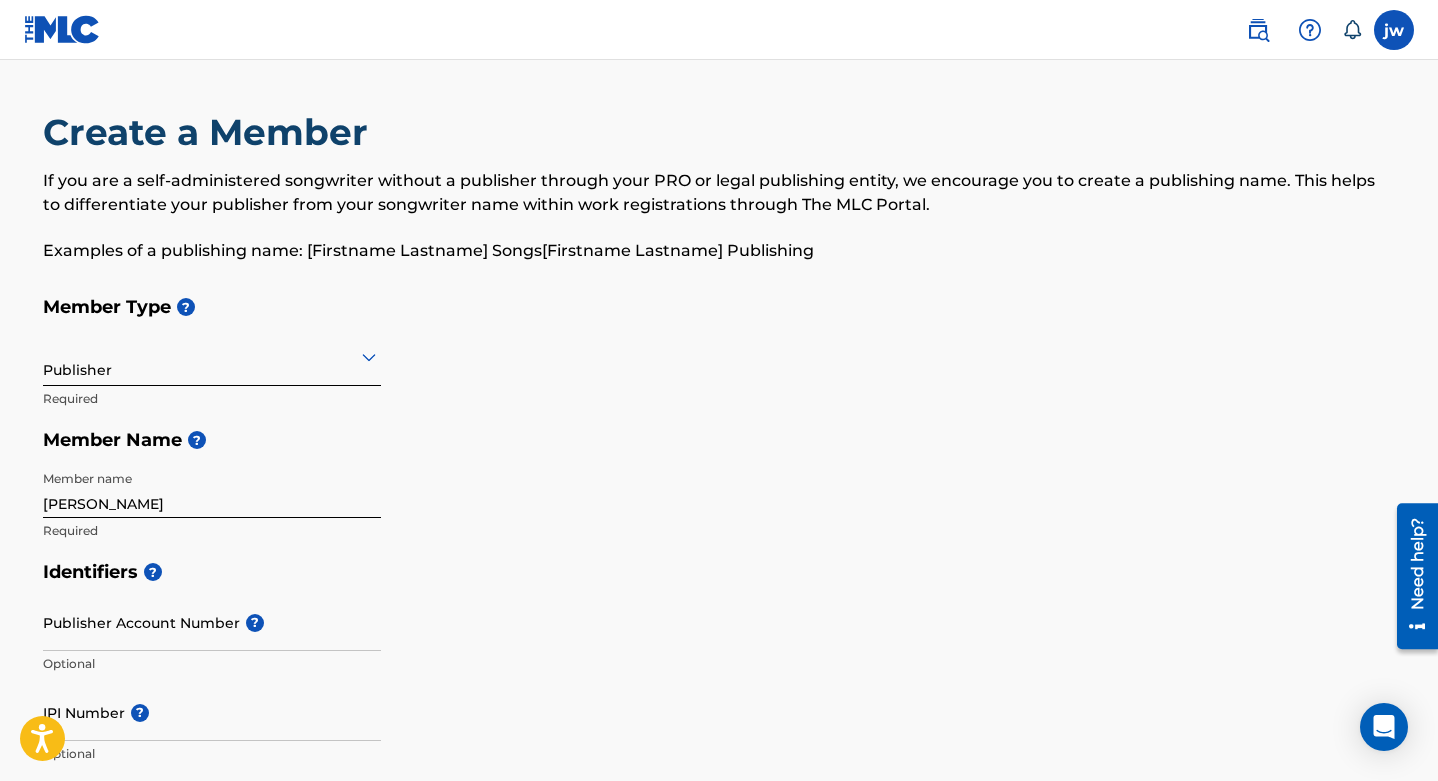 click on "Member Type ? Publisher Required Member Name ? Member name [PERSON_NAME] Required" at bounding box center (719, 418) 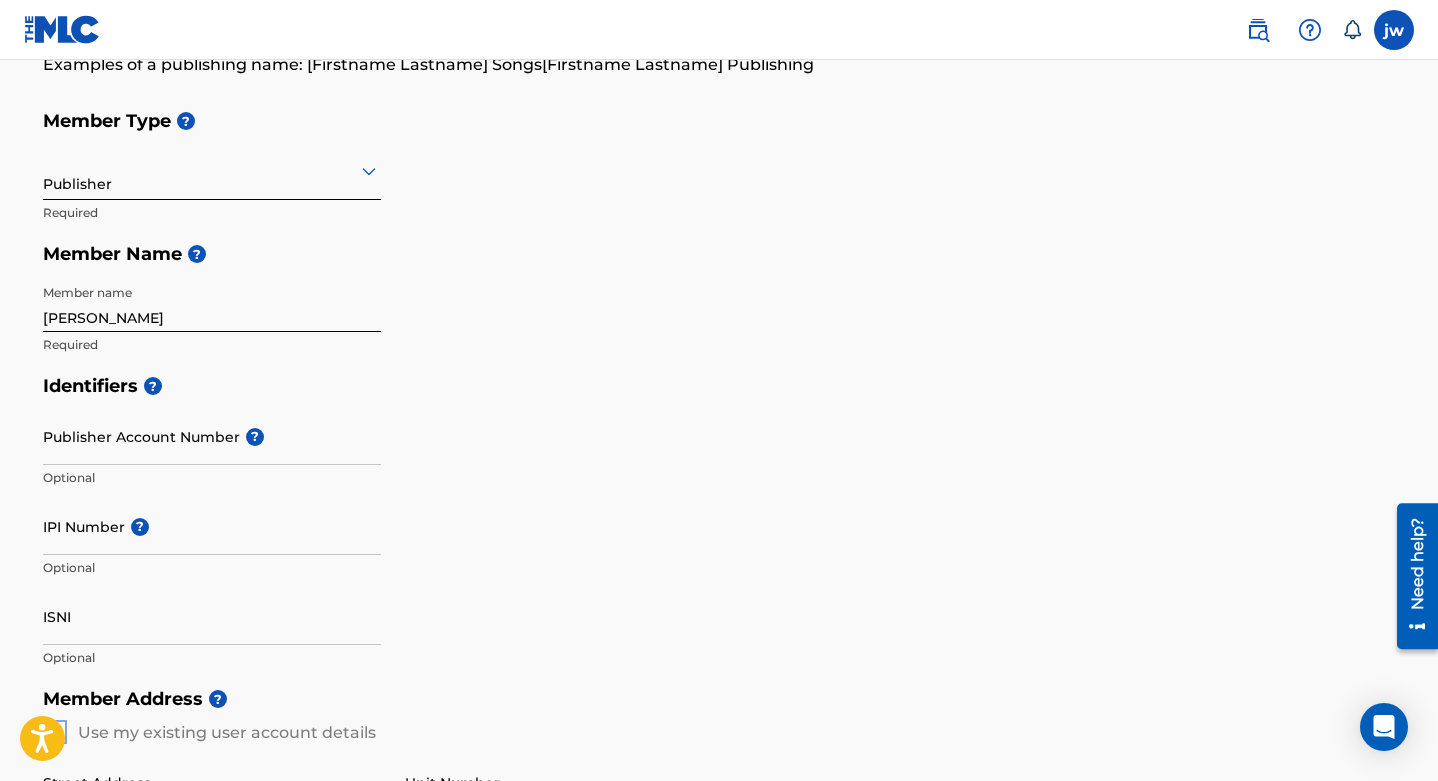 scroll, scrollTop: 200, scrollLeft: 0, axis: vertical 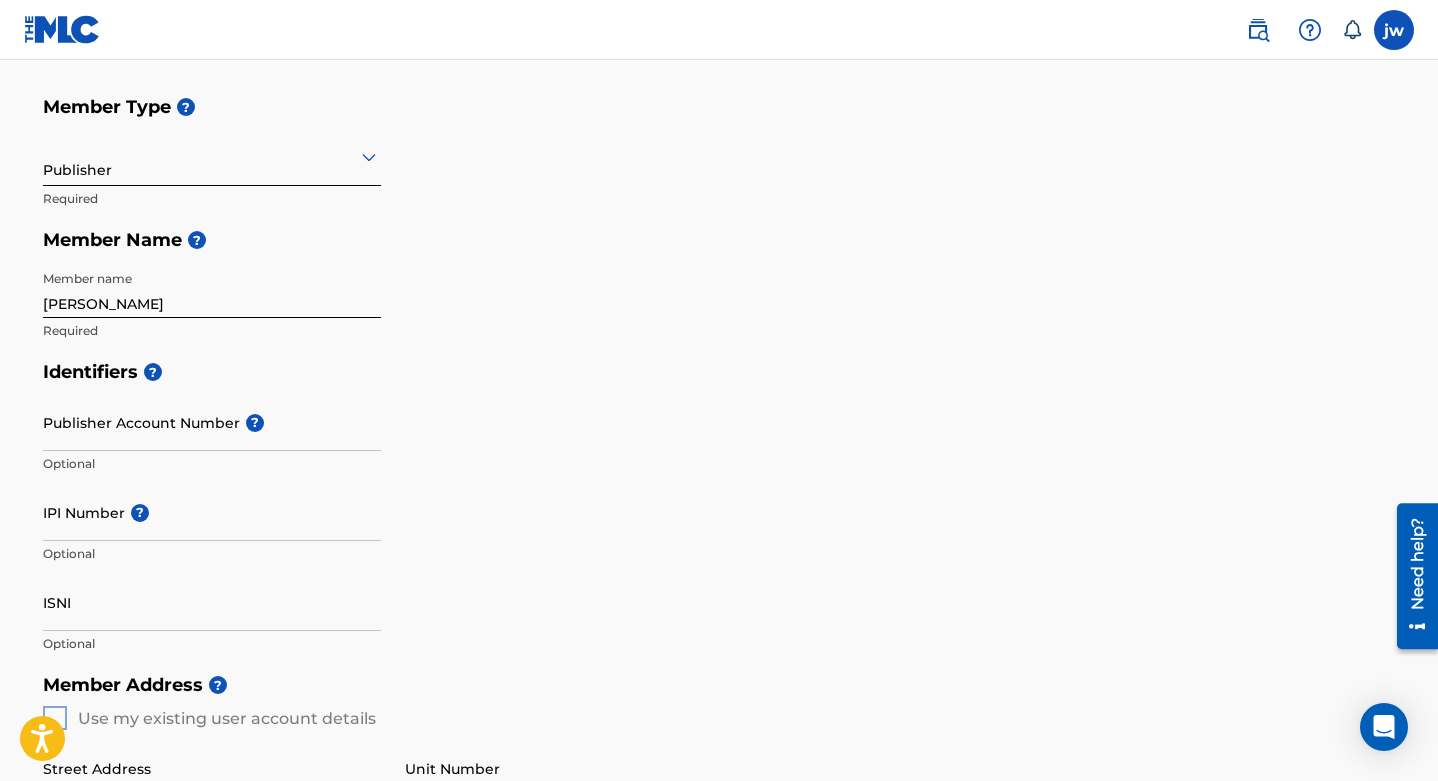 click on "Member Address ?" at bounding box center [719, 685] 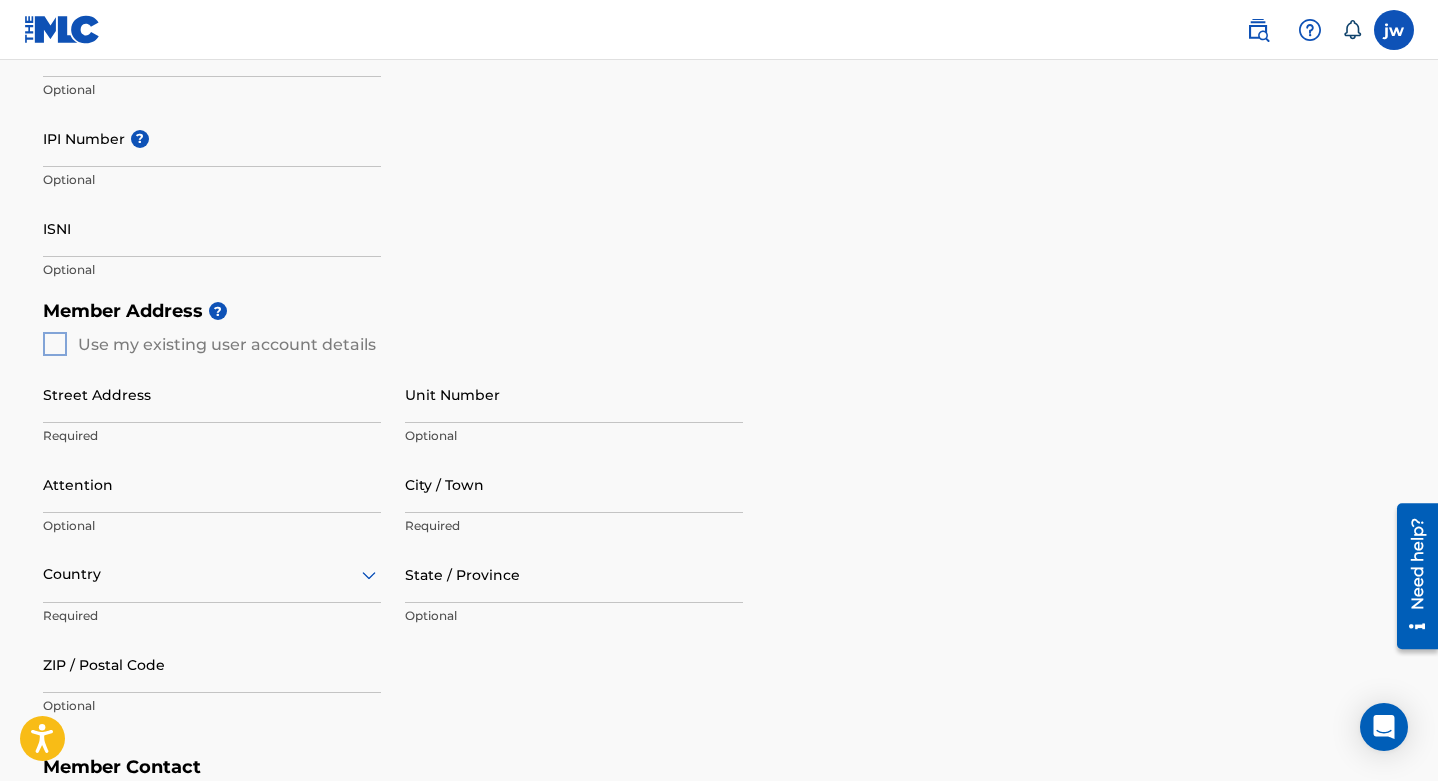scroll, scrollTop: 600, scrollLeft: 0, axis: vertical 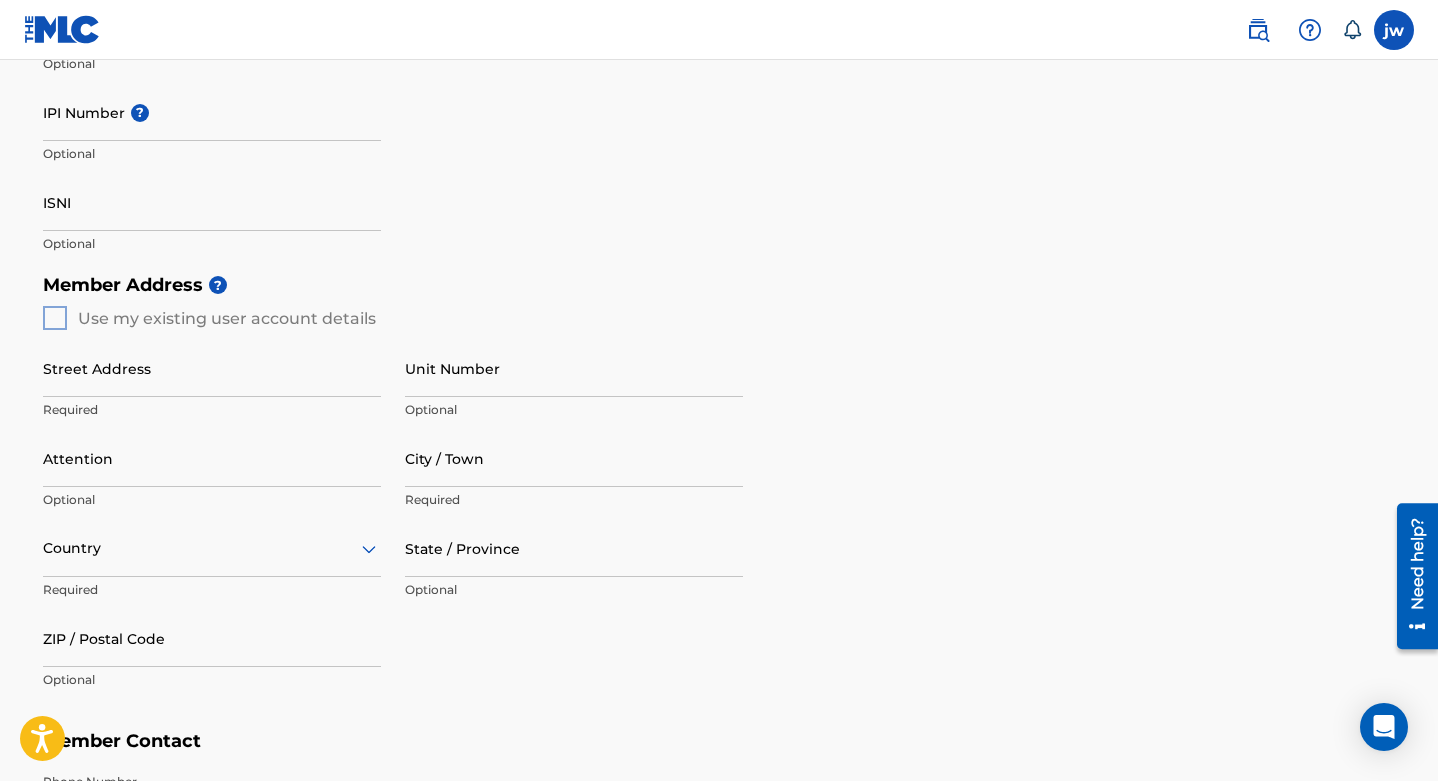 click on "Member Address ? Use my existing user account details Street Address Required Unit Number Optional Attention Optional City / Town Required Country Required State / Province Optional ZIP / Postal Code Optional" at bounding box center [719, 492] 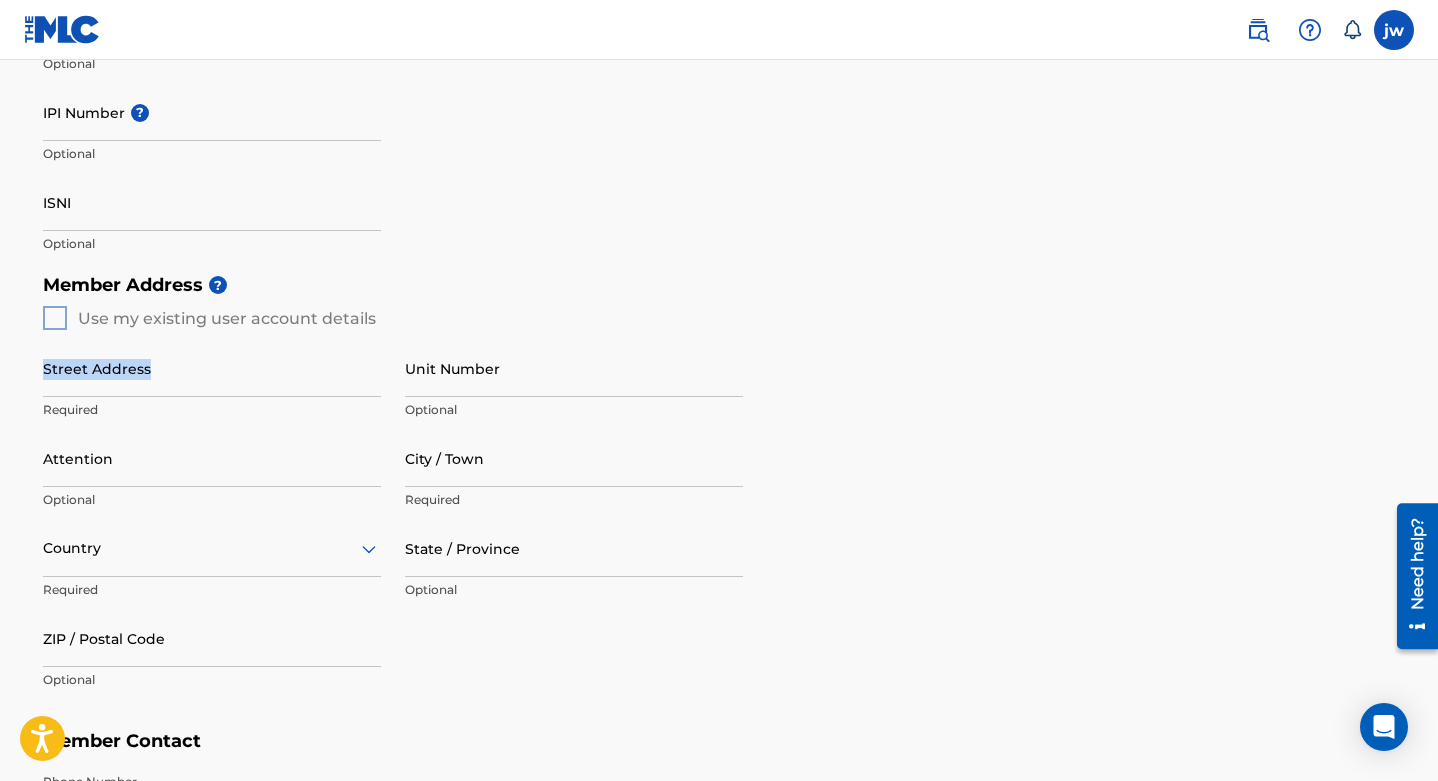 click on "Street Address Required" at bounding box center (212, 385) 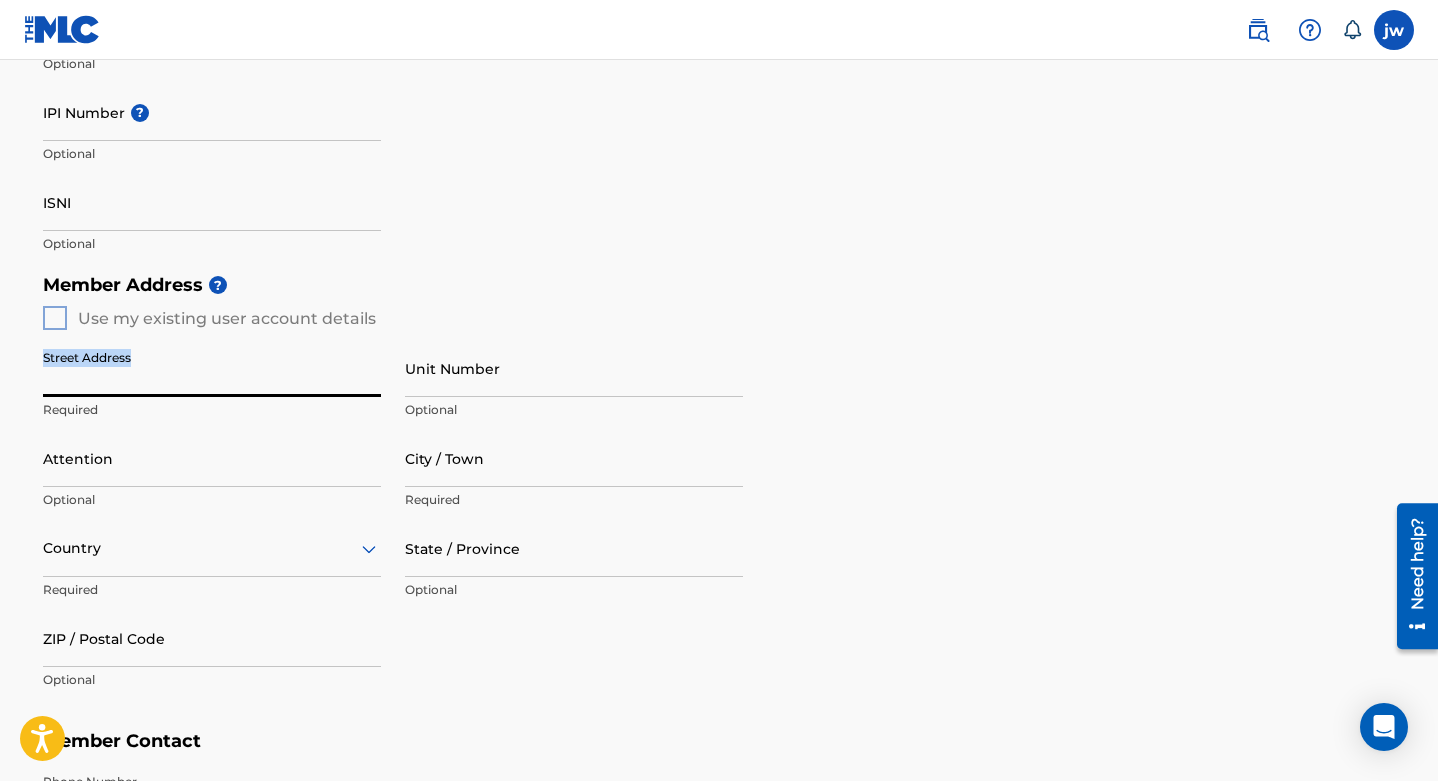 click on "Street Address" at bounding box center [212, 368] 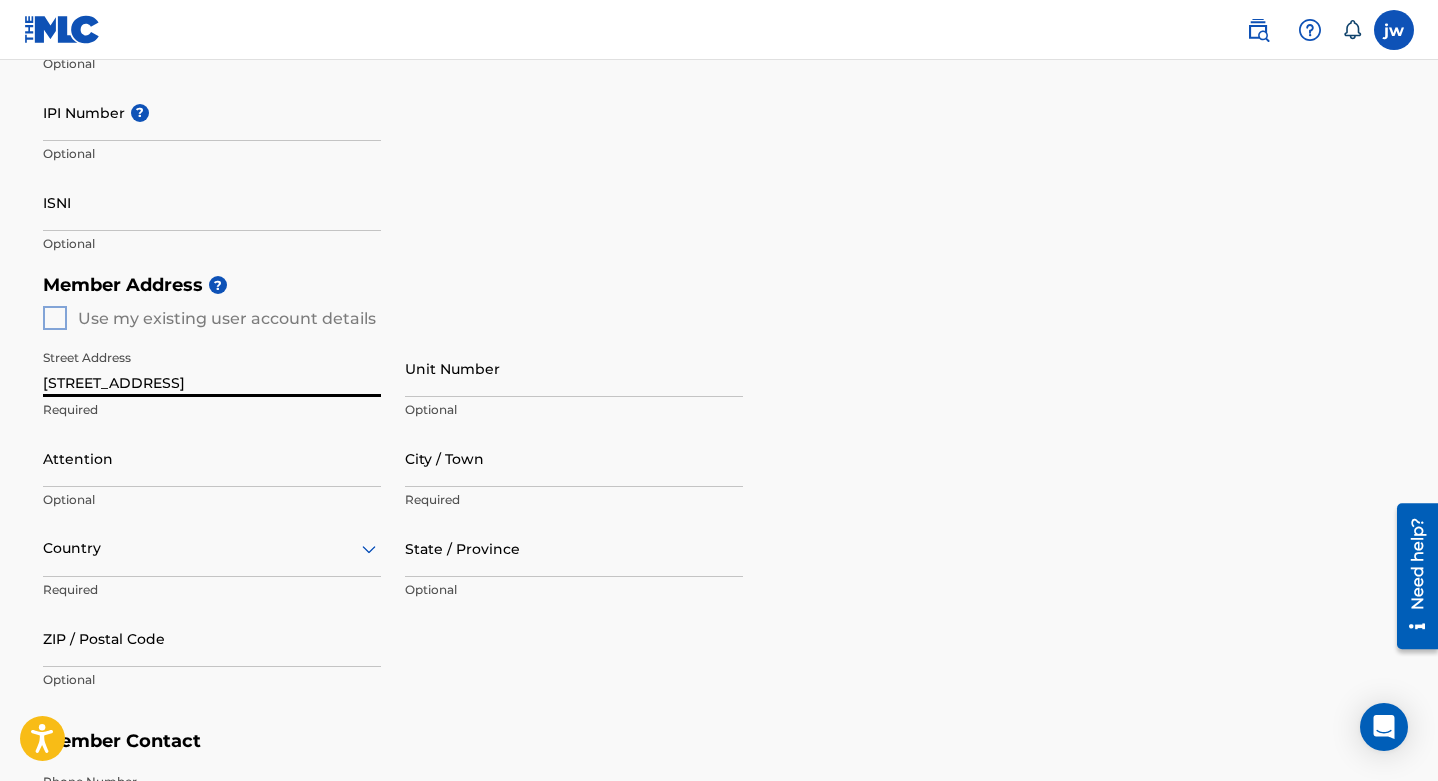 type on "[STREET_ADDRESS]" 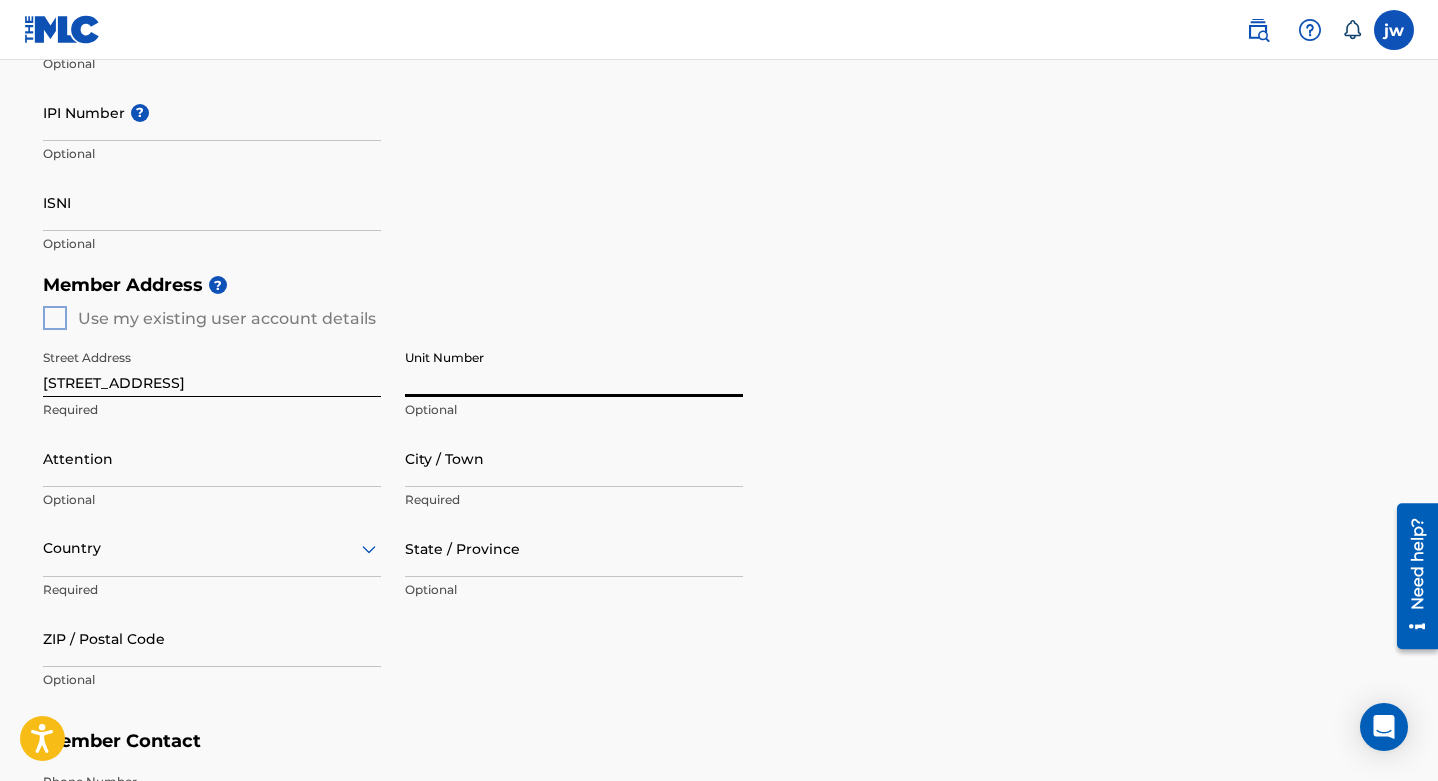 type on "504" 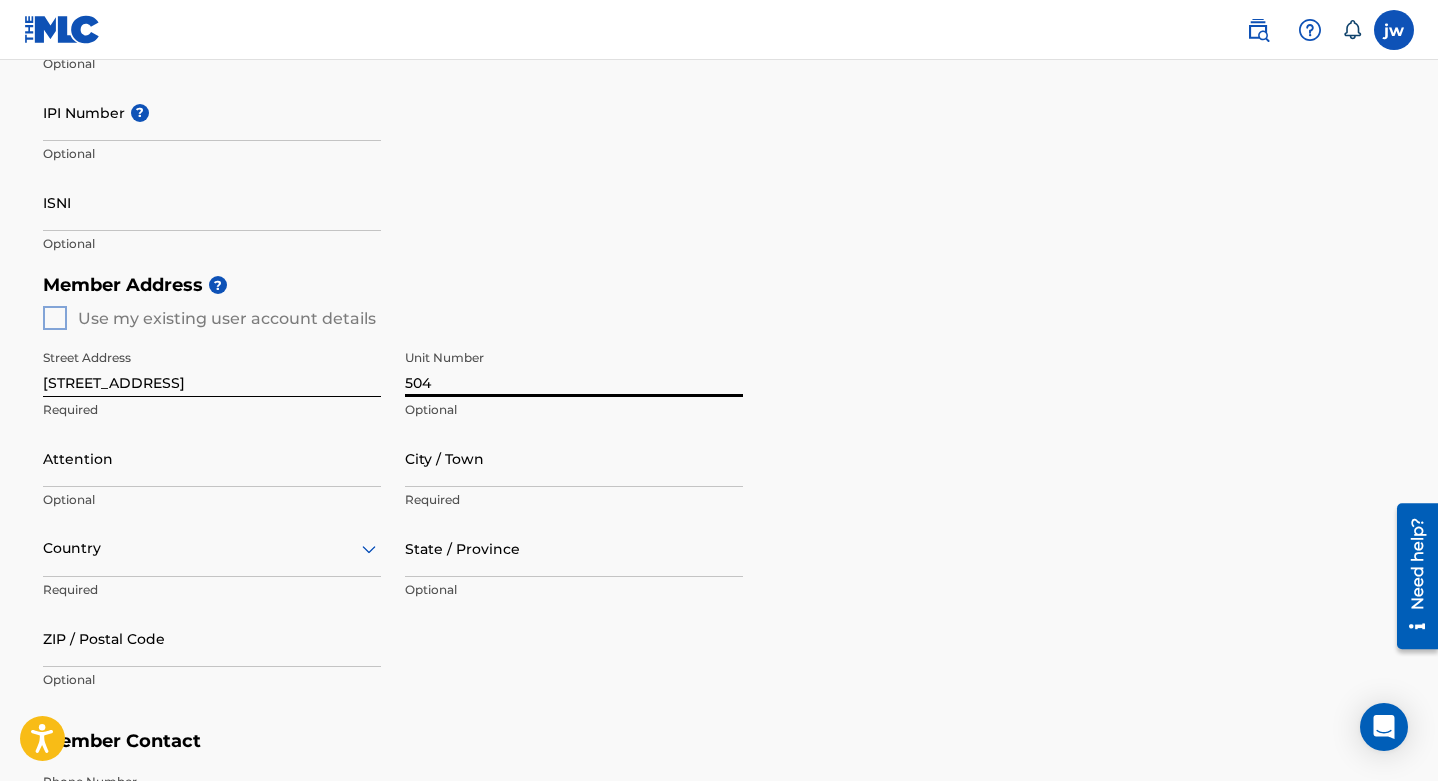 click on "City / Town" at bounding box center (574, 458) 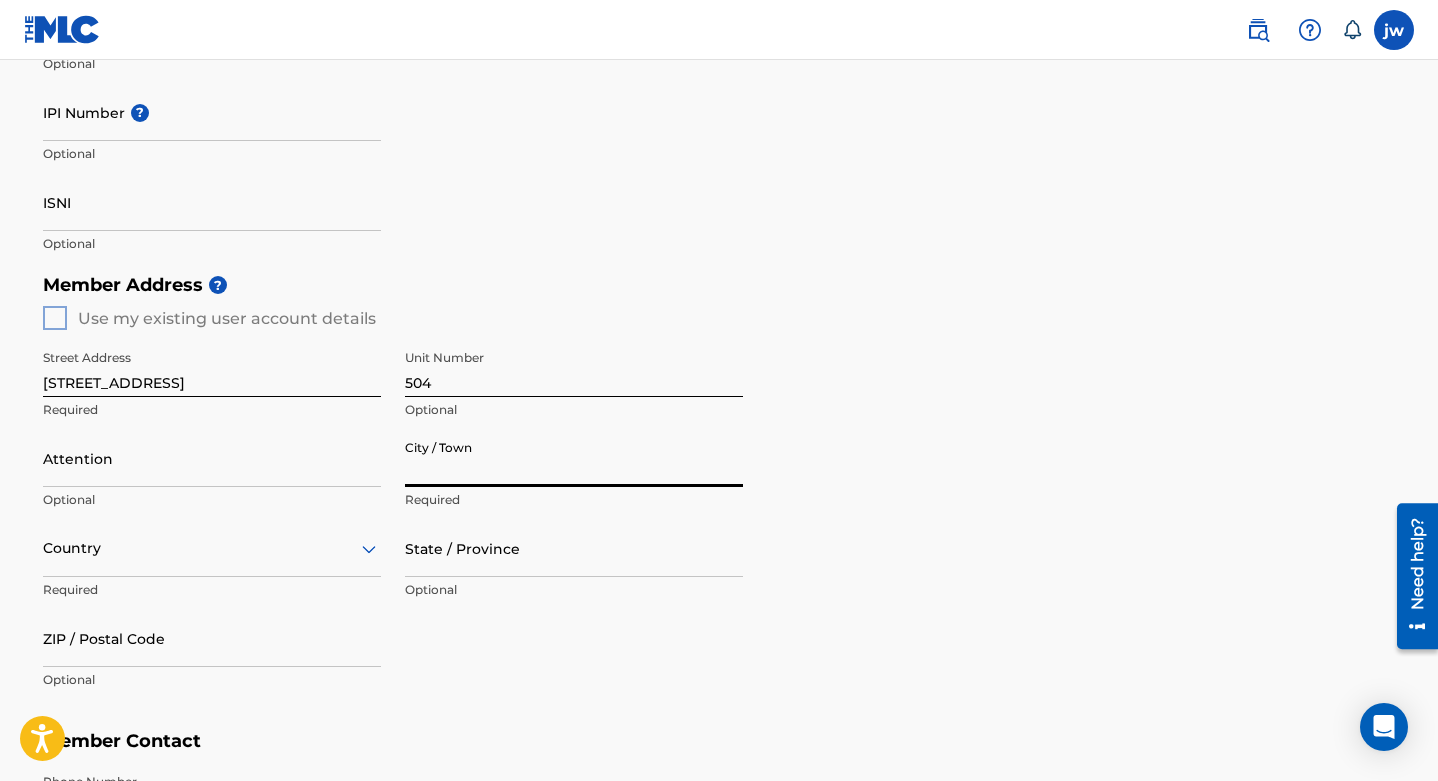 type on "[GEOGRAPHIC_DATA]" 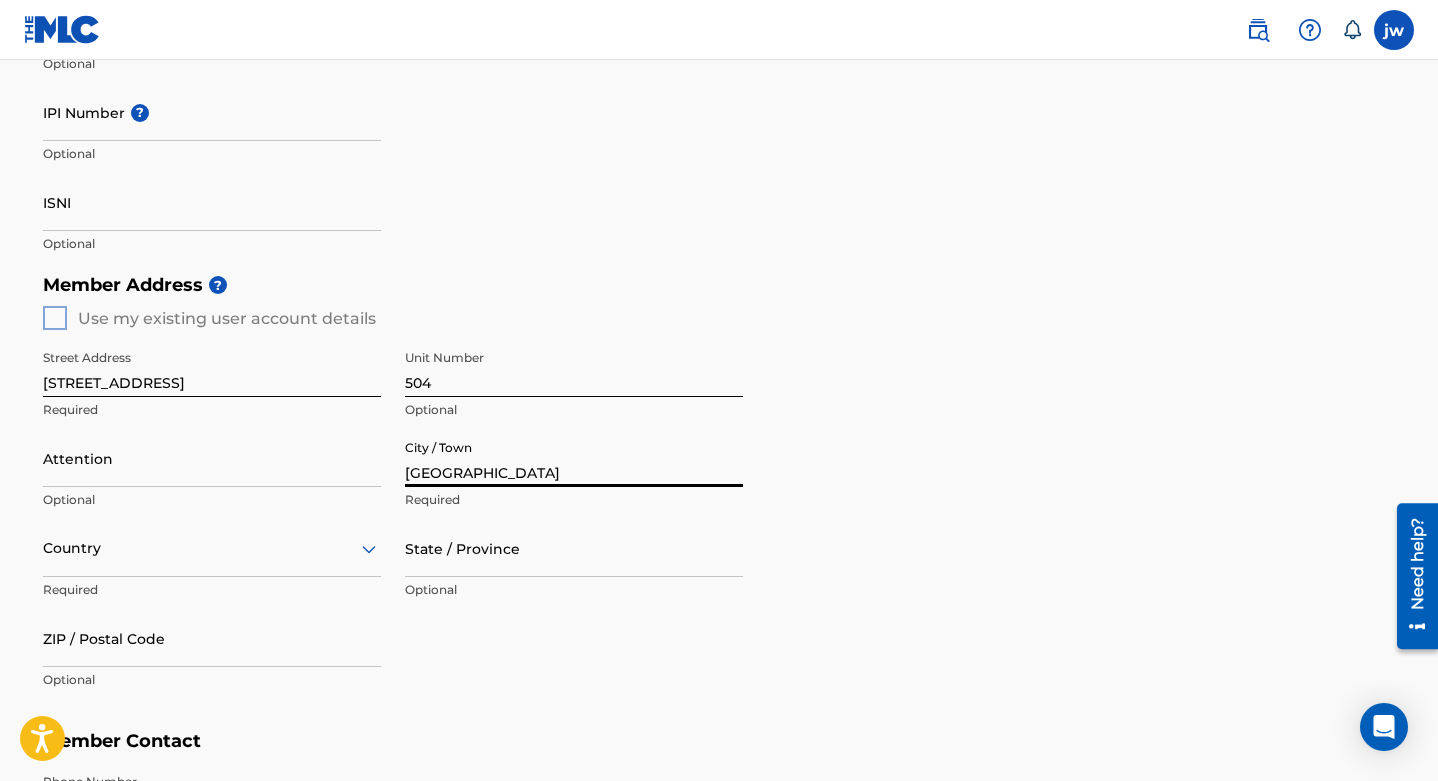 type on "[PERSON_NAME]" 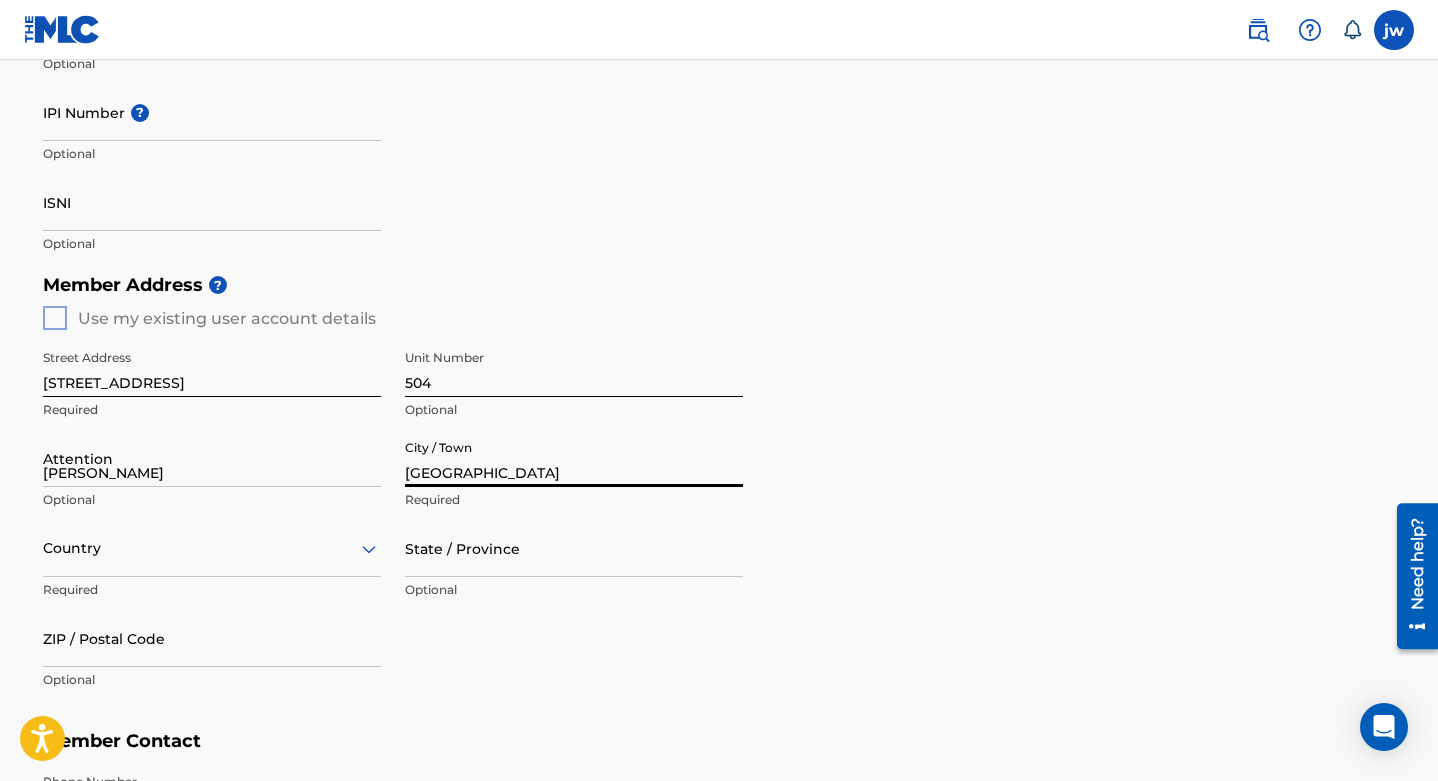 type on "[GEOGRAPHIC_DATA]" 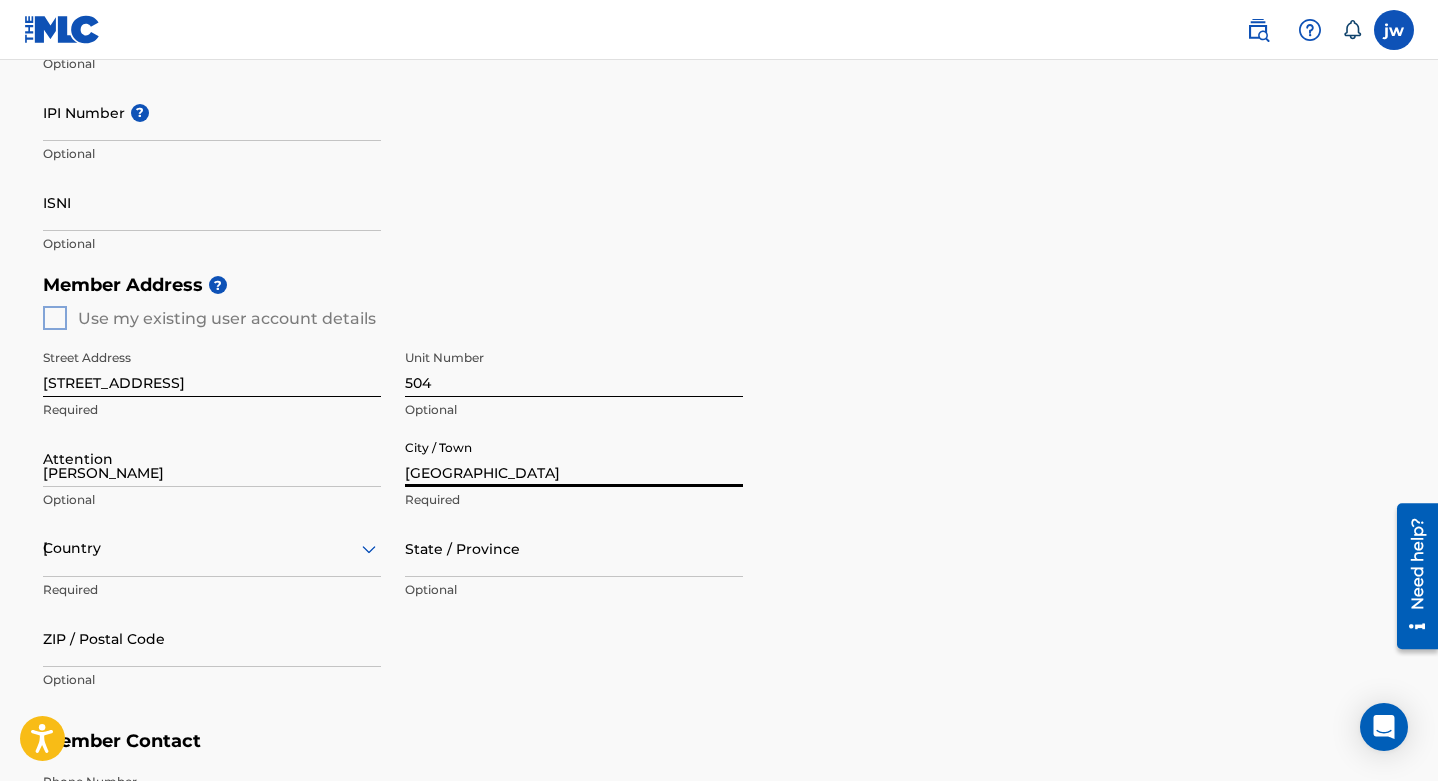 type on "[US_STATE]" 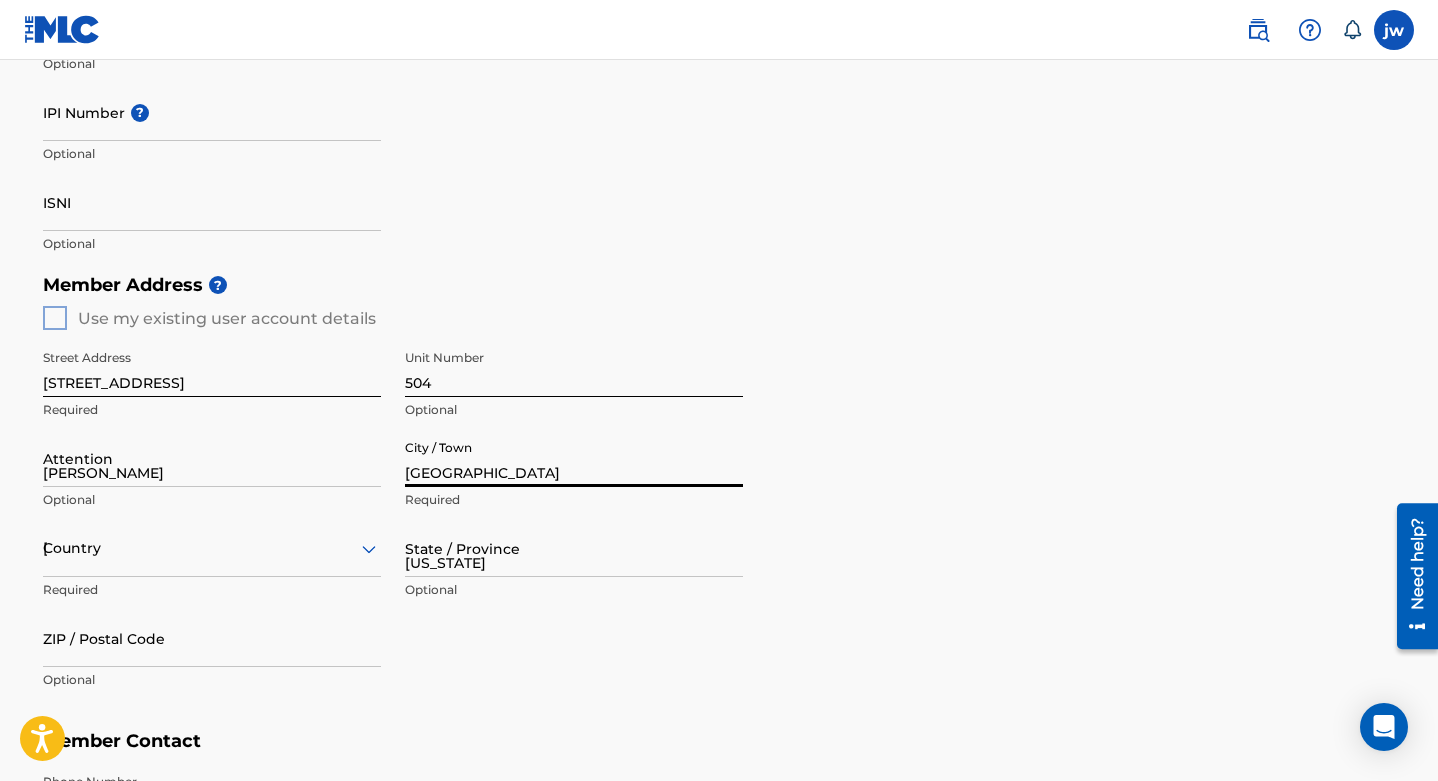 type on "11207" 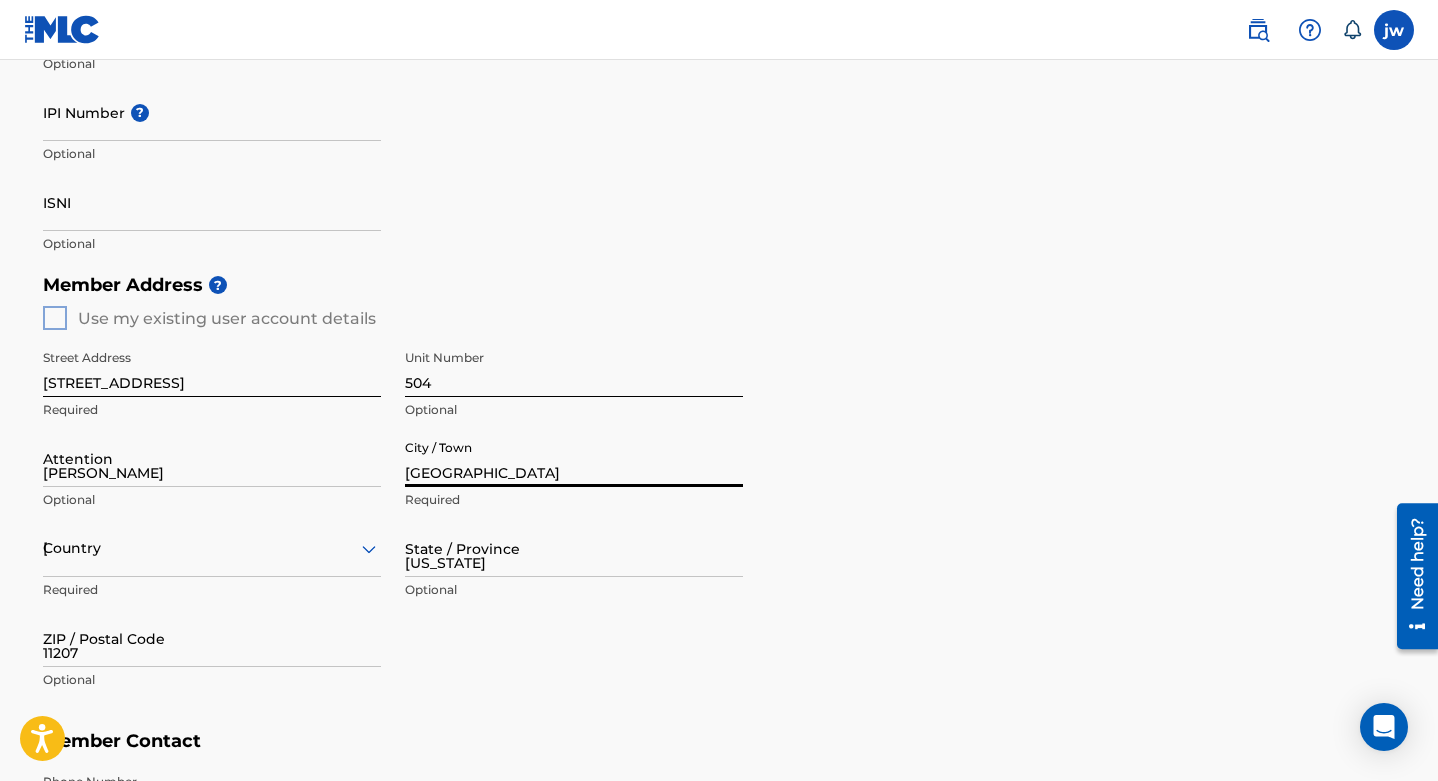 type on "1" 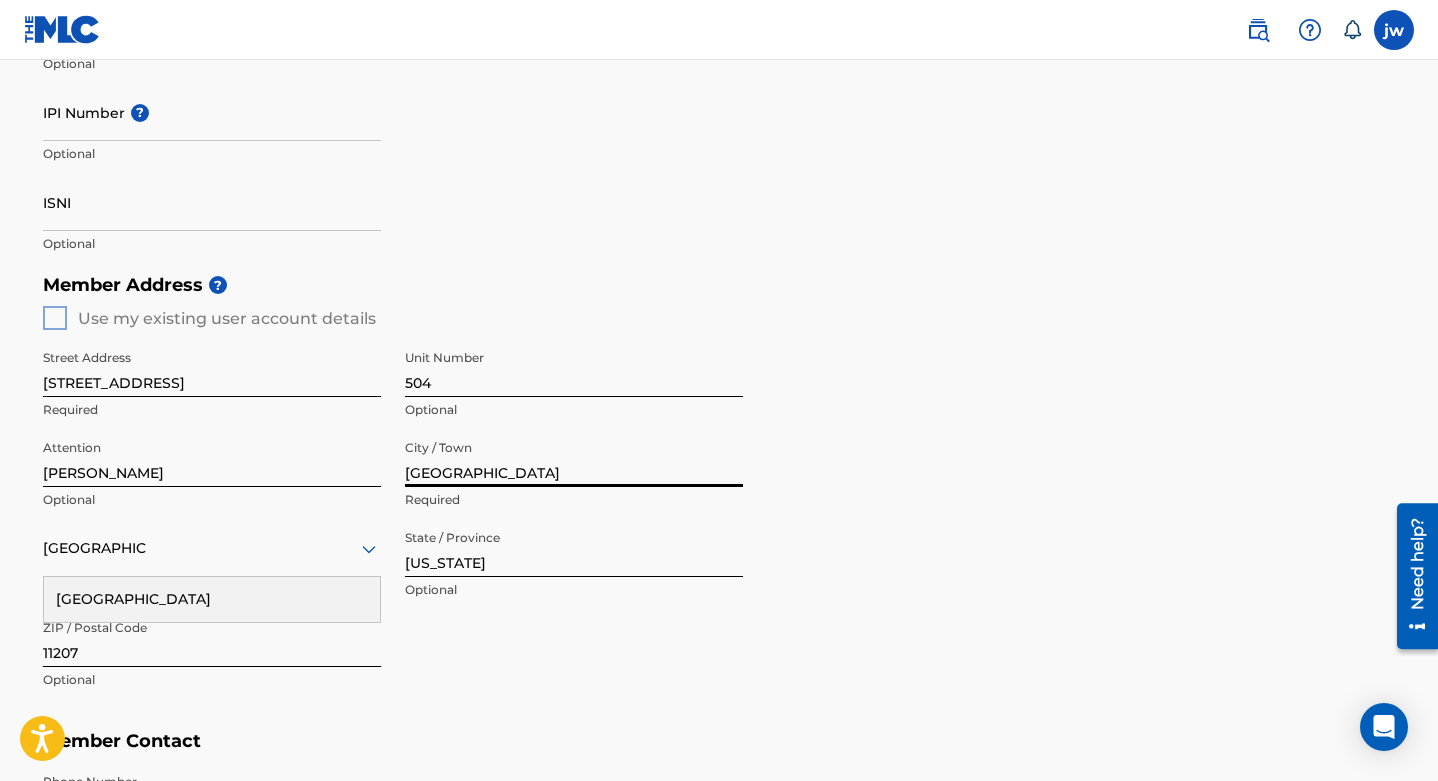 scroll, scrollTop: 942, scrollLeft: 0, axis: vertical 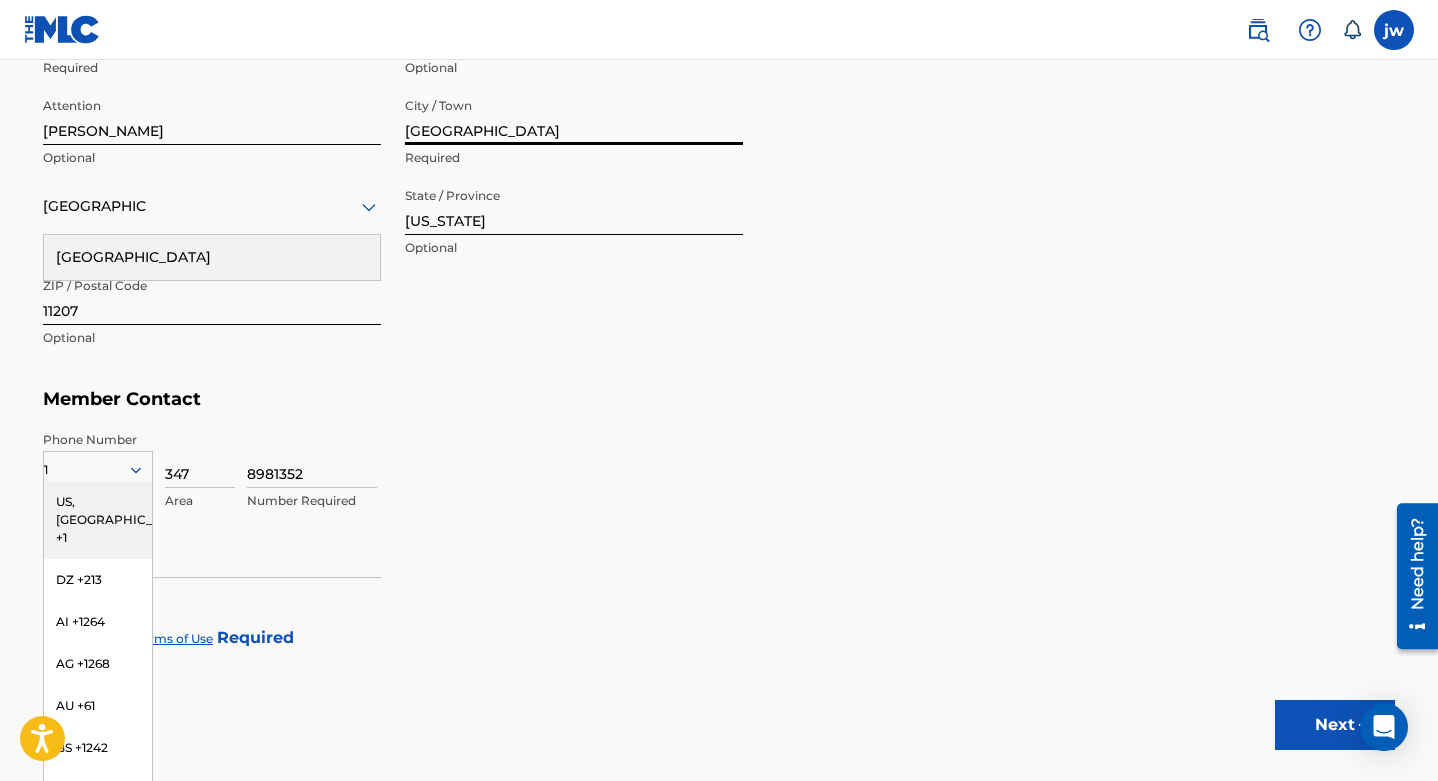click on "8981352 Number Required" at bounding box center (821, 476) 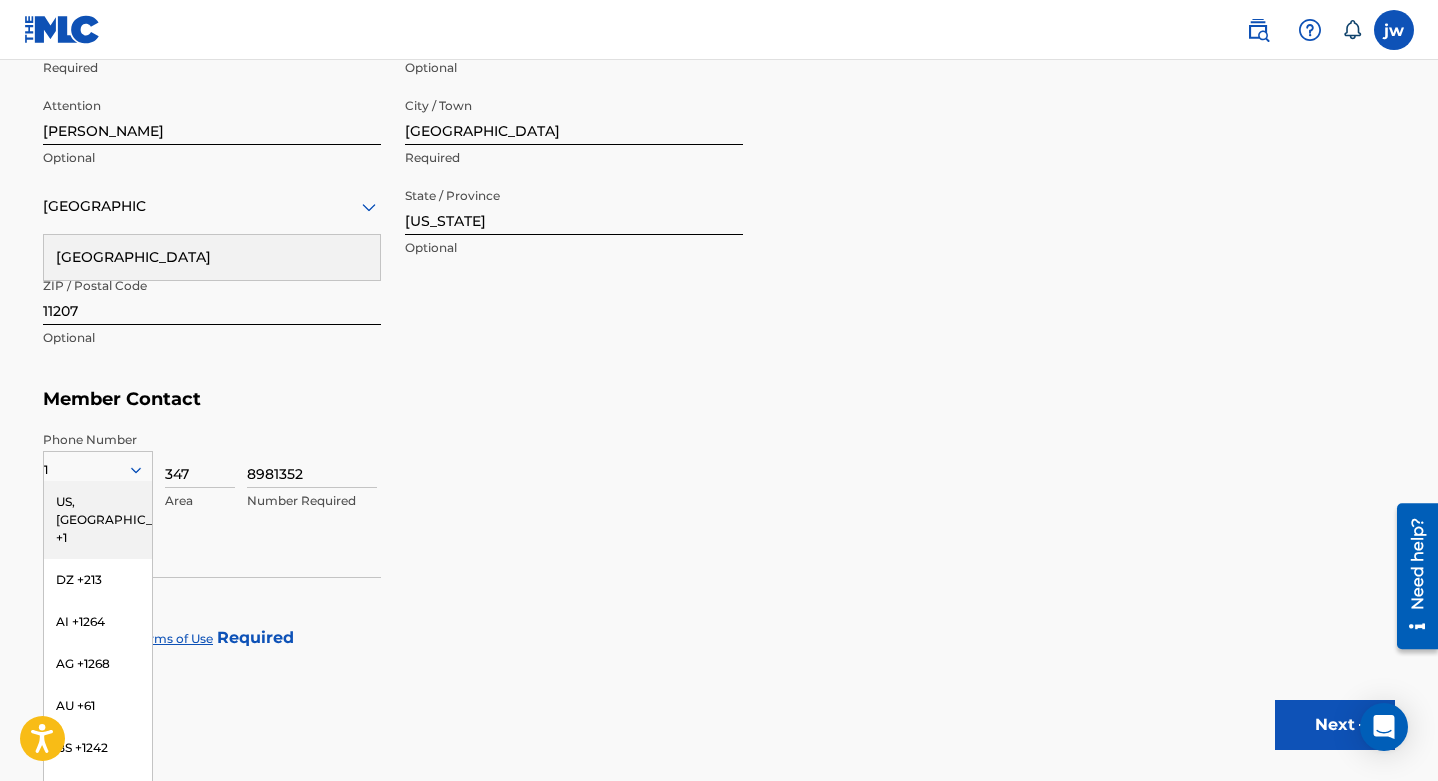 click on "jw jw [PERSON_NAME] [PERSON_NAME][EMAIL_ADDRESS][DOMAIN_NAME] Notification Preferences Profile Log out" at bounding box center (719, 30) 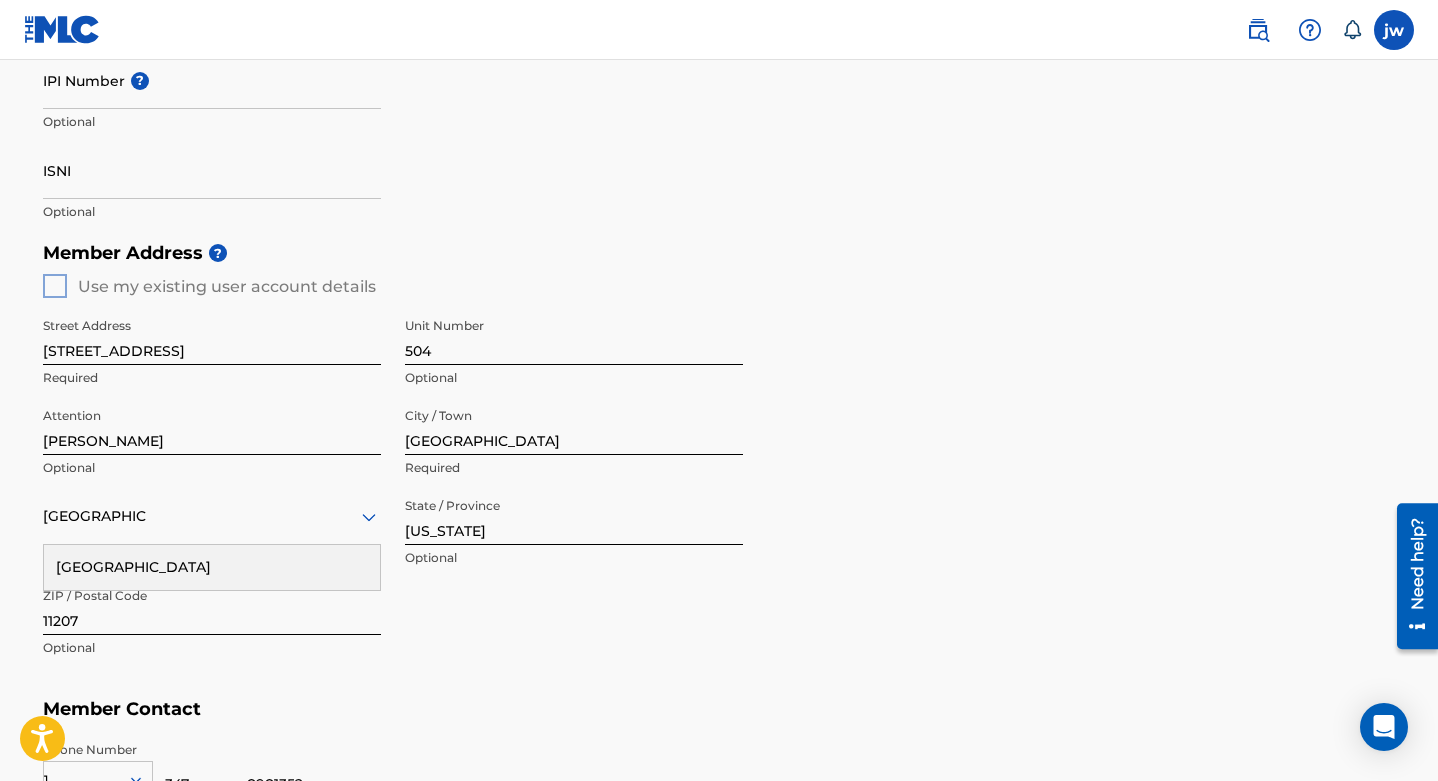 scroll, scrollTop: 662, scrollLeft: 0, axis: vertical 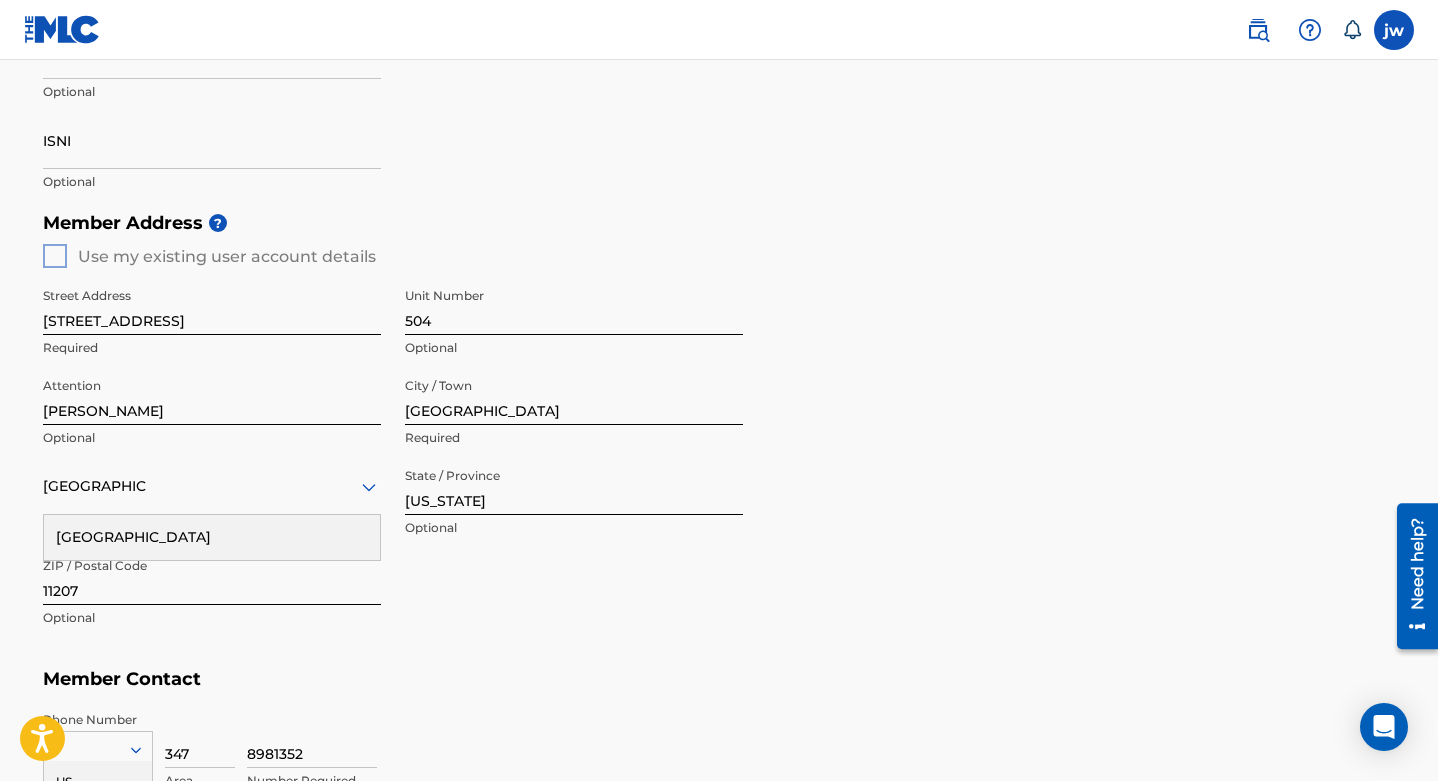 click on "[PERSON_NAME]" at bounding box center [212, 396] 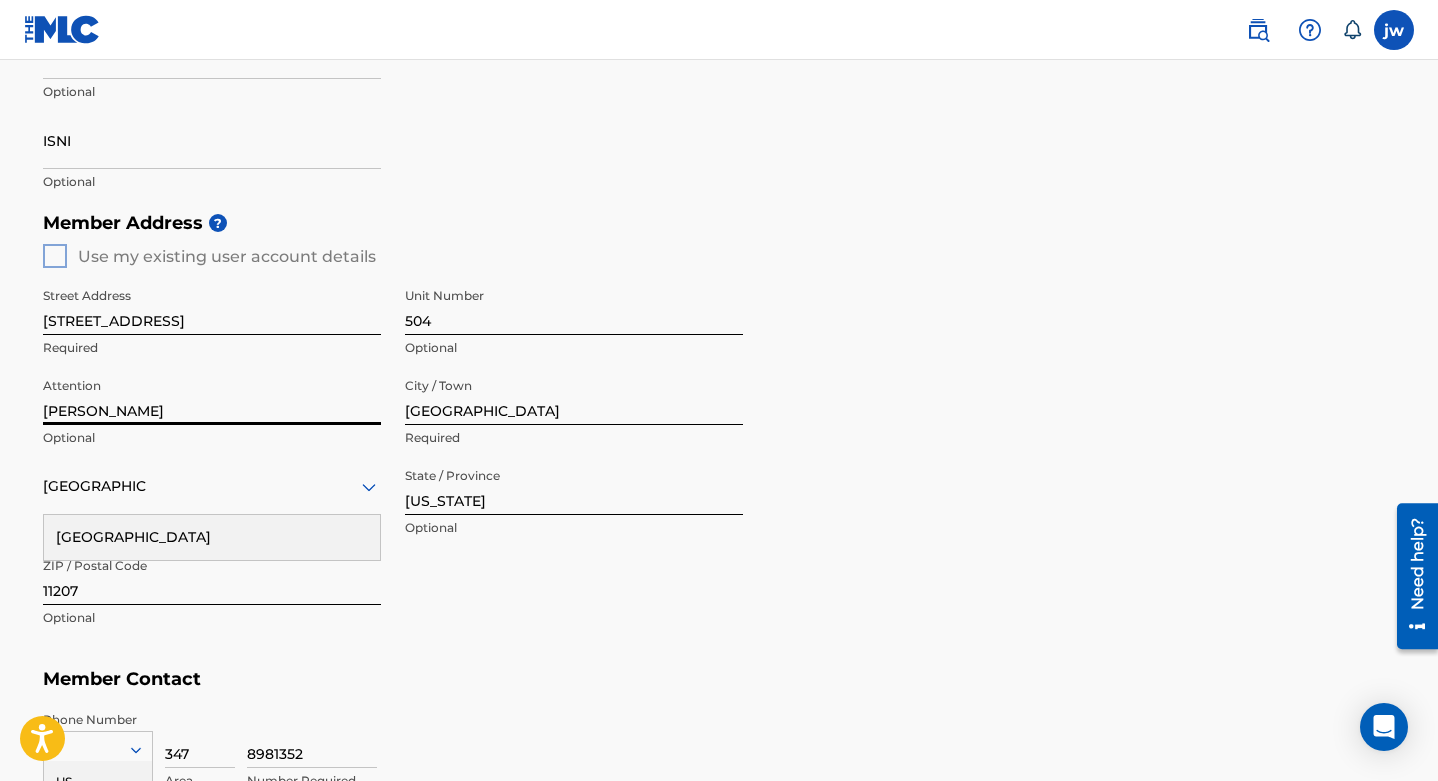click on "[PERSON_NAME]" at bounding box center (212, 396) 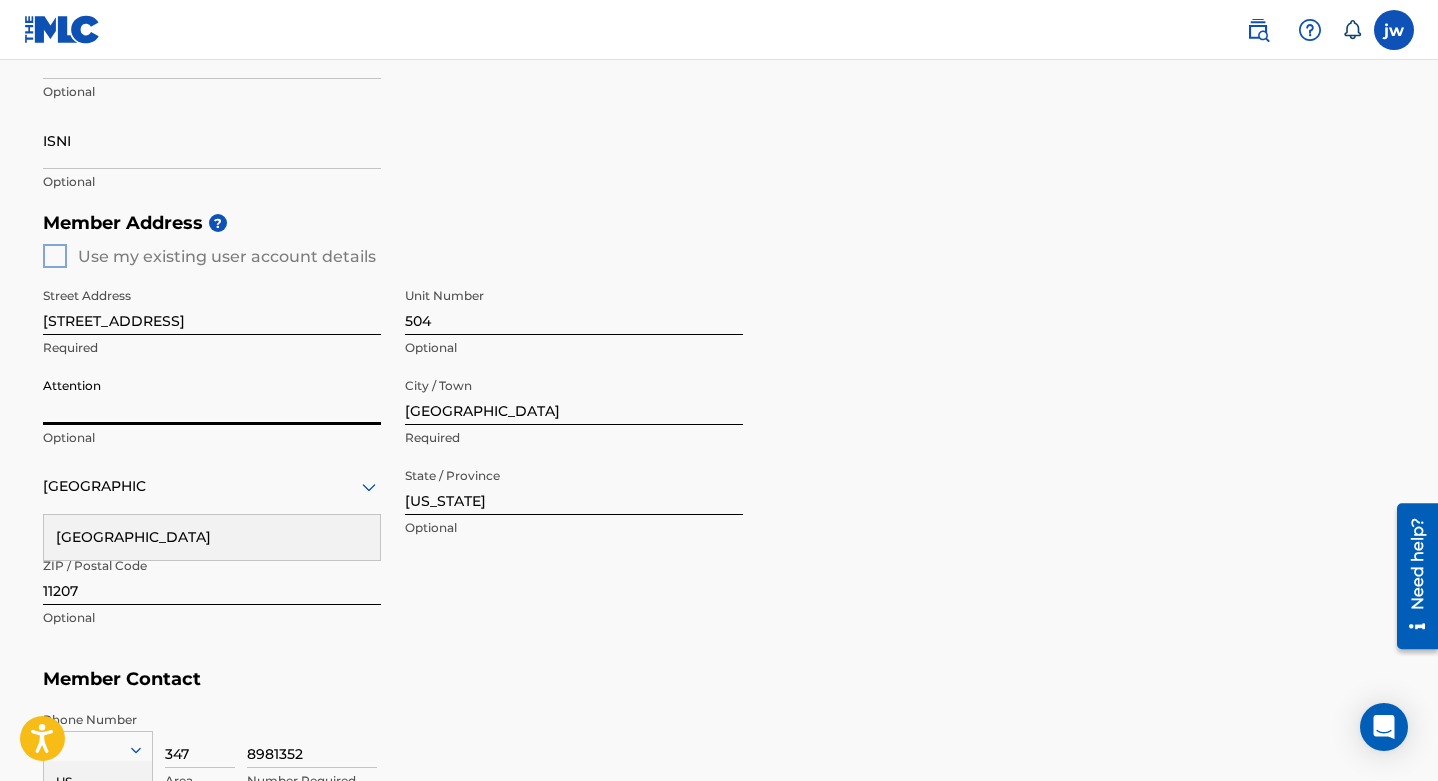 type 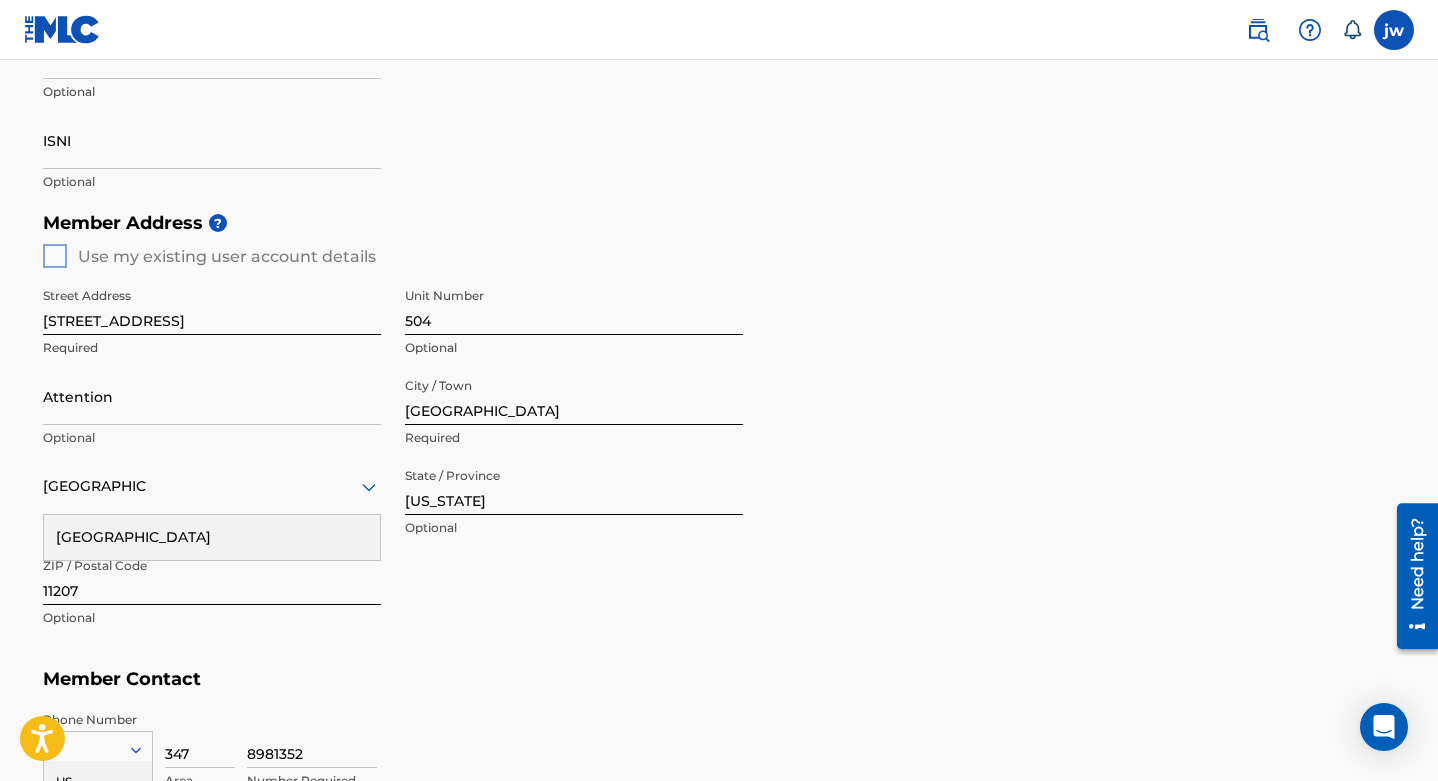 click on "Street Address [STREET_ADDRESS] Optional Attention Optional City / Town [GEOGRAPHIC_DATA] Required [GEOGRAPHIC_DATA] [GEOGRAPHIC_DATA] Required State / Province [US_STATE] Optional ZIP / Postal Code 11207 Optional" at bounding box center (393, 458) 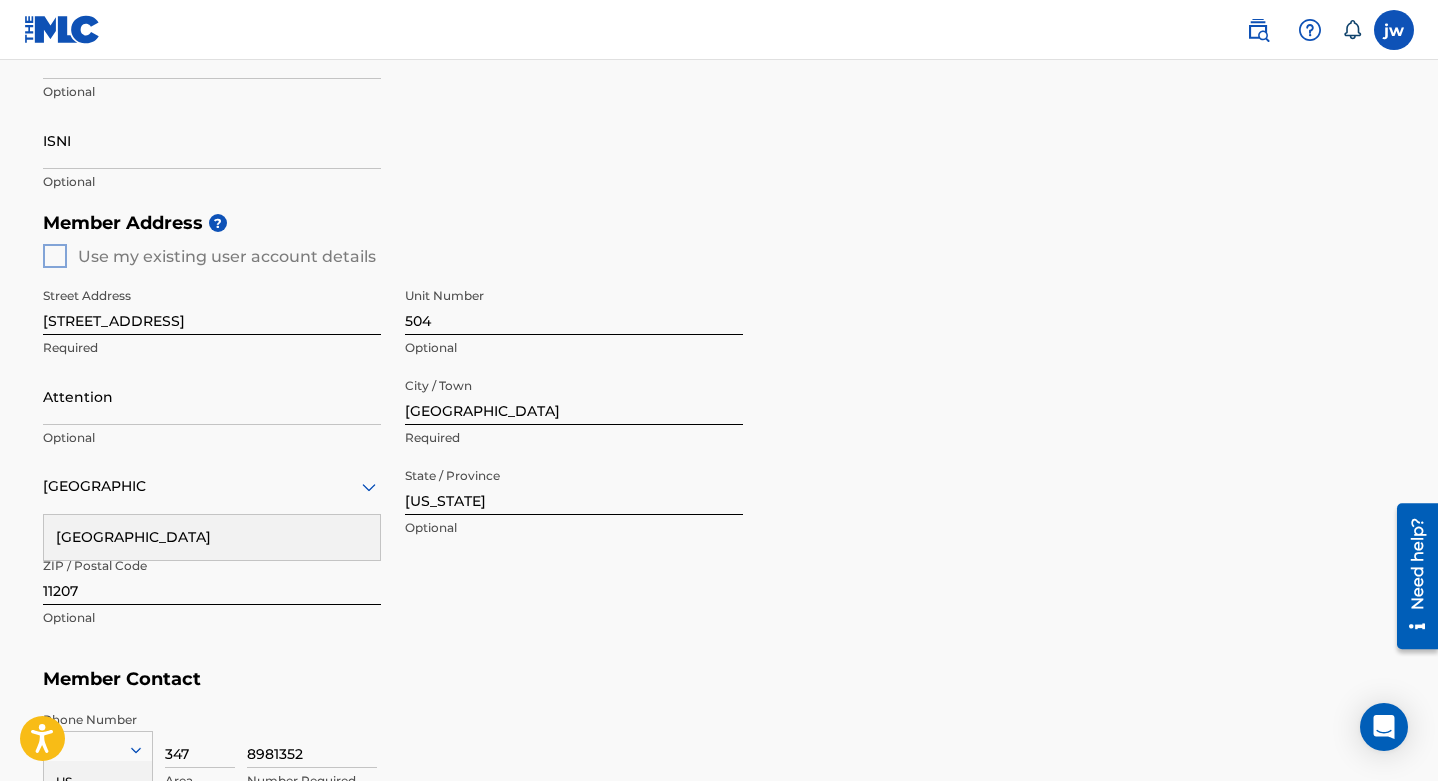 click on "ZIP / Postal Code 11207 Optional" at bounding box center (212, 593) 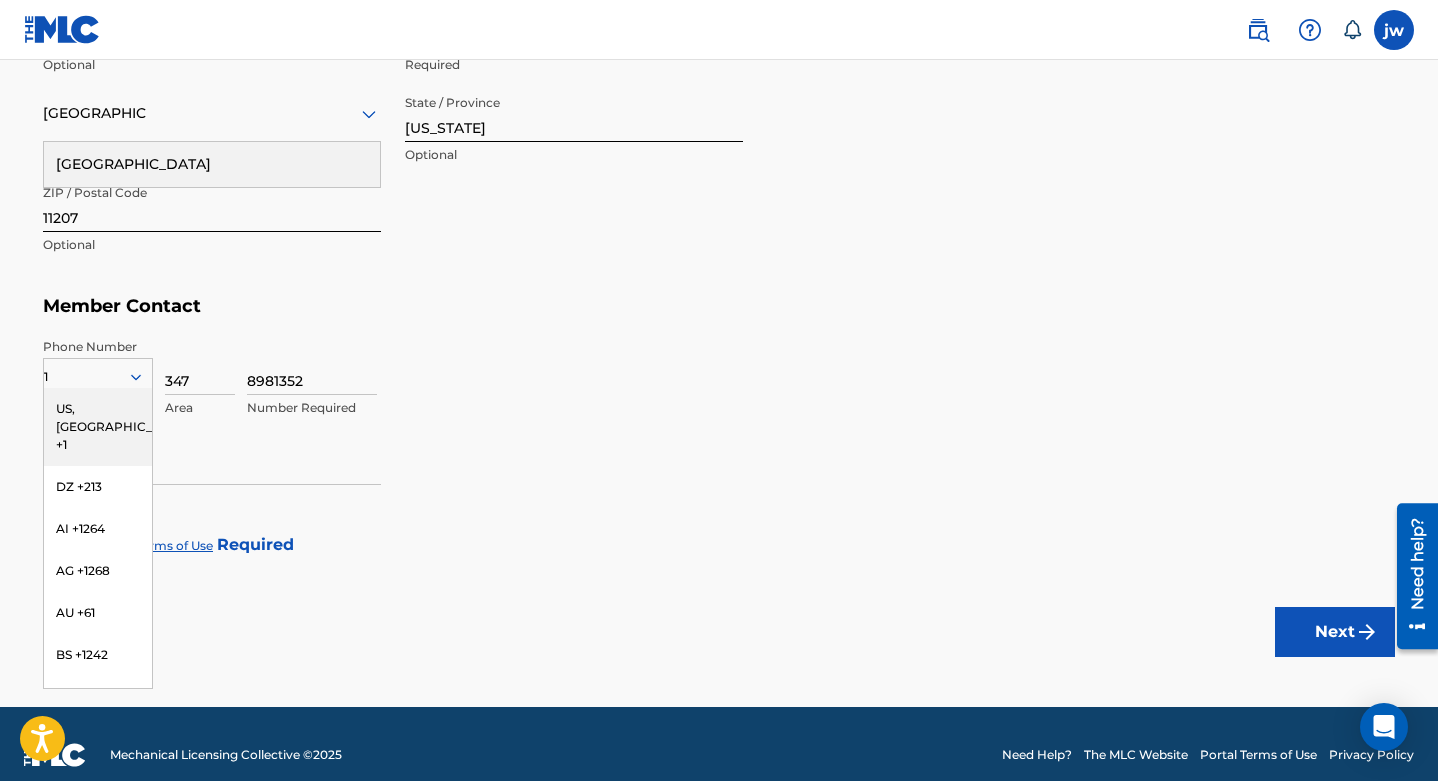 scroll, scrollTop: 1056, scrollLeft: 0, axis: vertical 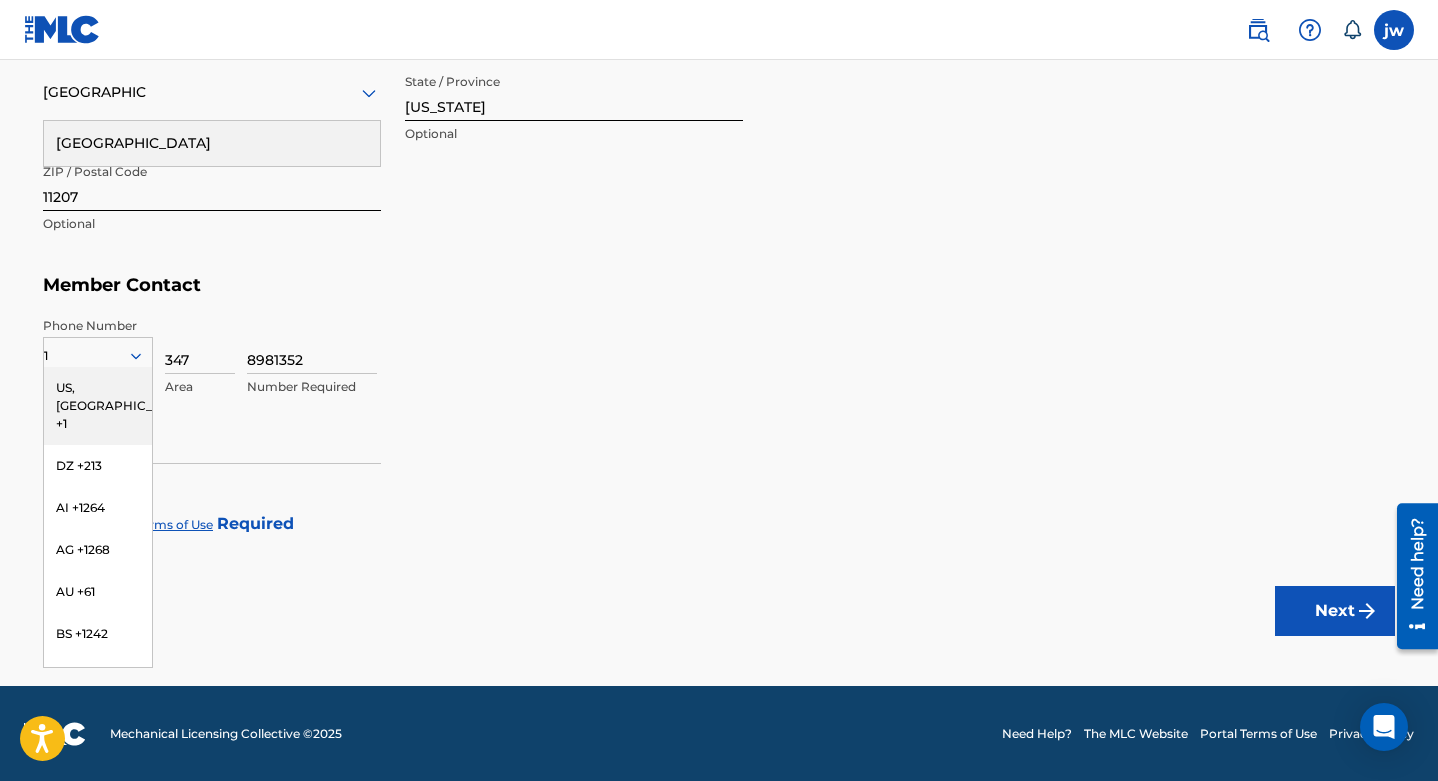 click on "US, [GEOGRAPHIC_DATA] +1" at bounding box center (98, 406) 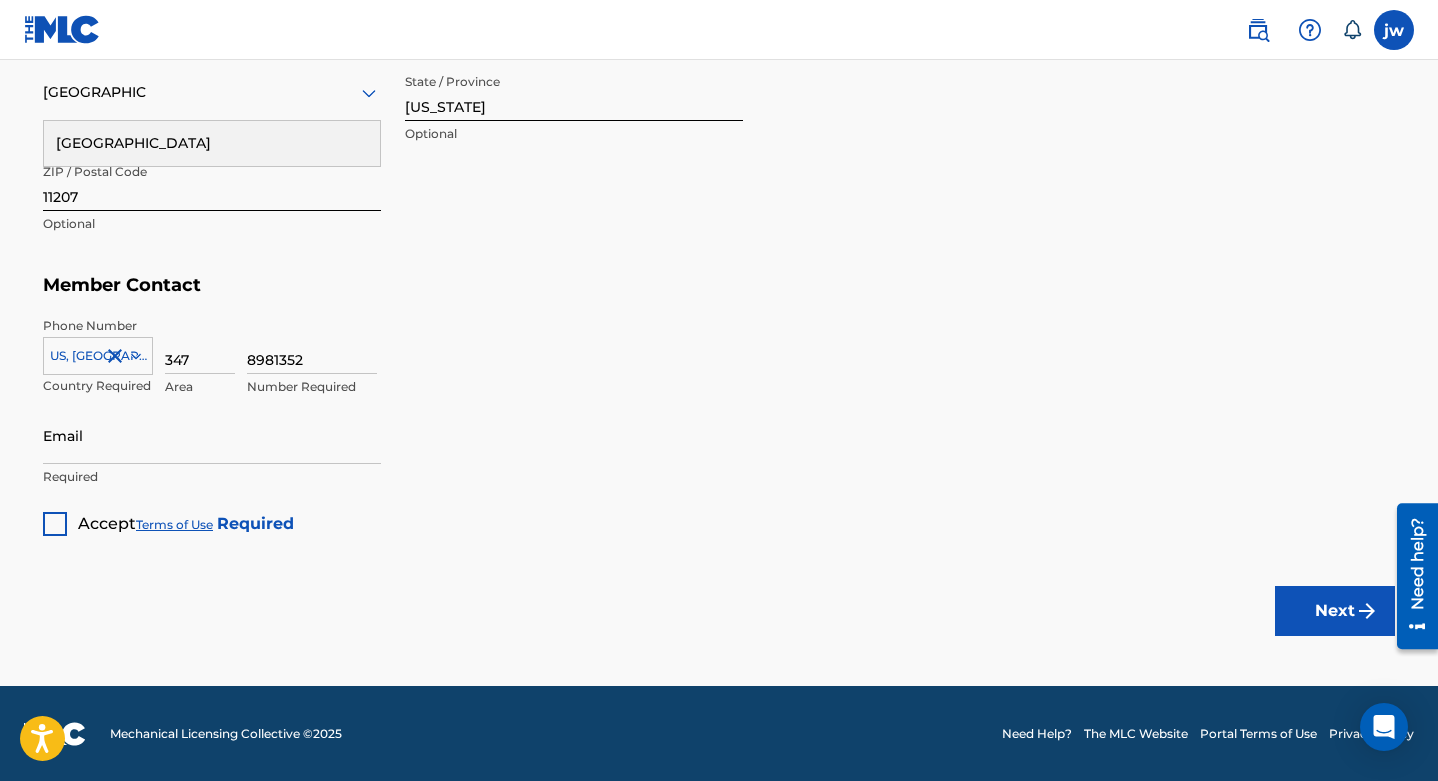 click on "Create a Member If you are a self-administered songwriter without a publisher through your PRO or legal publishing entity, we encourage you to create a publishing name. This helps to differentiate your publisher from your songwriter name within work registrations through The MLC Portal. Examples of a publishing name: [[PERSON_NAME]] Songs[[PERSON_NAME]] Publishing Member Type ? Publisher Required Member Name ? Member name [PERSON_NAME] Required Identifiers ? Publisher Account Number ? Optional IPI Number ? Optional ISNI Optional Member Address ? Use my existing user account details Street Address [STREET_ADDRESS] Optional Attention Optional City / Town [GEOGRAPHIC_DATA] Required [GEOGRAPHIC_DATA] [GEOGRAPHIC_DATA] Required State / Province [US_STATE] Optional ZIP / Postal Code 11207 Optional Member Contact Phone Number [GEOGRAPHIC_DATA] +1 Country Required 347 Area 8981352 Number Required Email Required Accept  Terms of Use   Required Next" at bounding box center [719, -155] 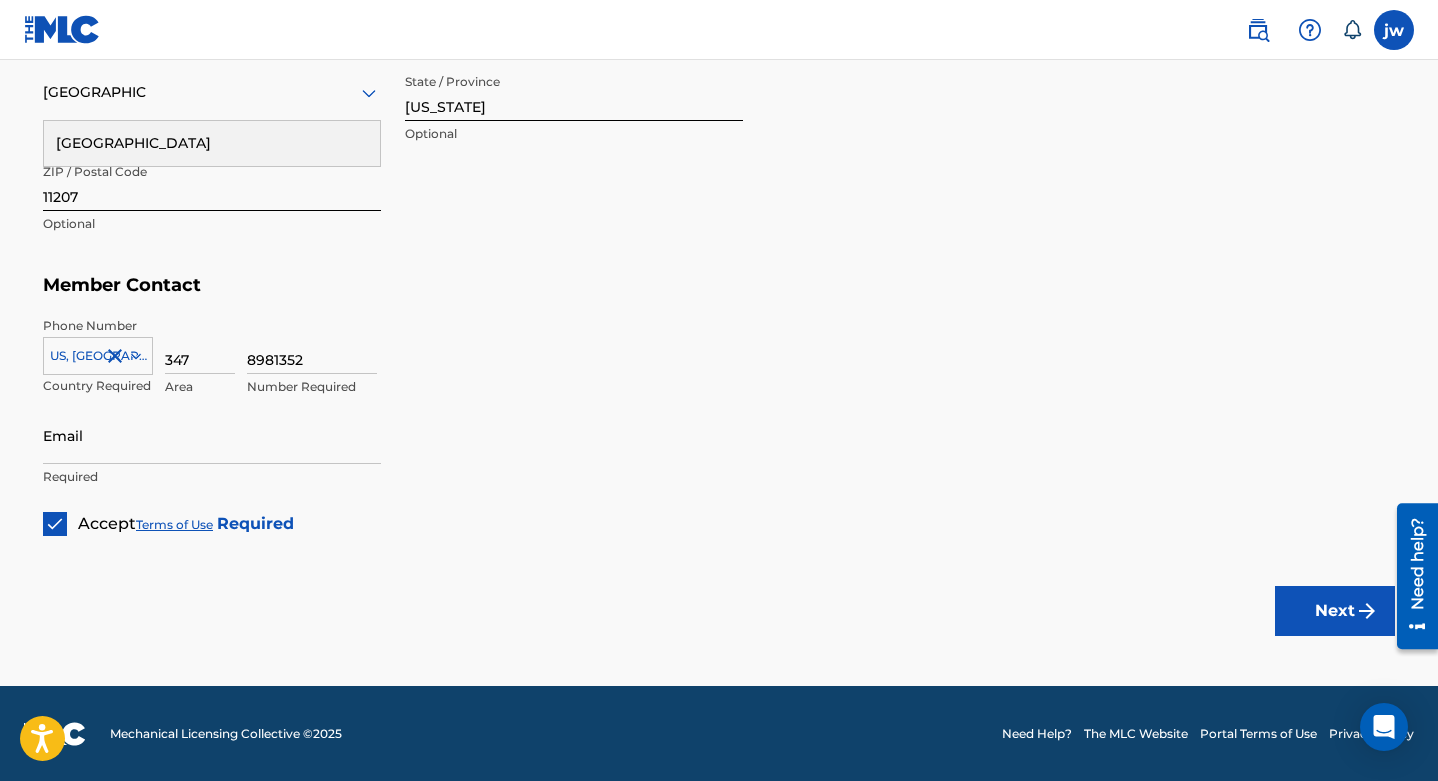 click on "Next" at bounding box center [1335, 611] 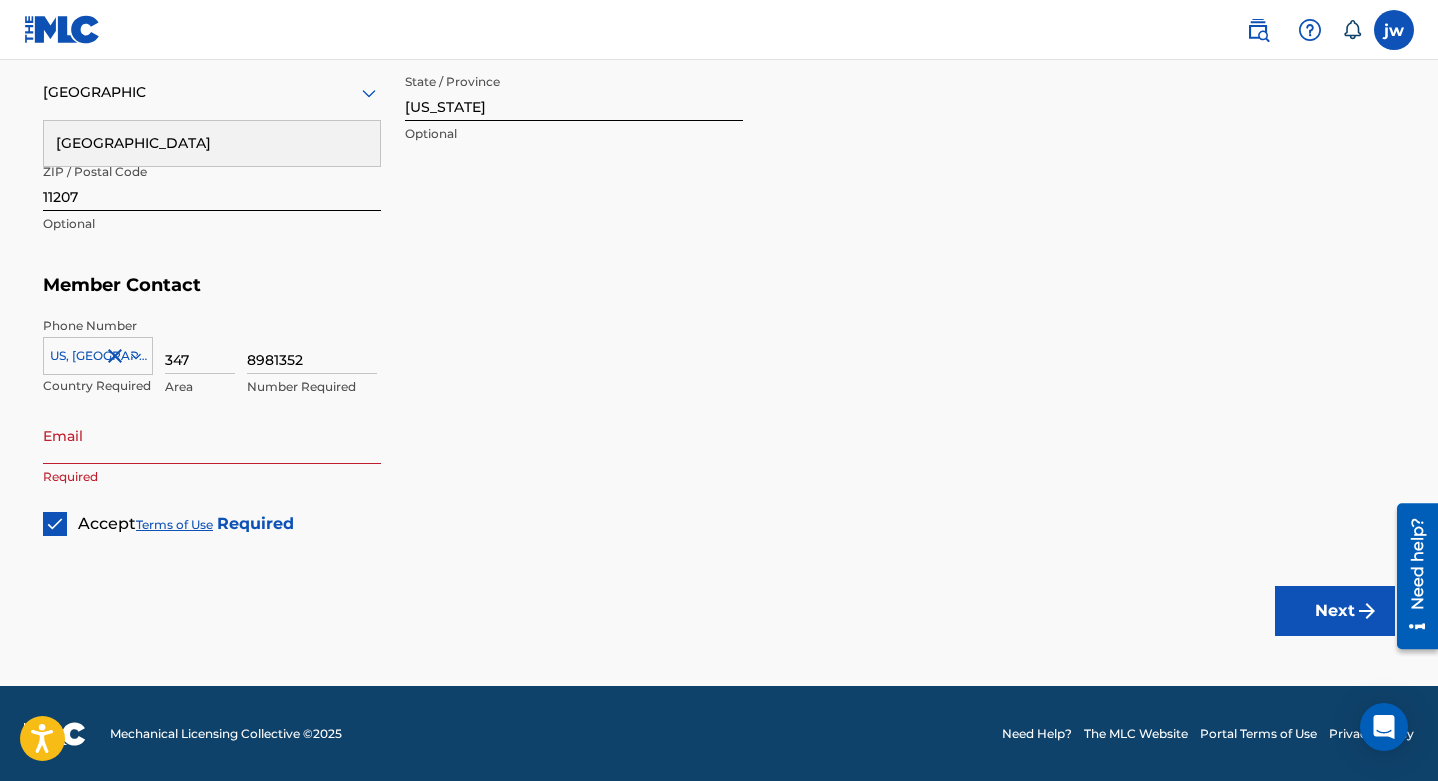 type 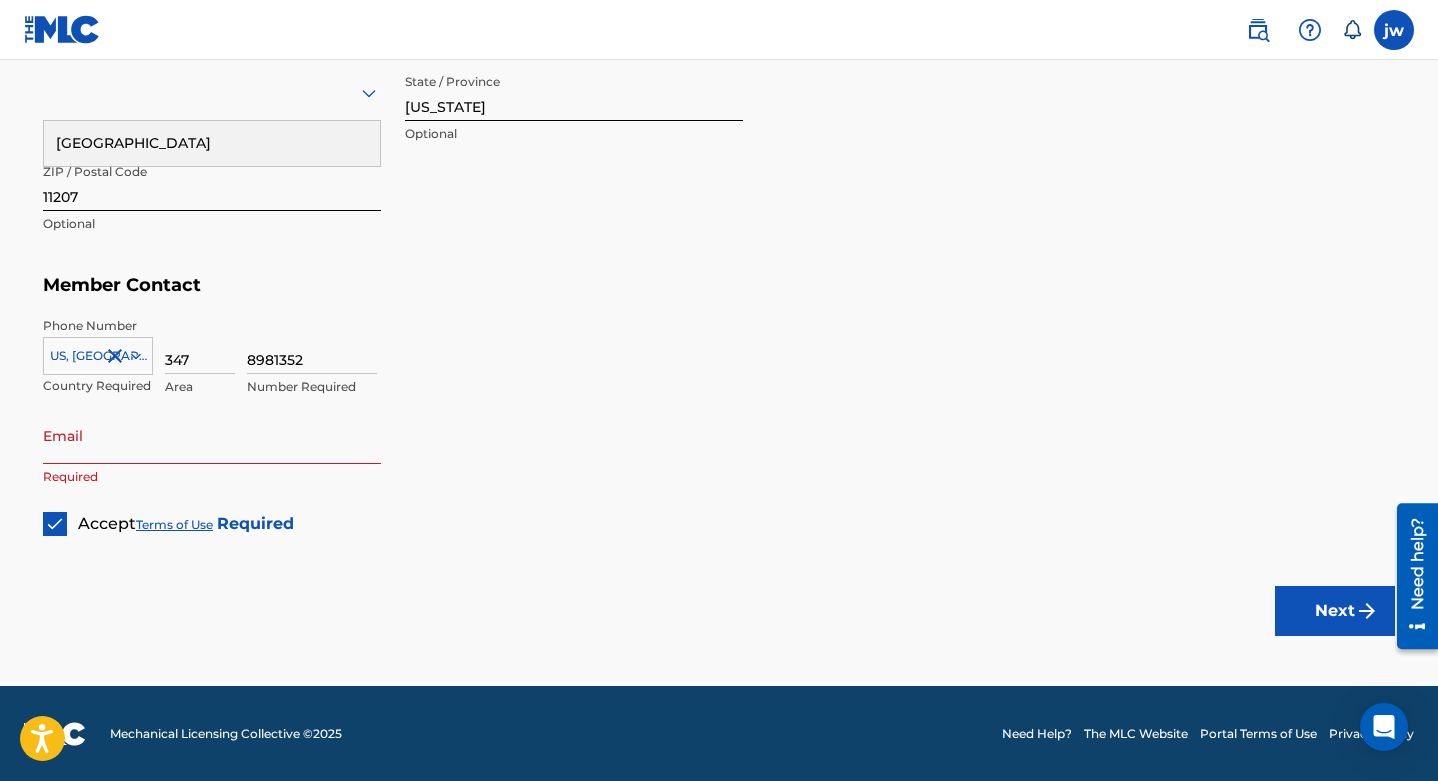 click on "Email" at bounding box center (212, 435) 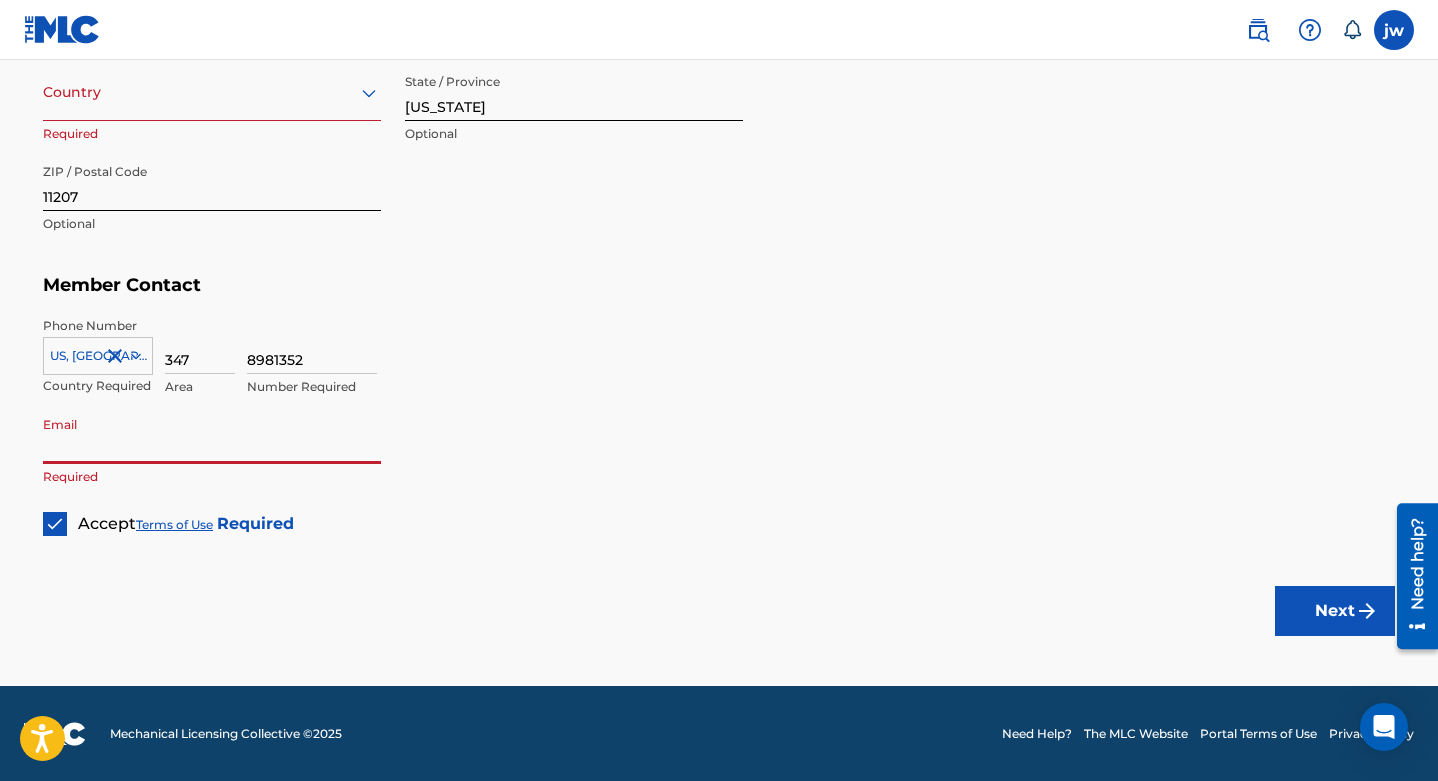 type on "[PERSON_NAME][EMAIL_ADDRESS][DOMAIN_NAME]" 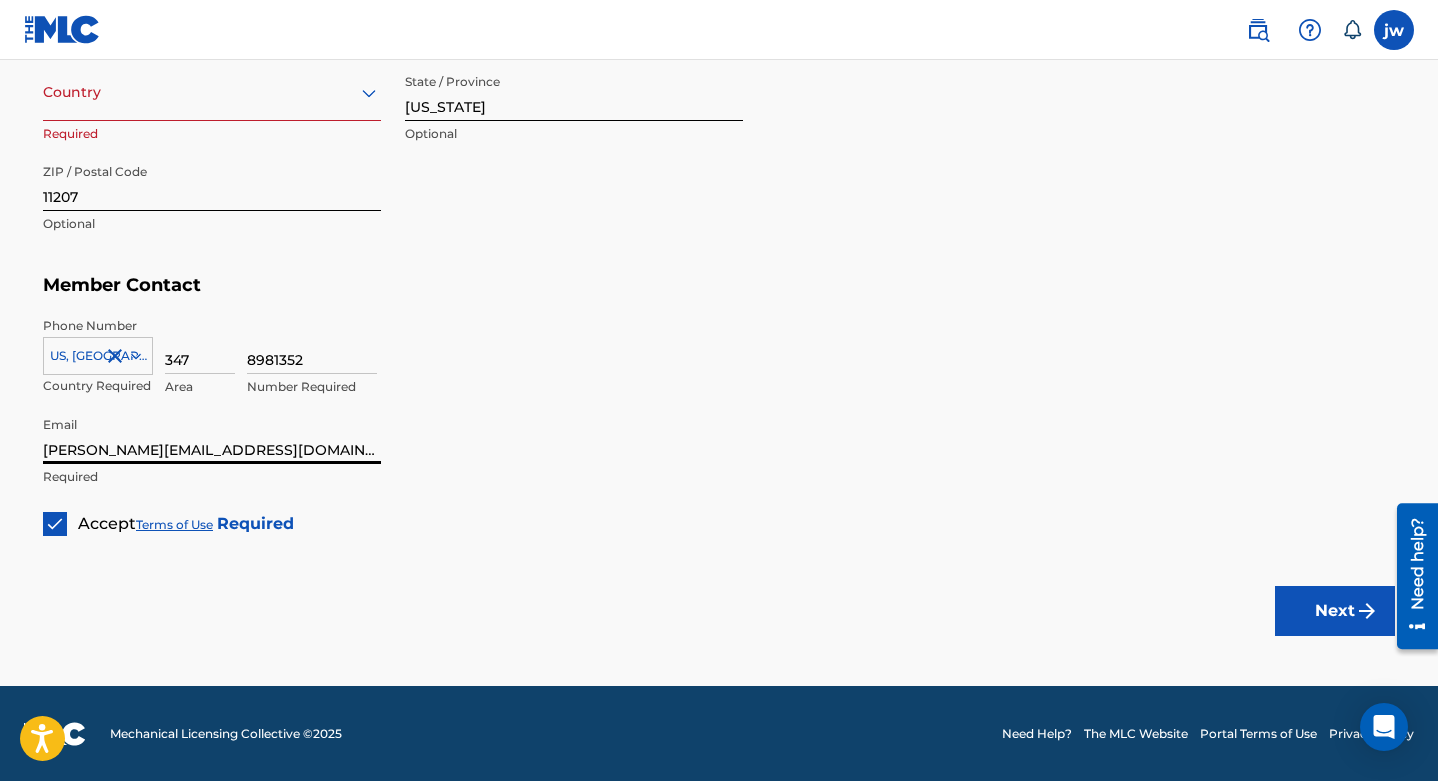 click on "Next" at bounding box center (1335, 611) 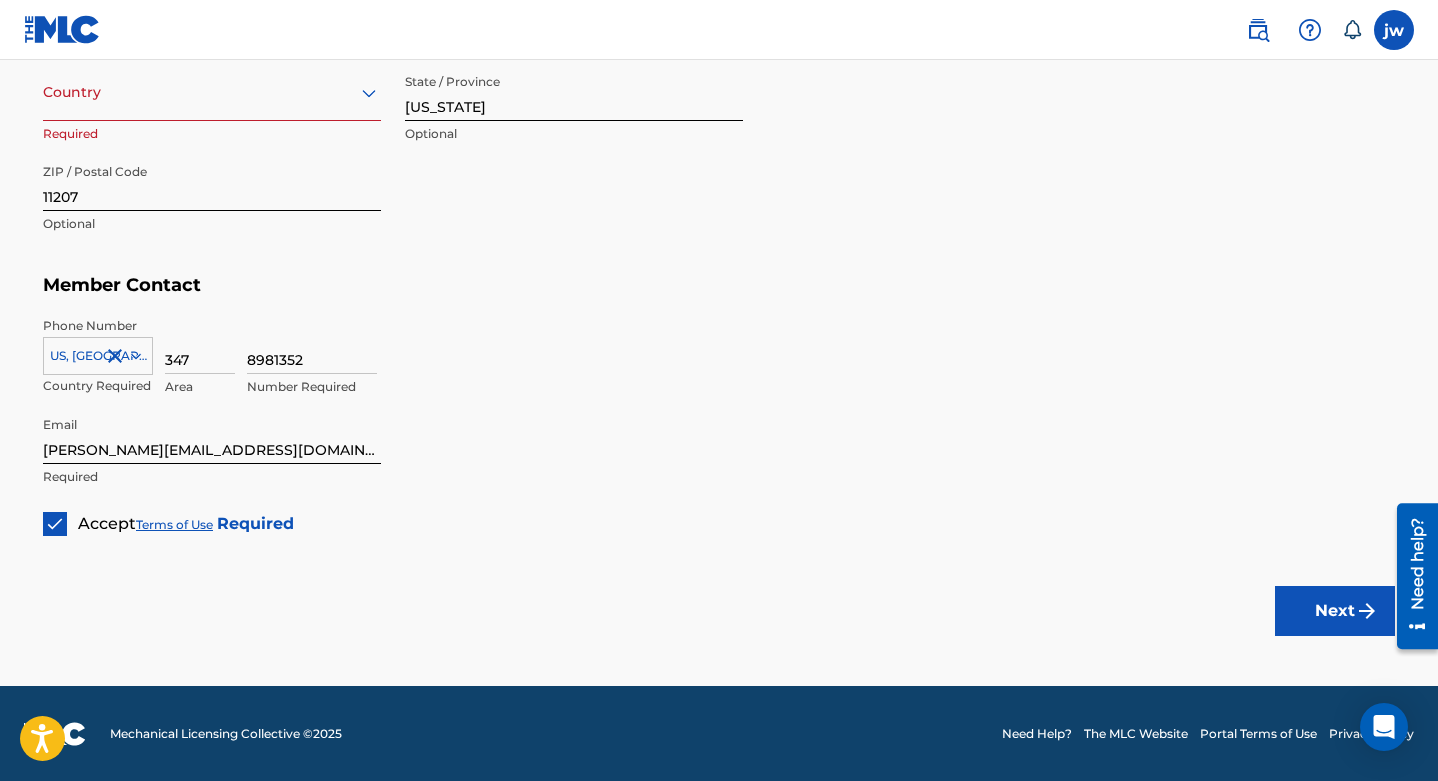 click at bounding box center [212, 92] 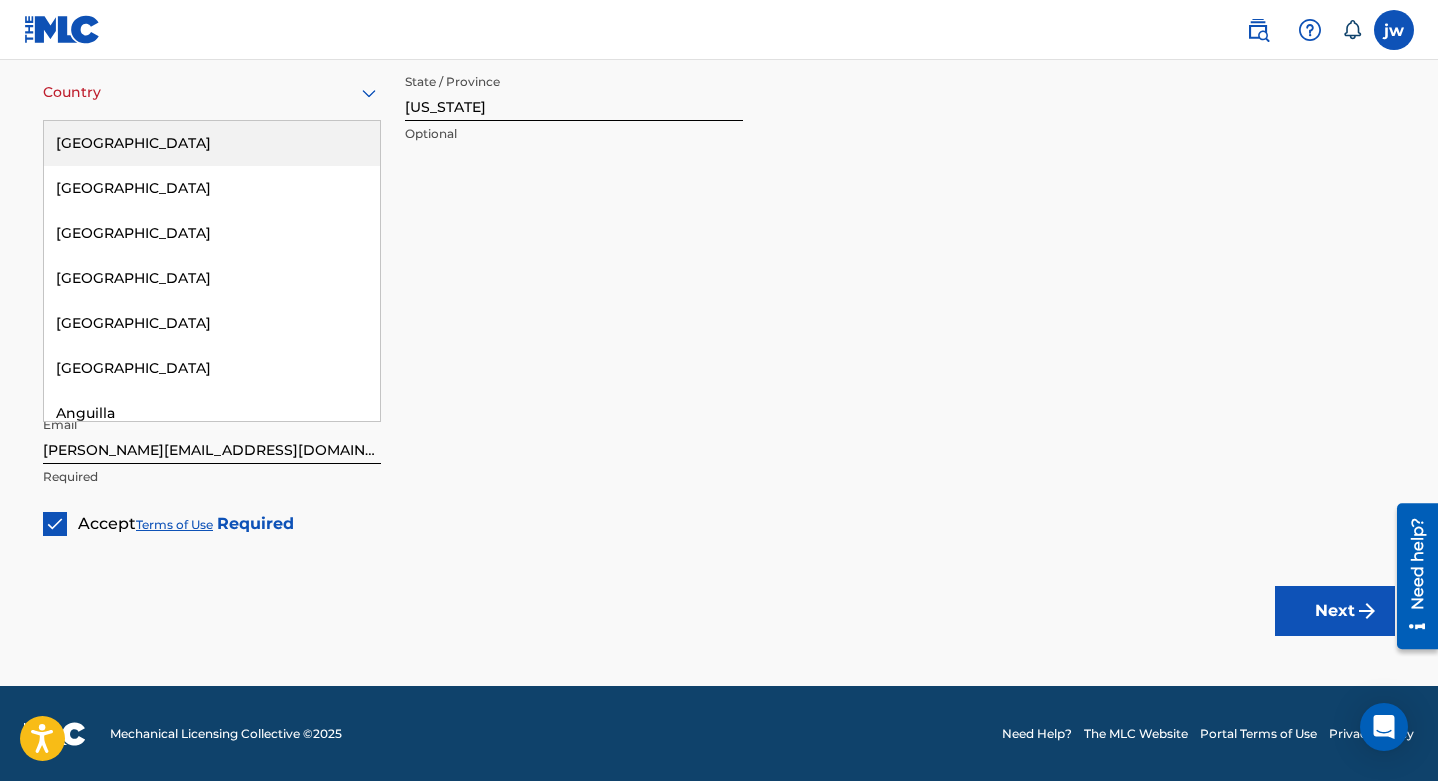 click on "[GEOGRAPHIC_DATA]" at bounding box center (212, 143) 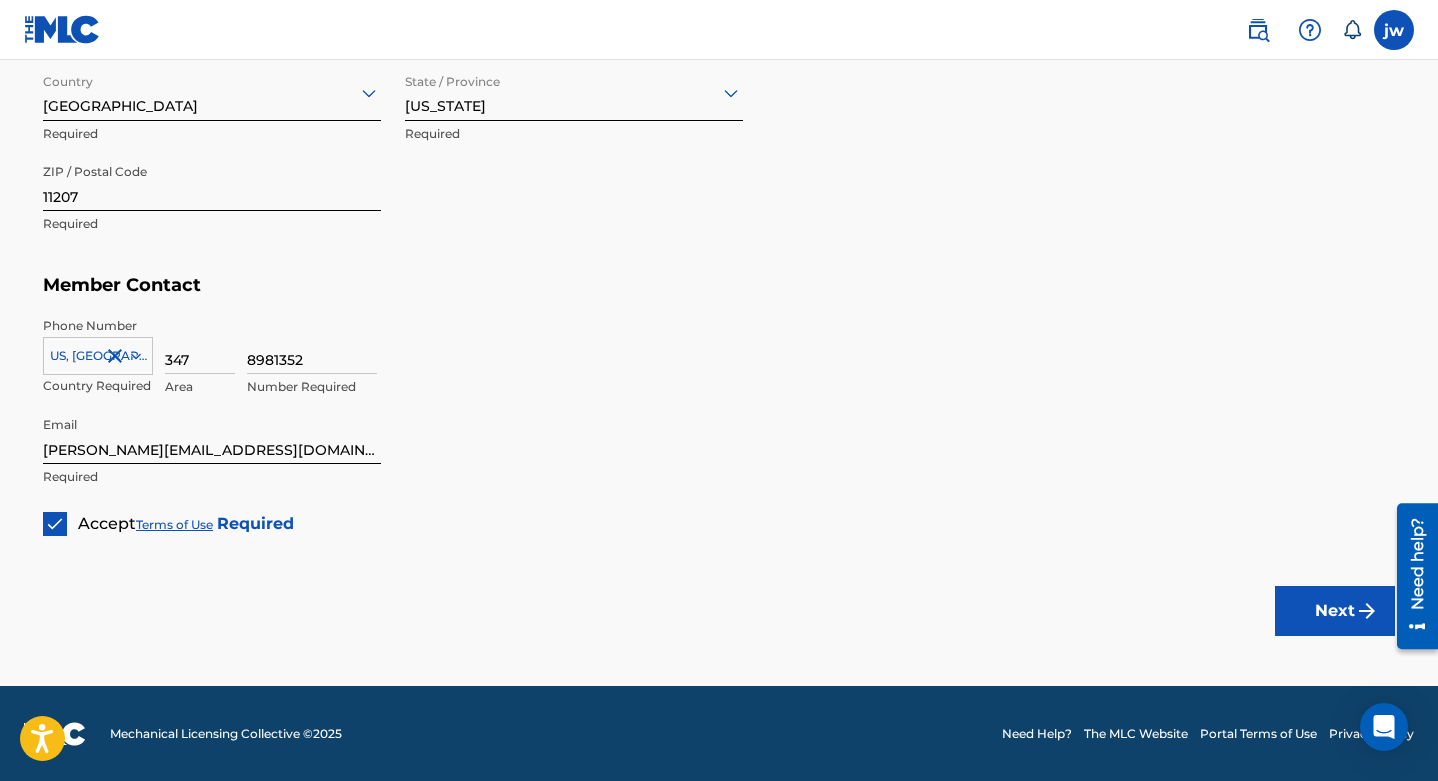 click on "Next" at bounding box center (1335, 611) 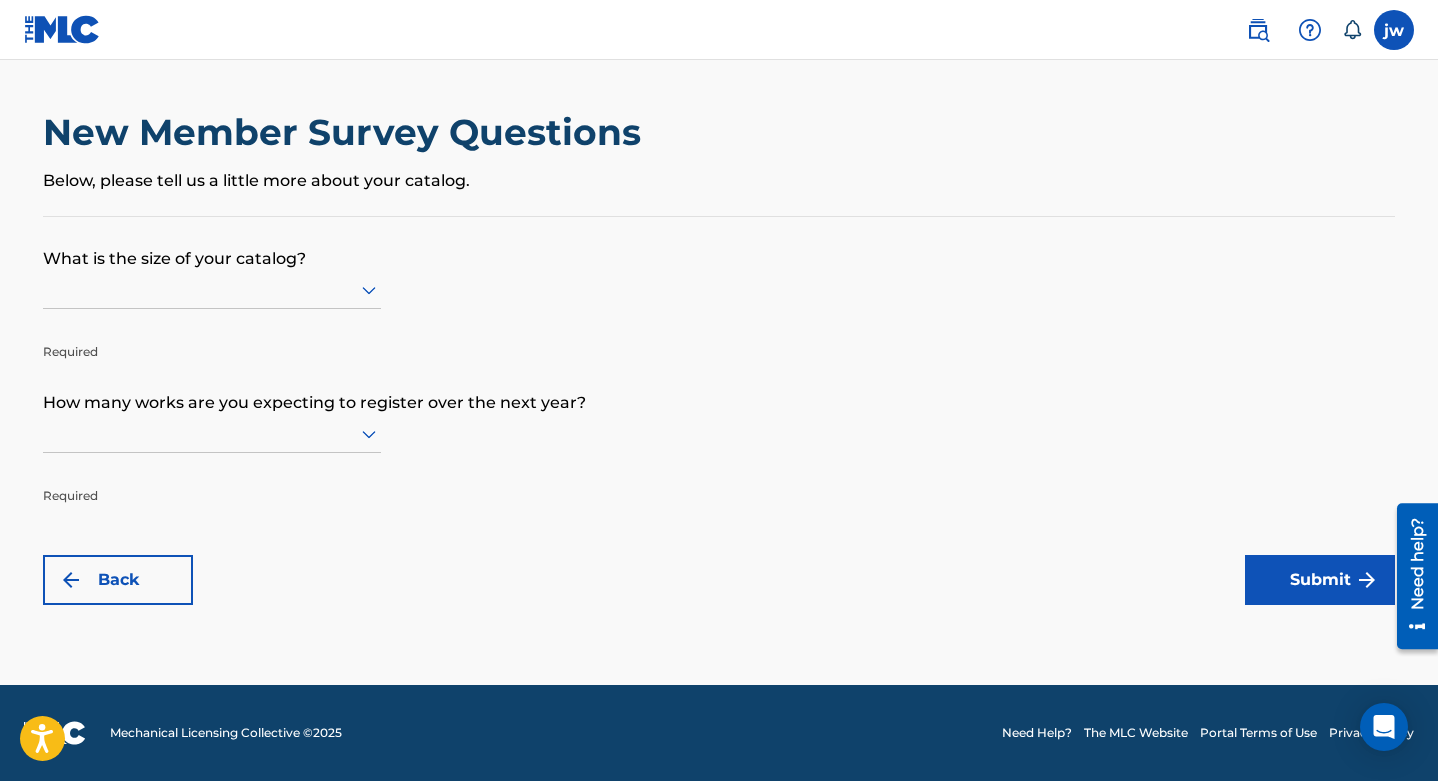 click at bounding box center (212, 290) 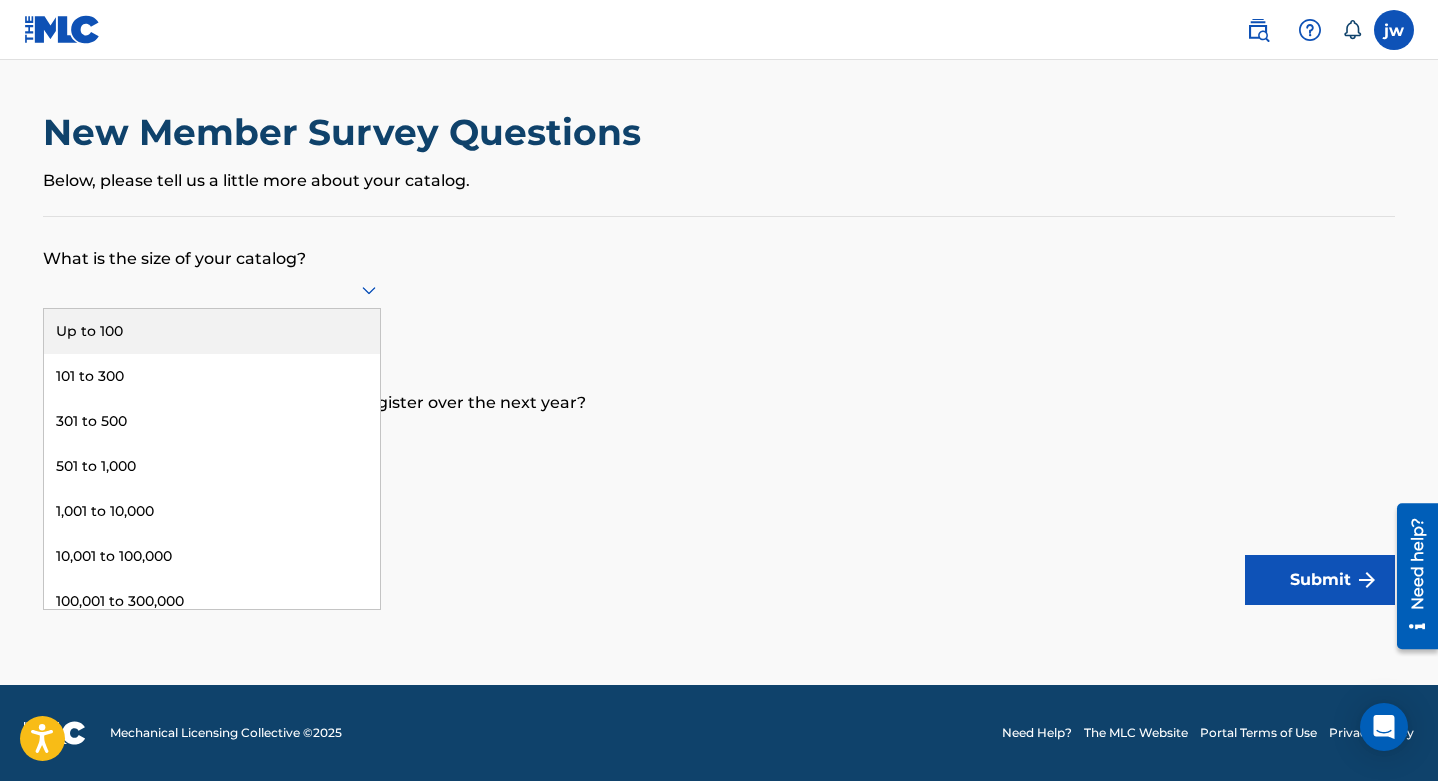 click on "Up to 100" at bounding box center [212, 331] 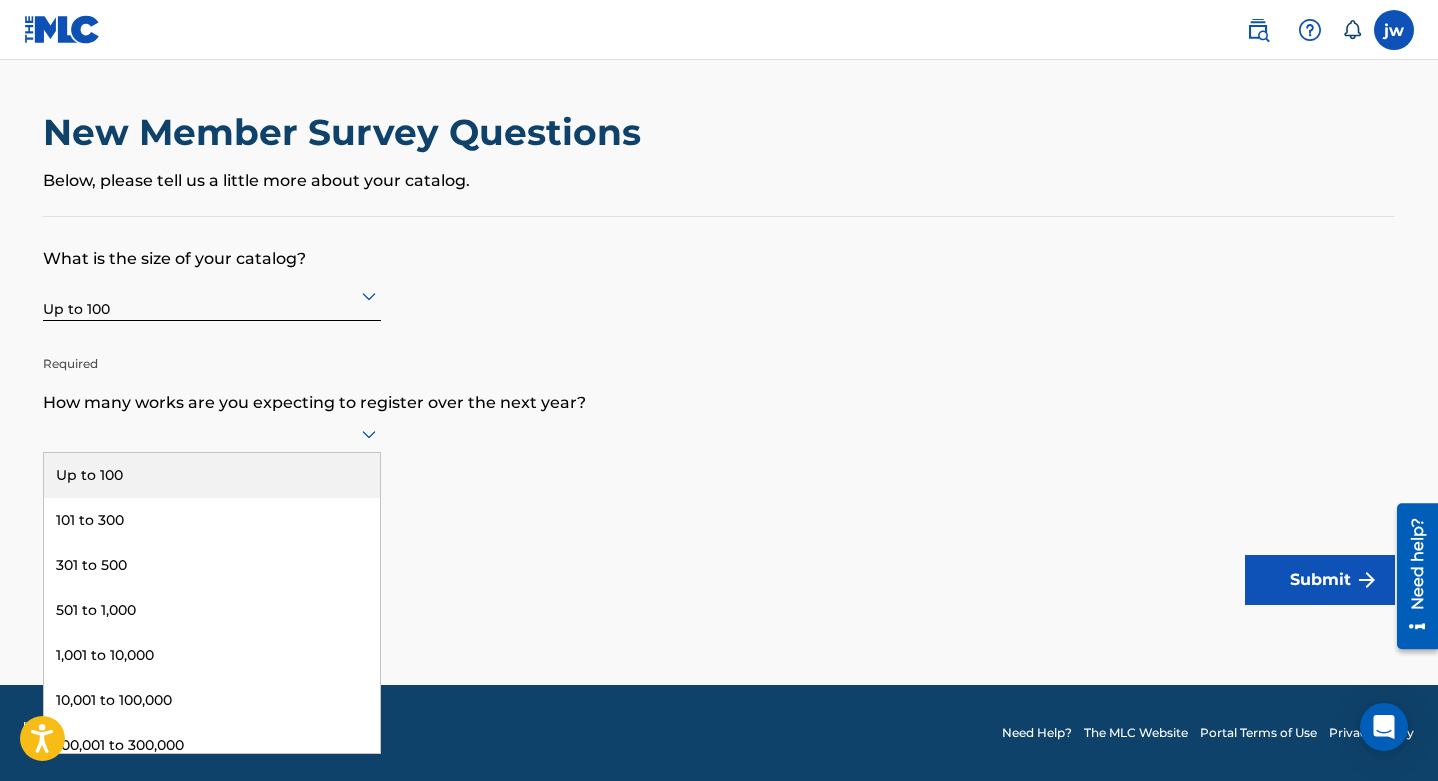 click at bounding box center (212, 433) 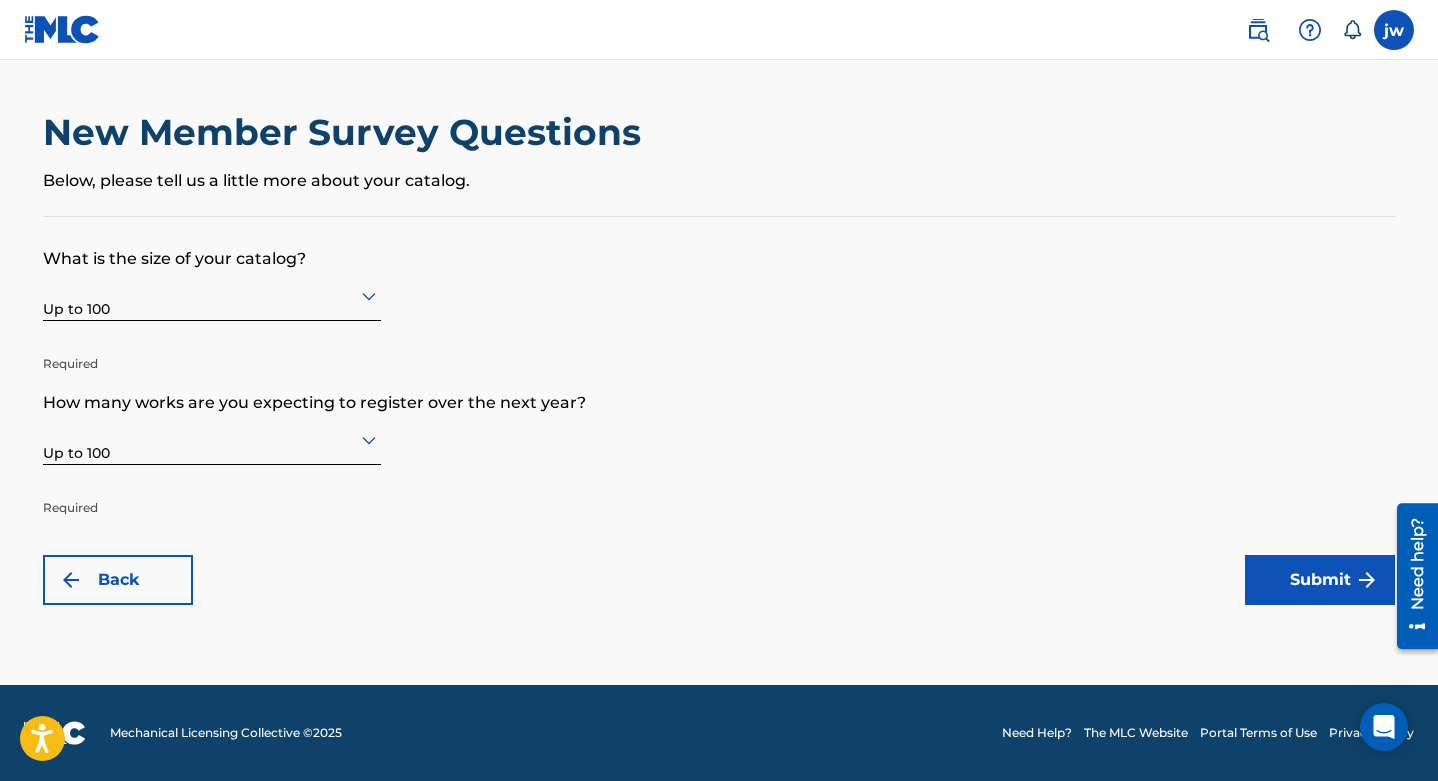 click on "Submit" at bounding box center (1320, 580) 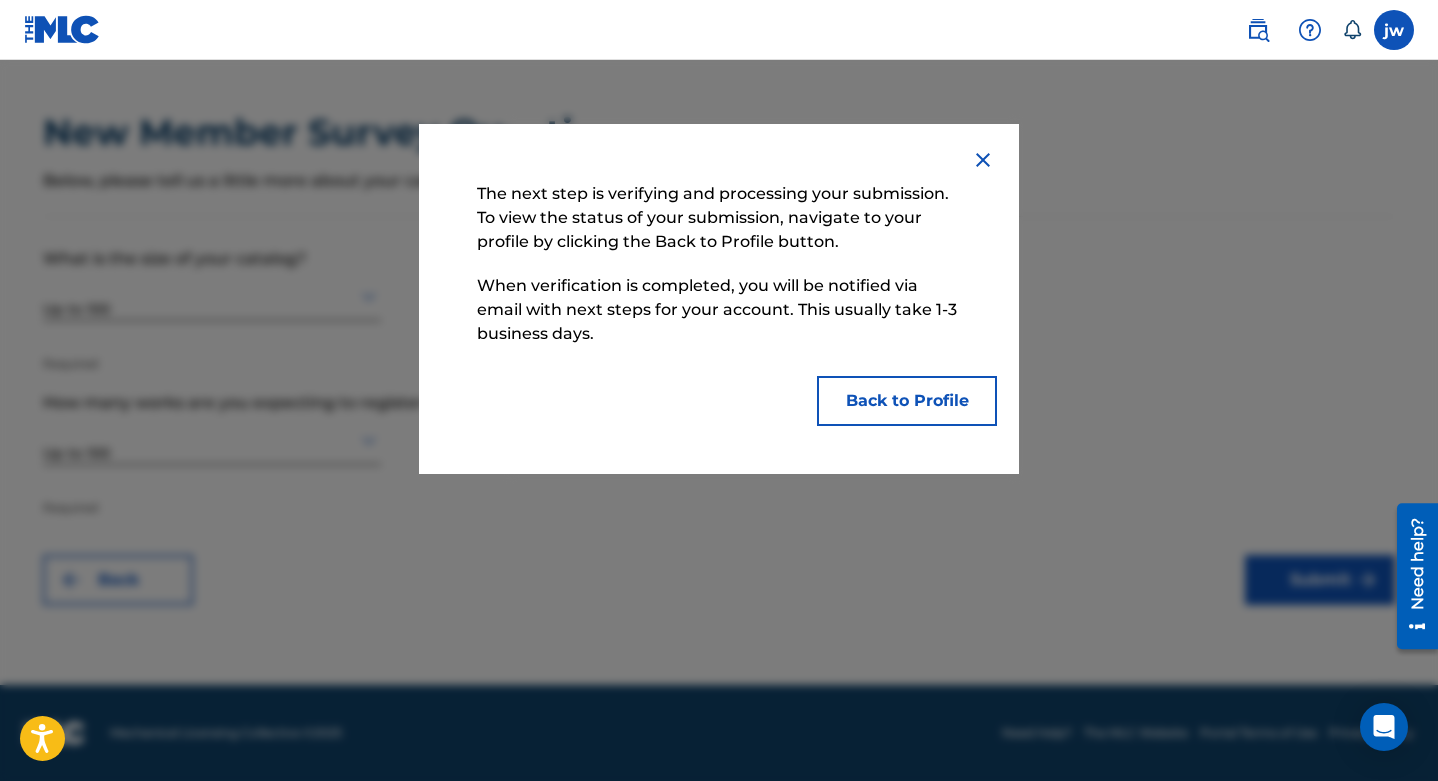 click on "The next step is verifying and processing your submission. To view the status of your submission, navigate to your profile by clicking the Back to Profile button. When verification is completed, you will be notified via email with next steps for your account. This usually take 1-3 business days. Back to Profile" at bounding box center (719, 299) 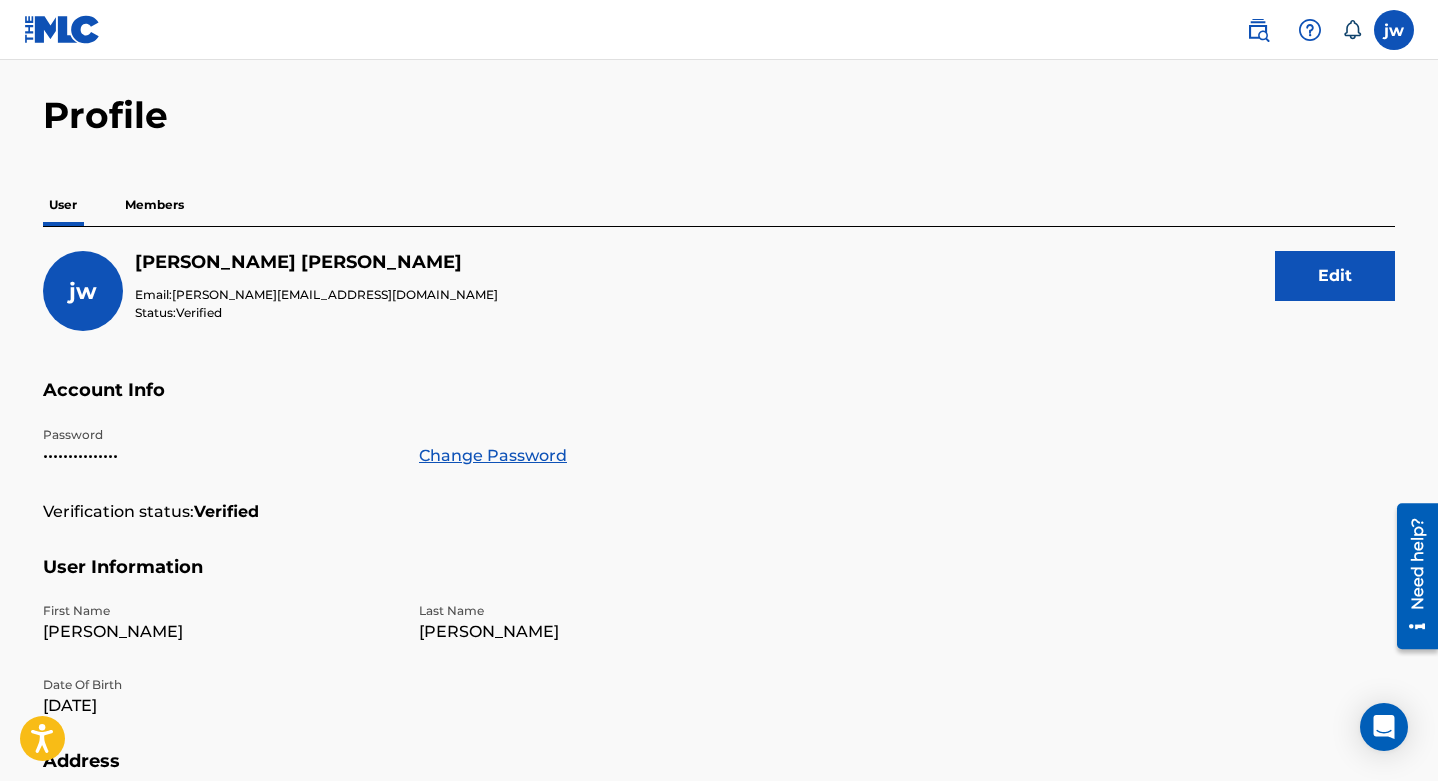 scroll, scrollTop: 0, scrollLeft: 0, axis: both 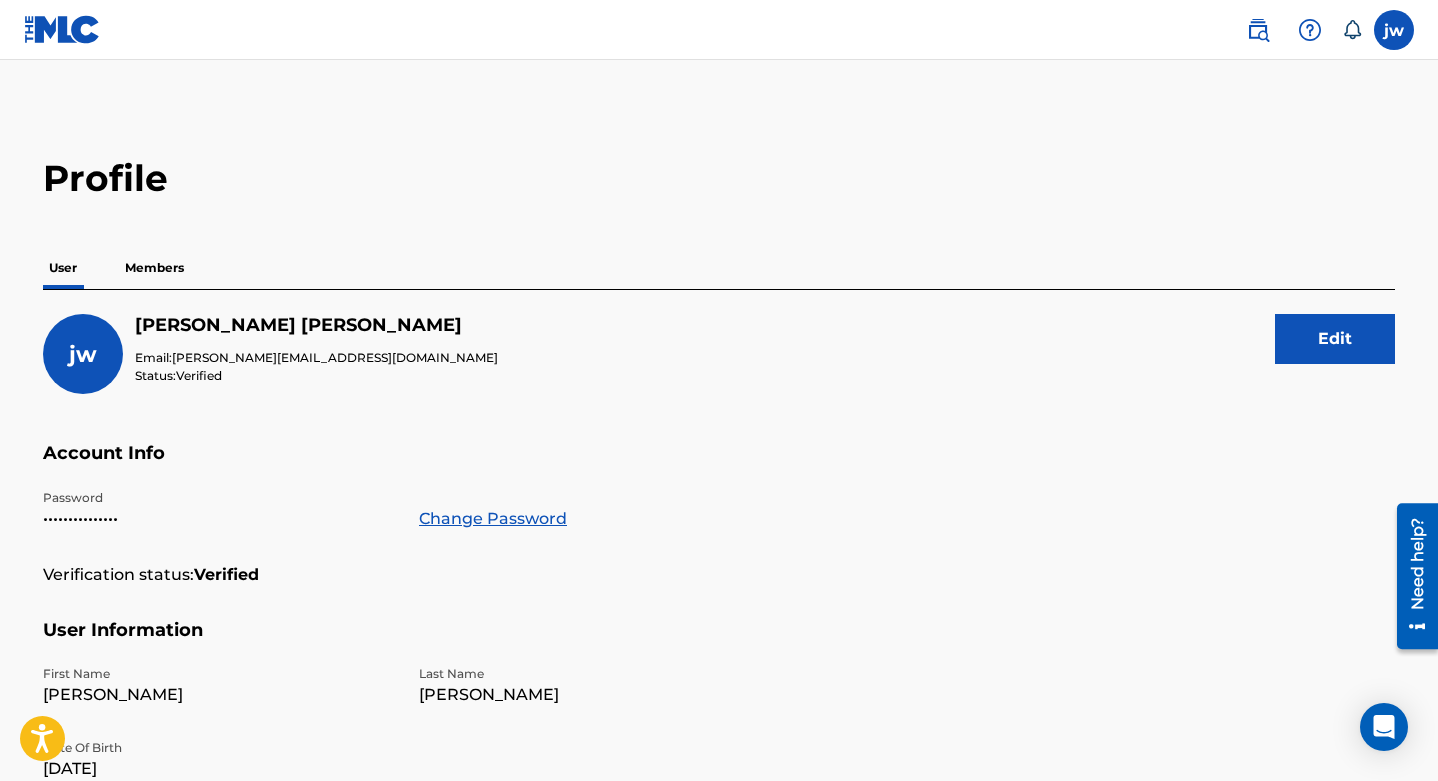 click on "Members" at bounding box center (154, 268) 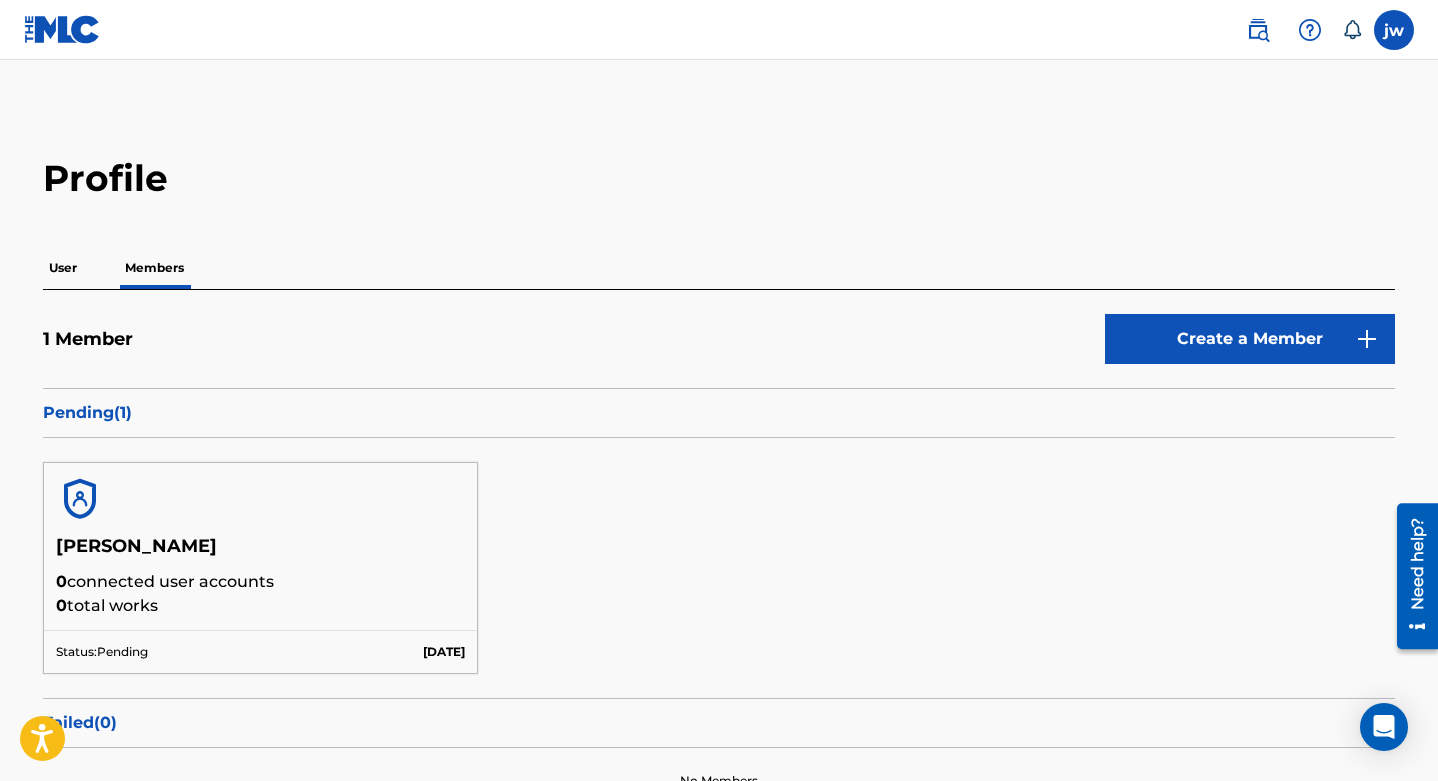 click on "[PERSON_NAME] 0  connected user accounts 0  total works Status:  Pending [DATE]" at bounding box center [719, 568] 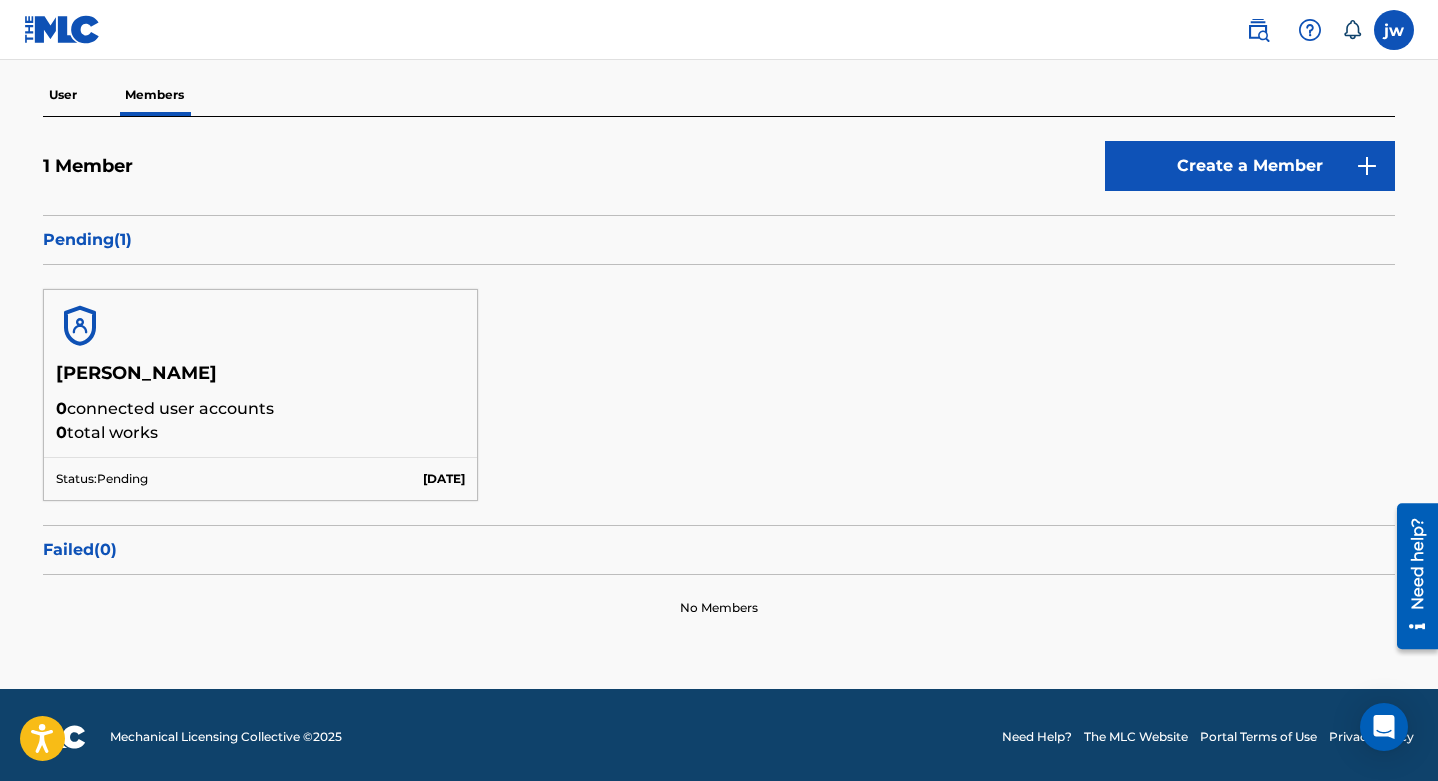 scroll, scrollTop: 176, scrollLeft: 0, axis: vertical 